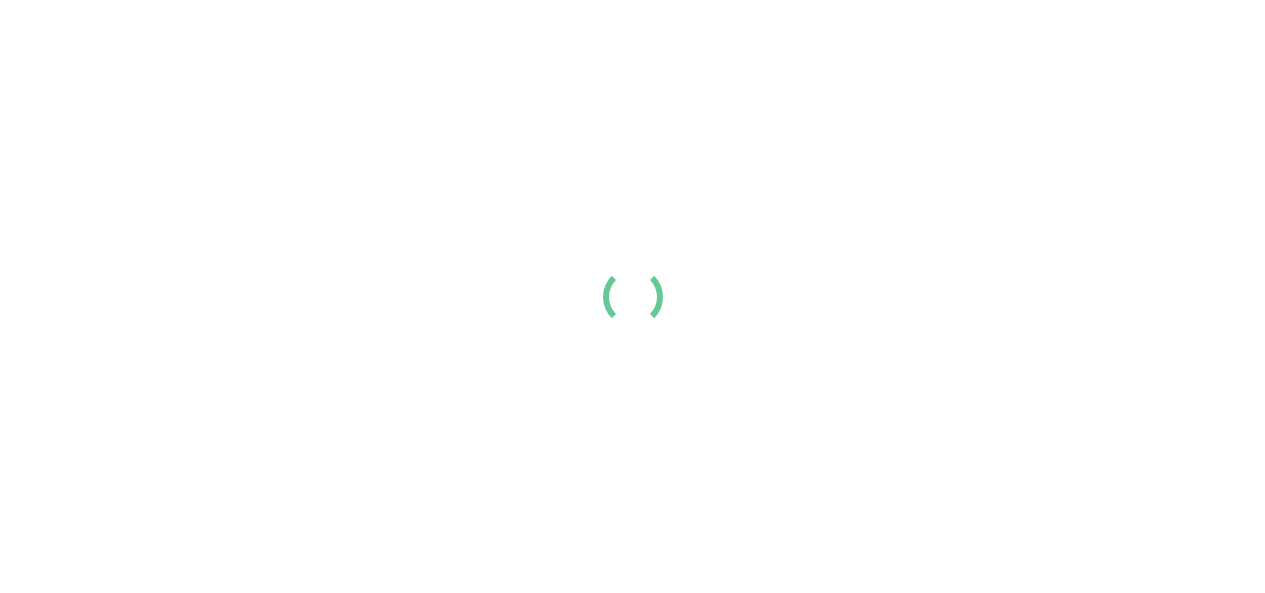scroll, scrollTop: 0, scrollLeft: 0, axis: both 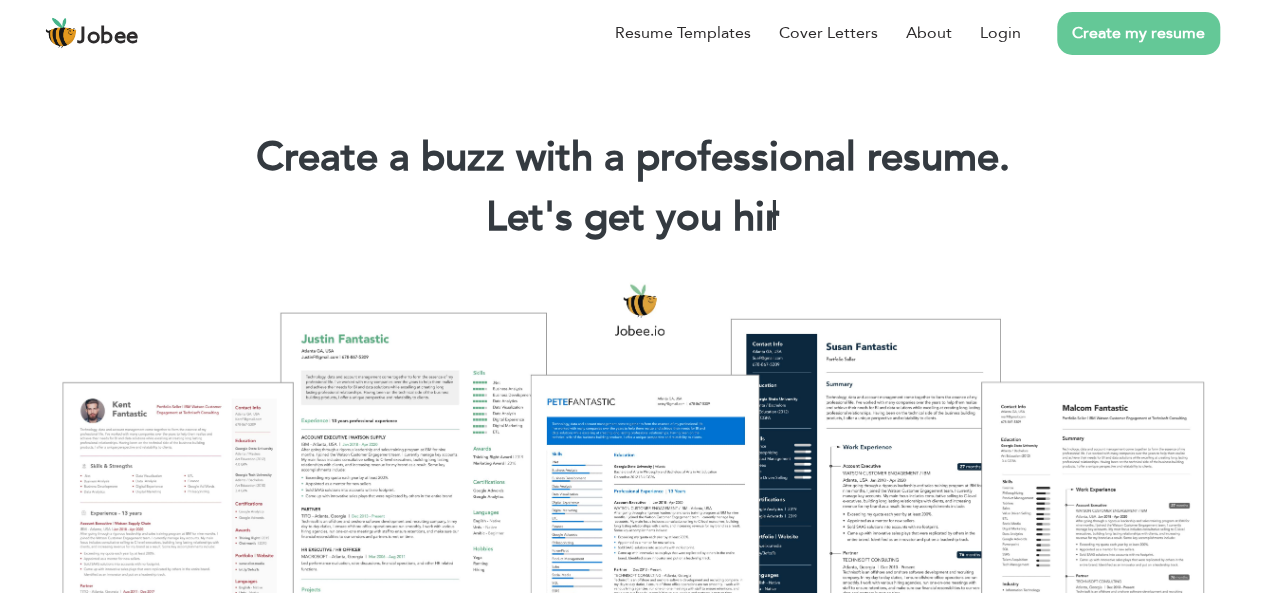 click on "Create my resume" at bounding box center [1138, 33] 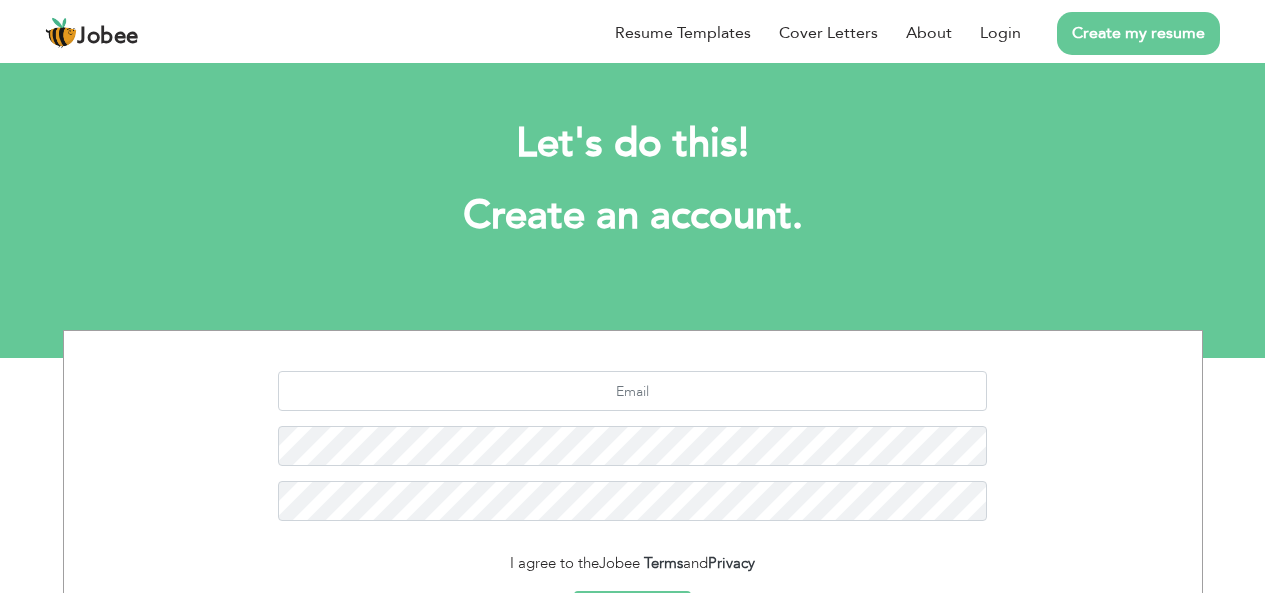 scroll, scrollTop: 0, scrollLeft: 0, axis: both 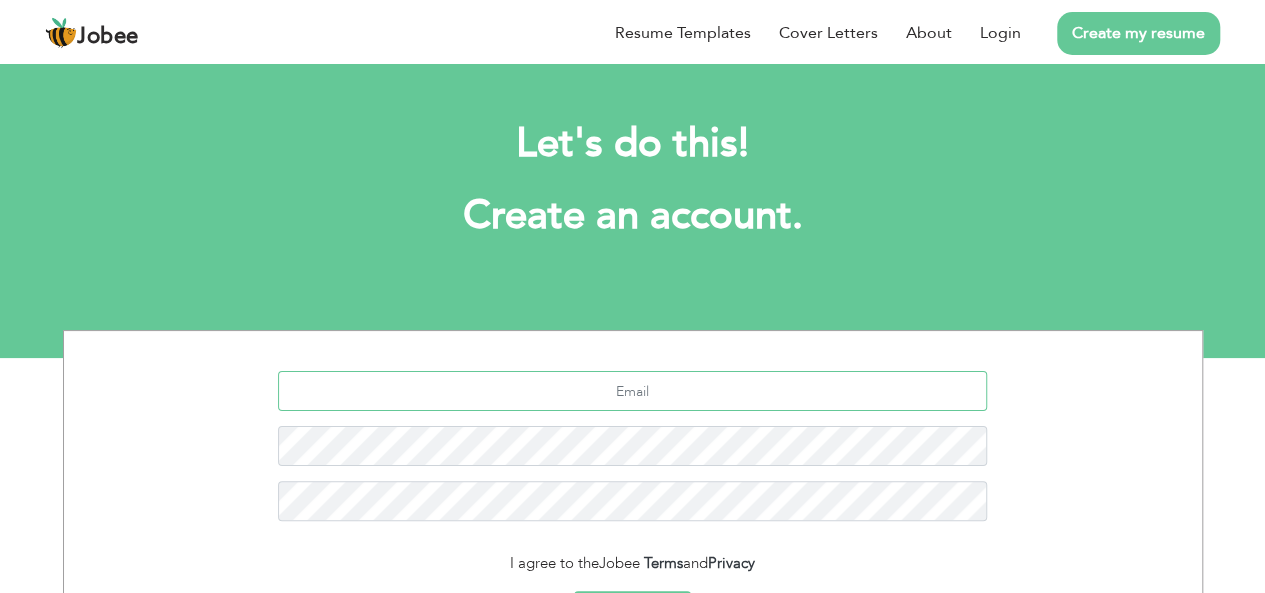 click at bounding box center [632, 391] 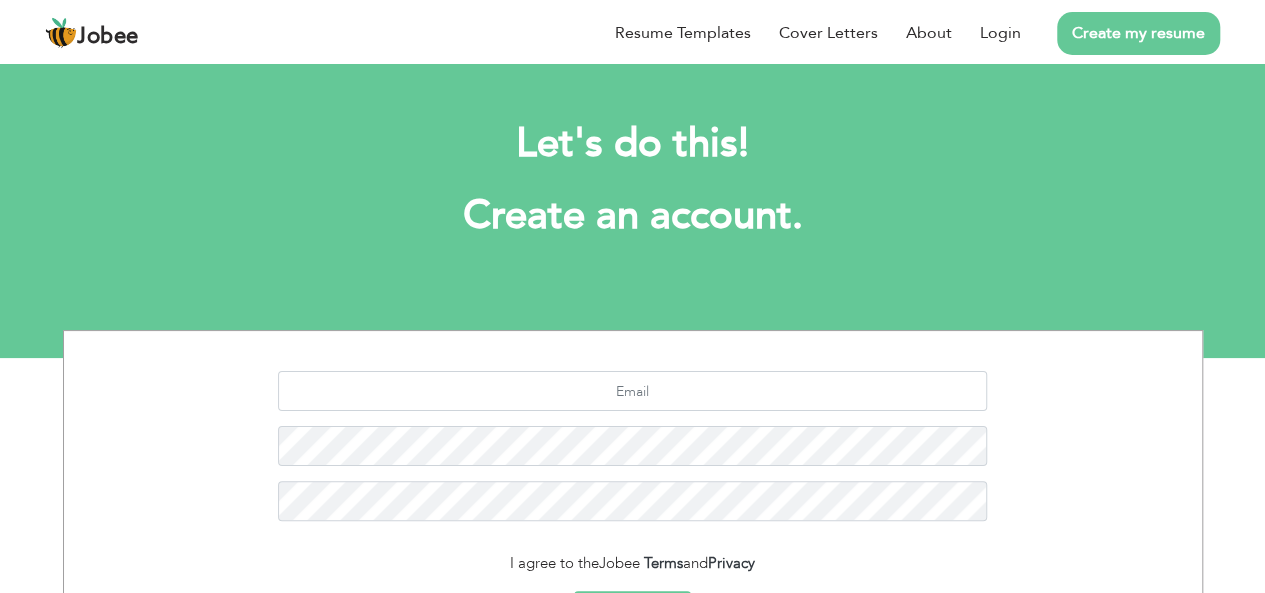 click on "Let's do this!
Create an account.
I agree to the  Jobee   Terms  and  Privacy
Sign Up
Already a member?  Login here
Register with Google" at bounding box center [632, 208] 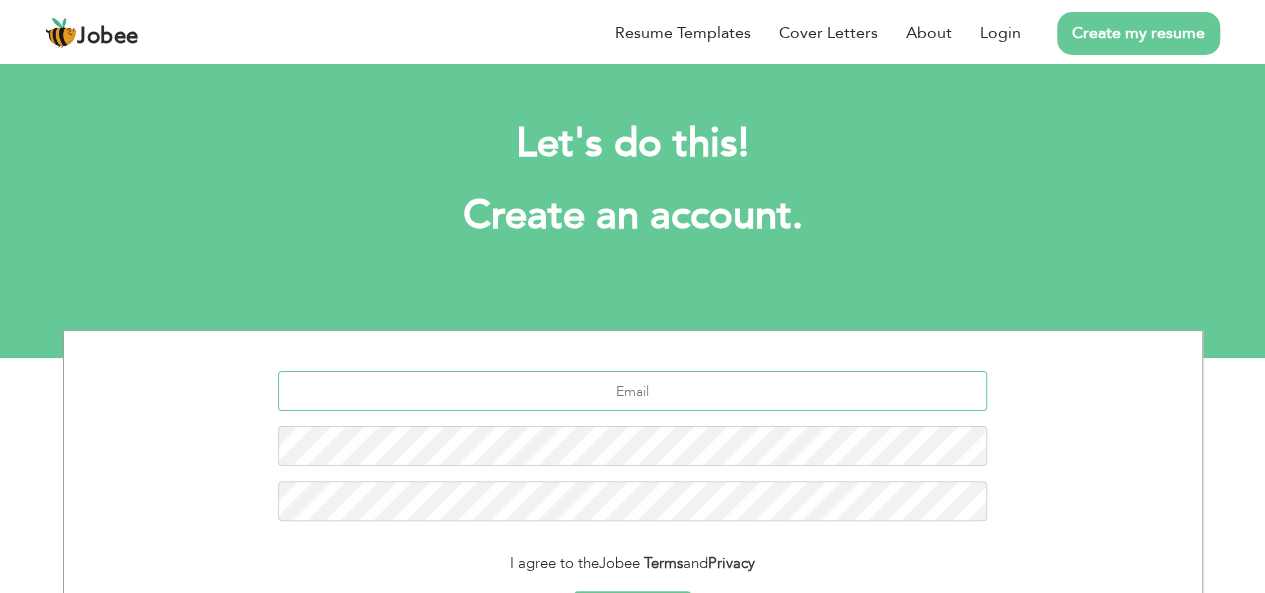 click at bounding box center (632, 391) 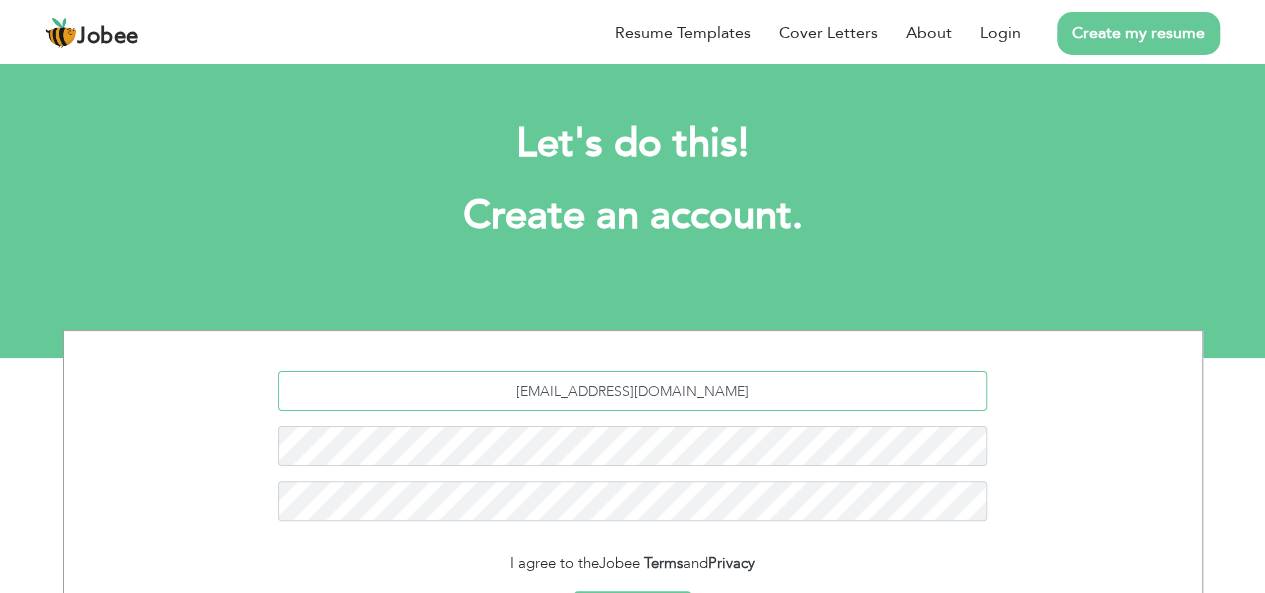 type on "humipervaiz9@gmail.com" 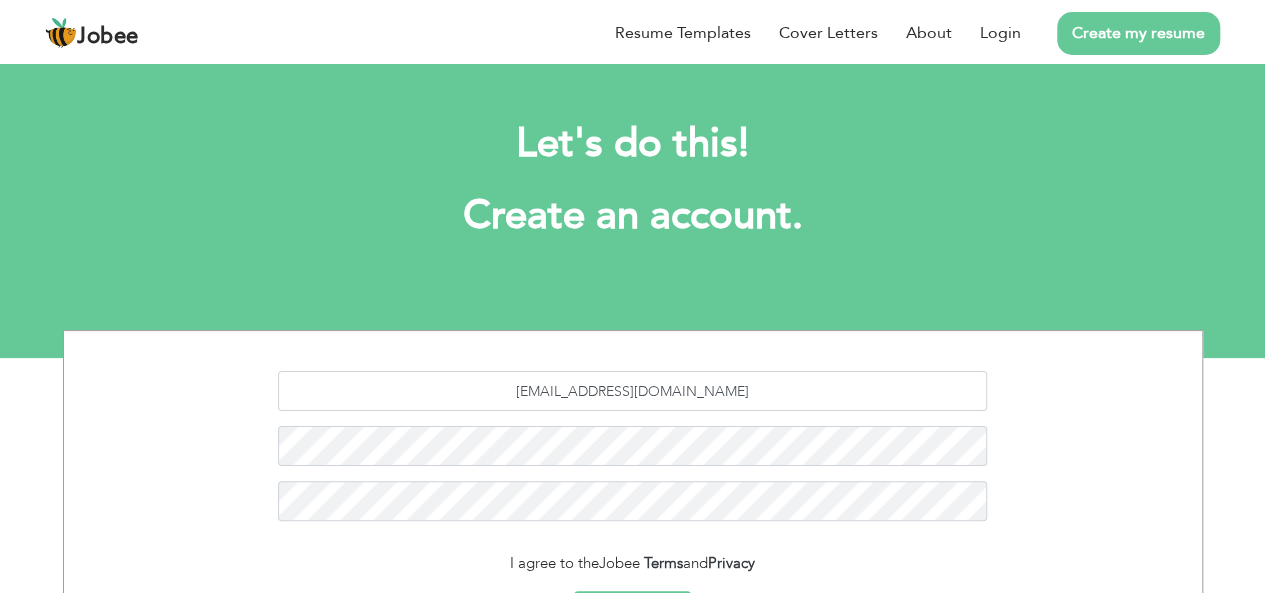 click on "humipervaiz9@gmail.com" at bounding box center [633, 453] 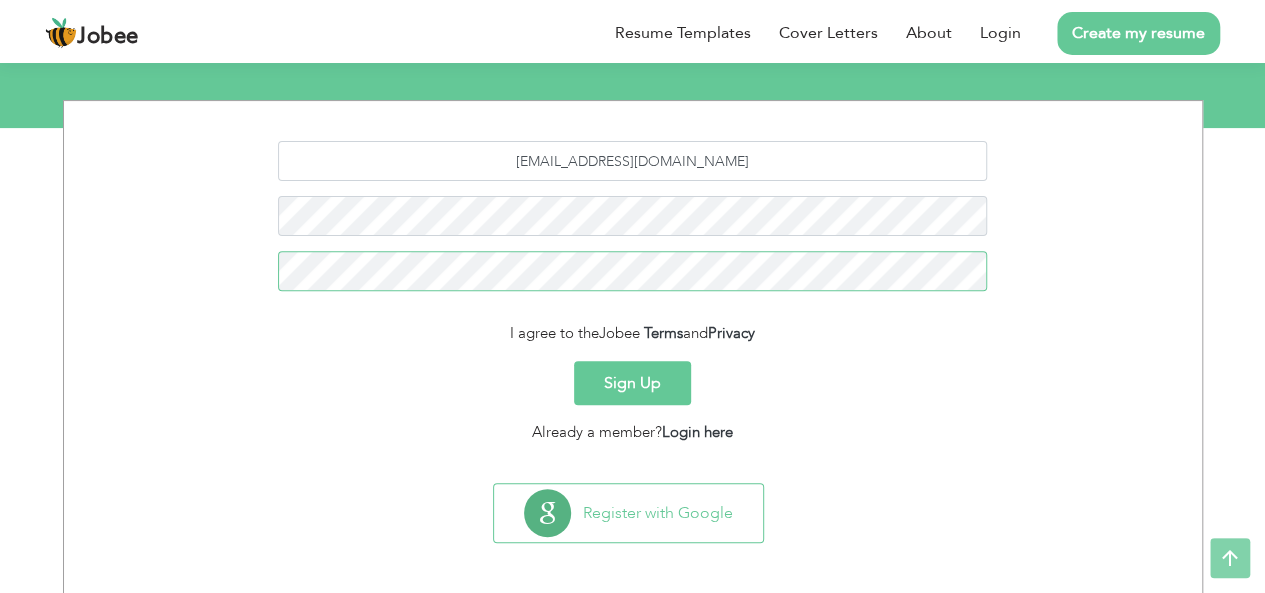 scroll, scrollTop: 236, scrollLeft: 0, axis: vertical 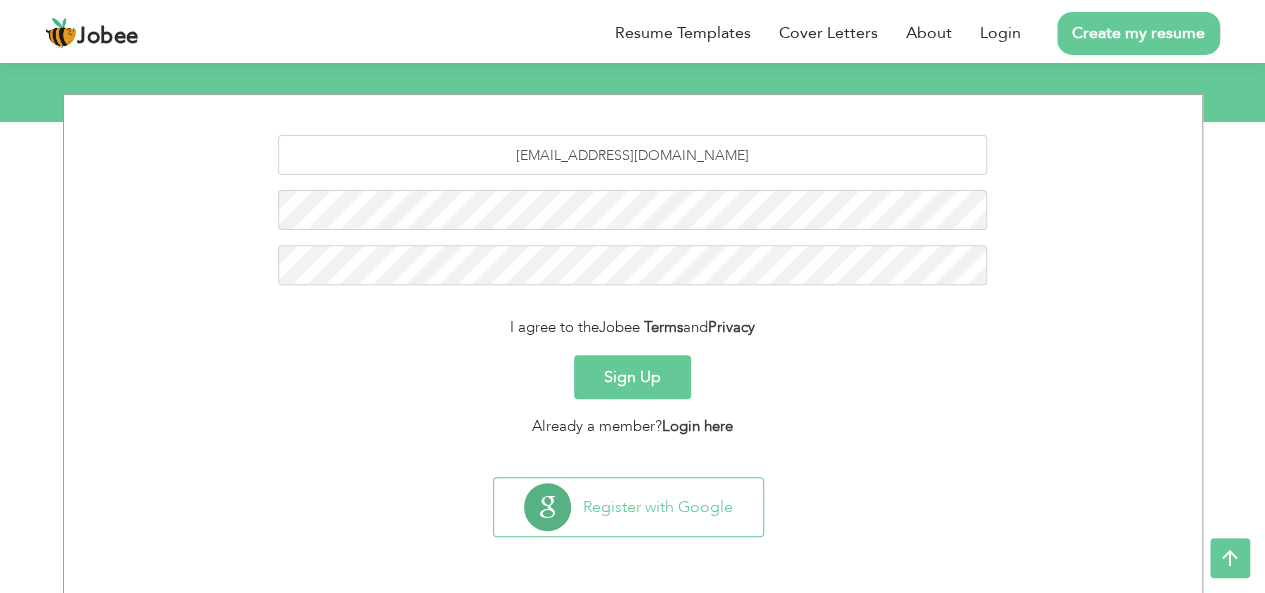 click on "Sign Up" at bounding box center (632, 377) 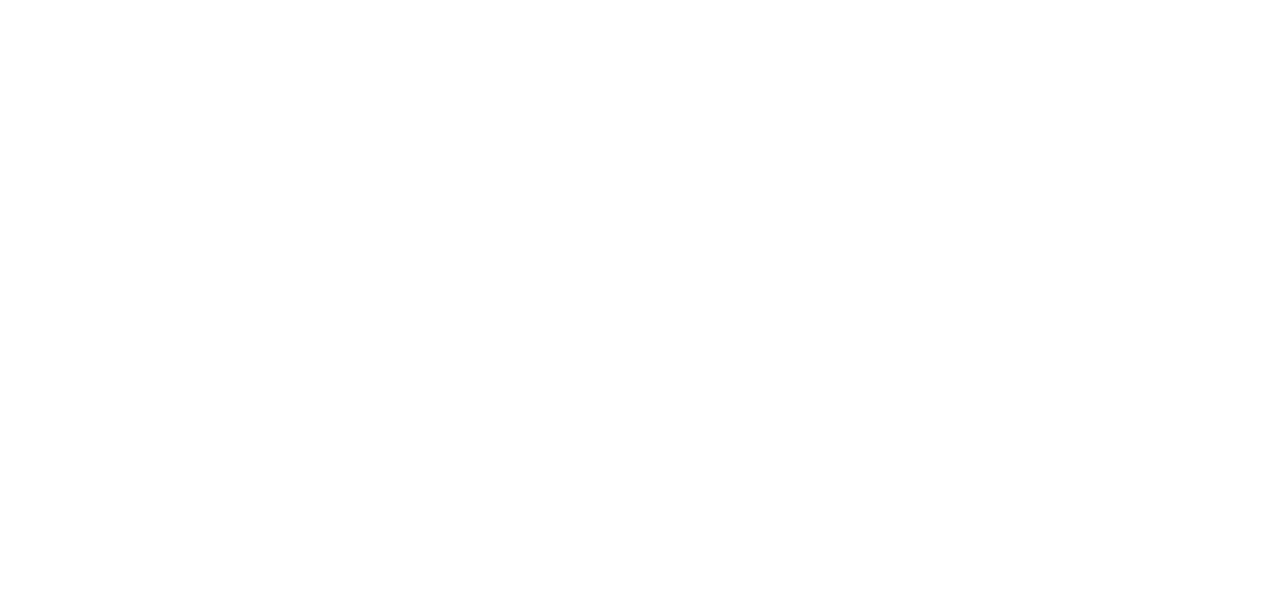 scroll, scrollTop: 0, scrollLeft: 0, axis: both 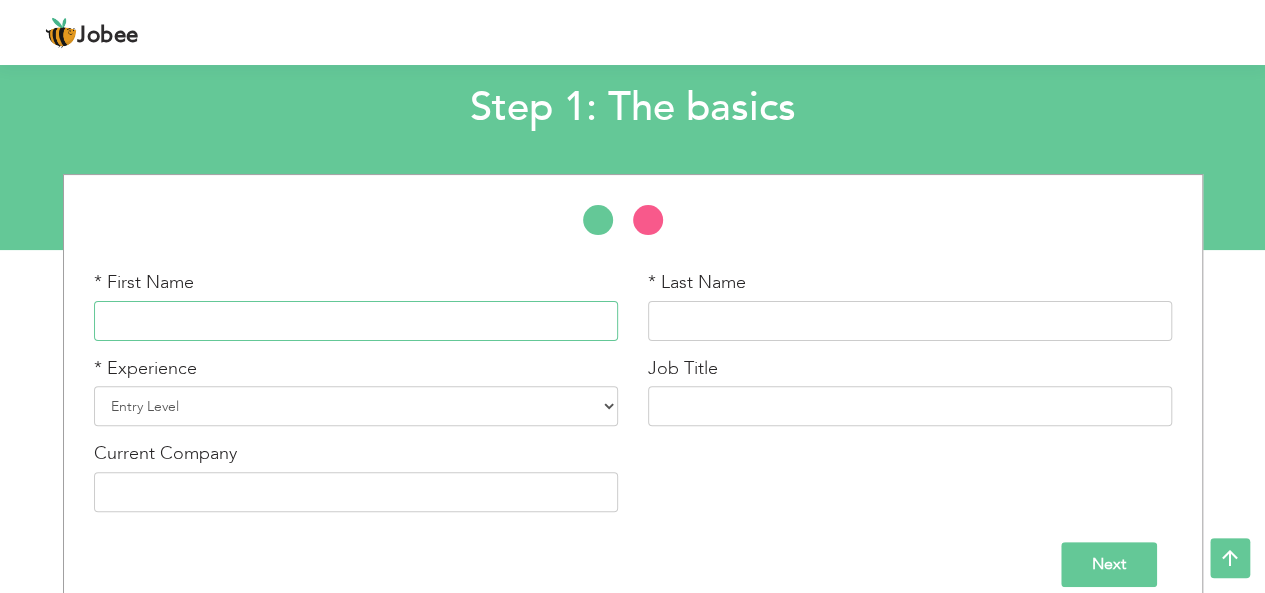 click at bounding box center [356, 321] 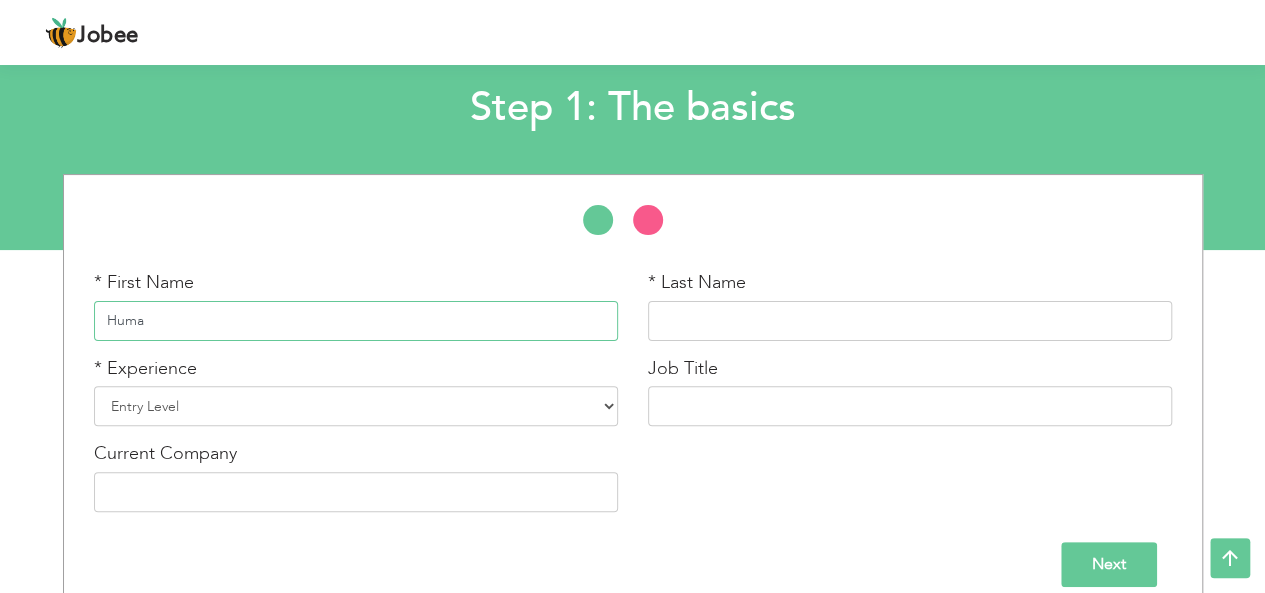 type on "Huma" 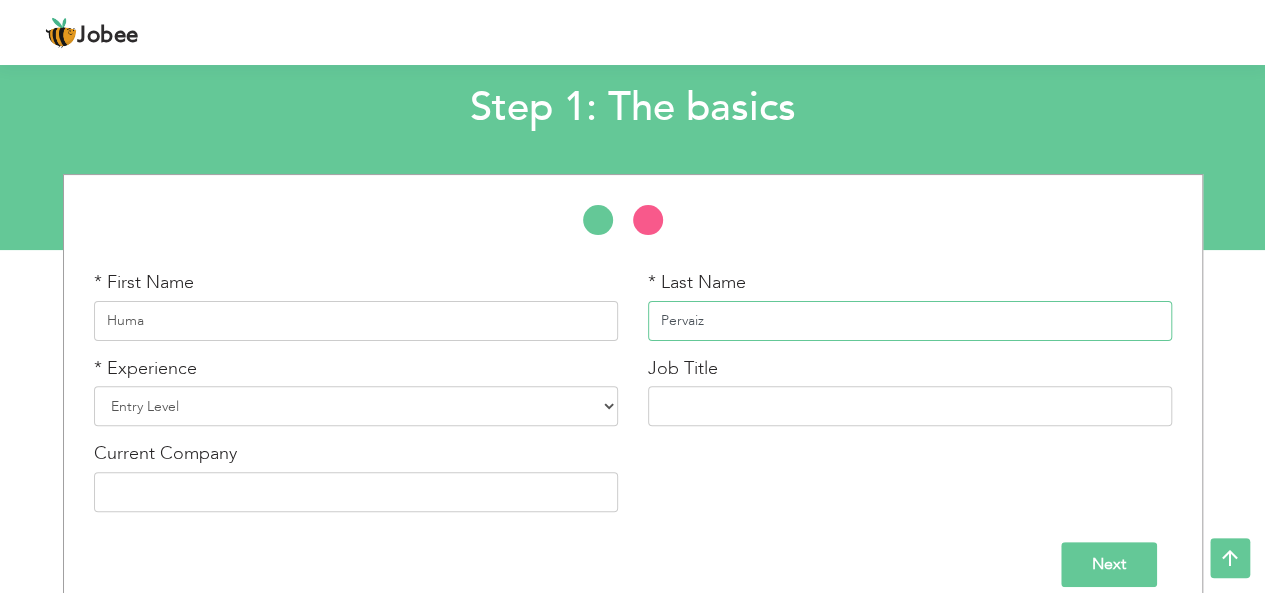 type on "Pervaiz" 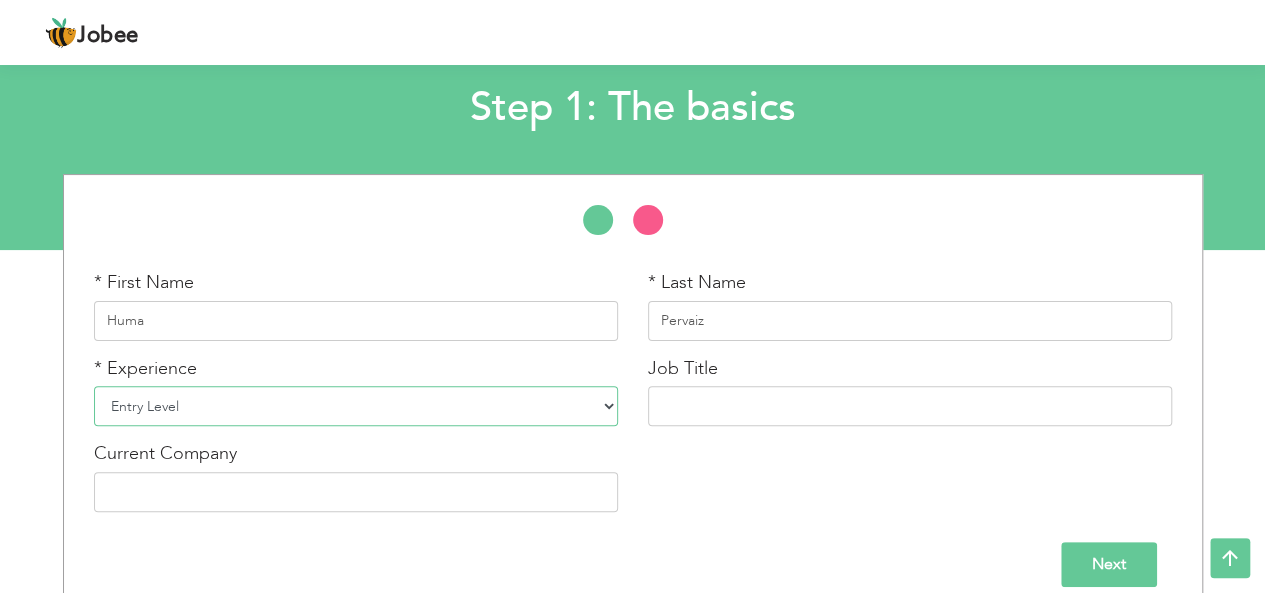 click on "Entry Level
Less than 1 Year
1 Year
2 Years
3 Years
4 Years
5 Years
6 Years
7 Years
8 Years
9 Years
10 Years
11 Years
12 Years
13 Years
14 Years
15 Years
16 Years
17 Years
18 Years
19 Years
20 Years
21 Years
22 Years
23 Years
24 Years
25 Years
26 Years
27 Years
28 Years
29 Years
30 Years
31 Years
32 Years
33 Years
34 Years
35 Years
More than 35 Years" at bounding box center [356, 406] 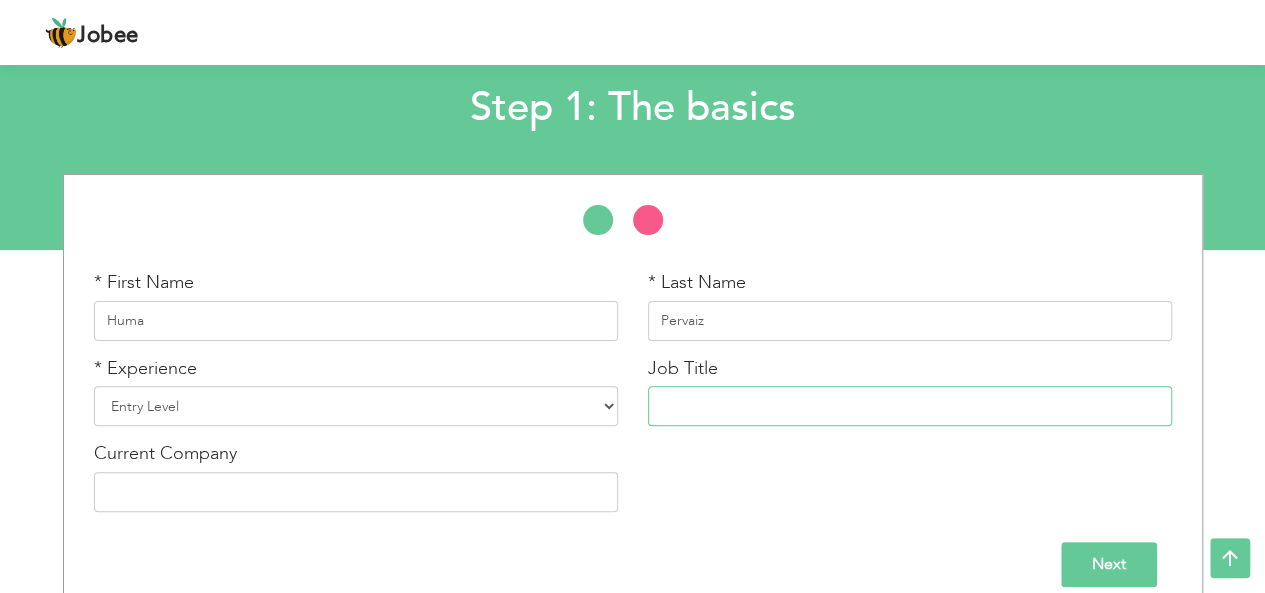 click at bounding box center [910, 406] 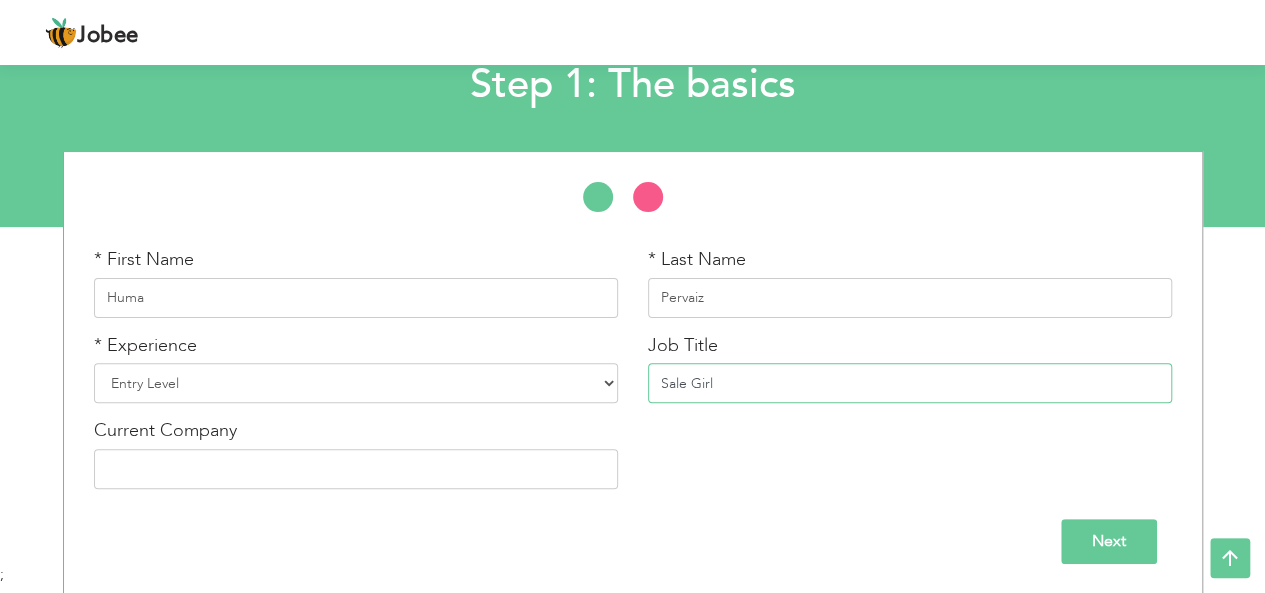 type on "Sale Girl" 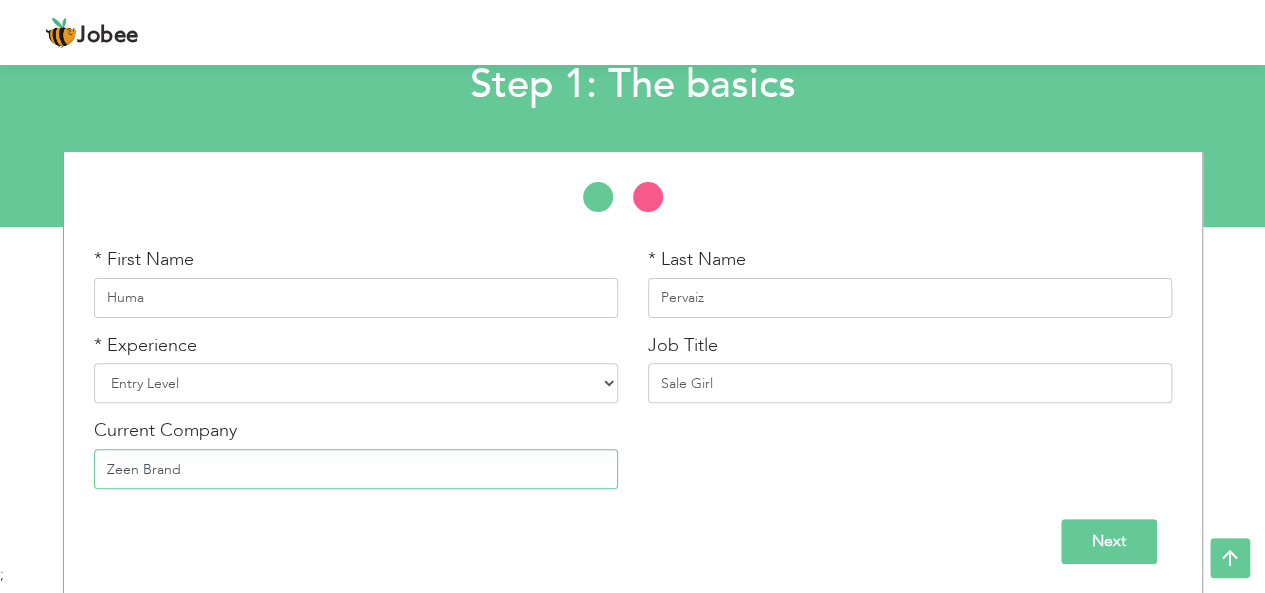 type on "Zeen Brand" 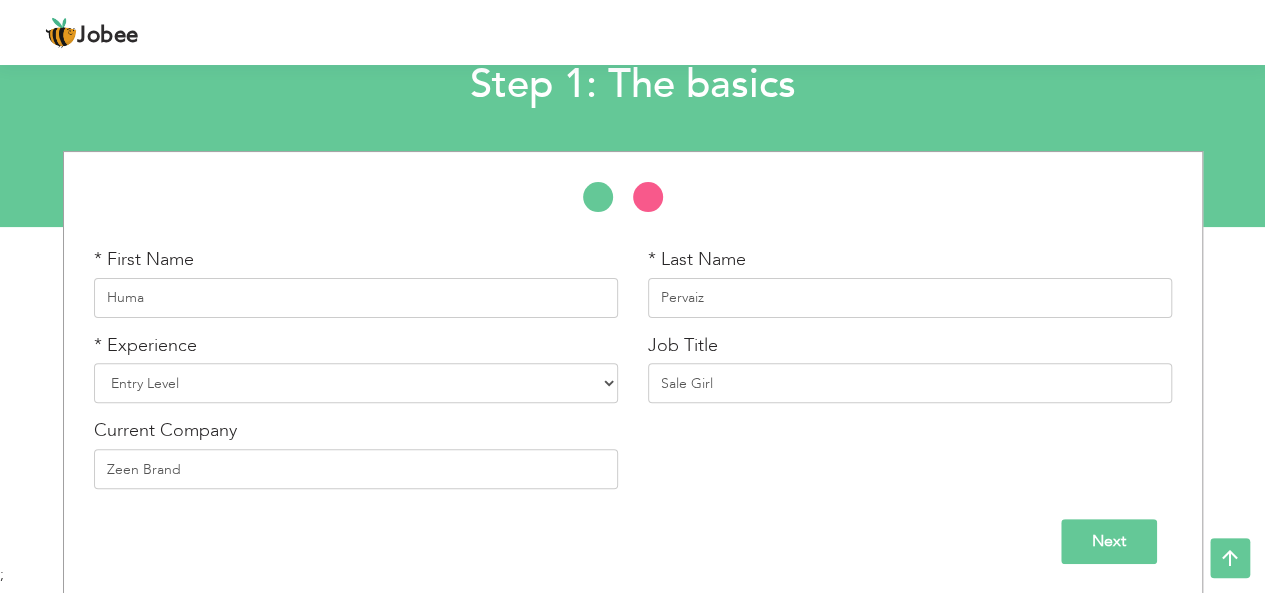 click on "Next" at bounding box center (1109, 541) 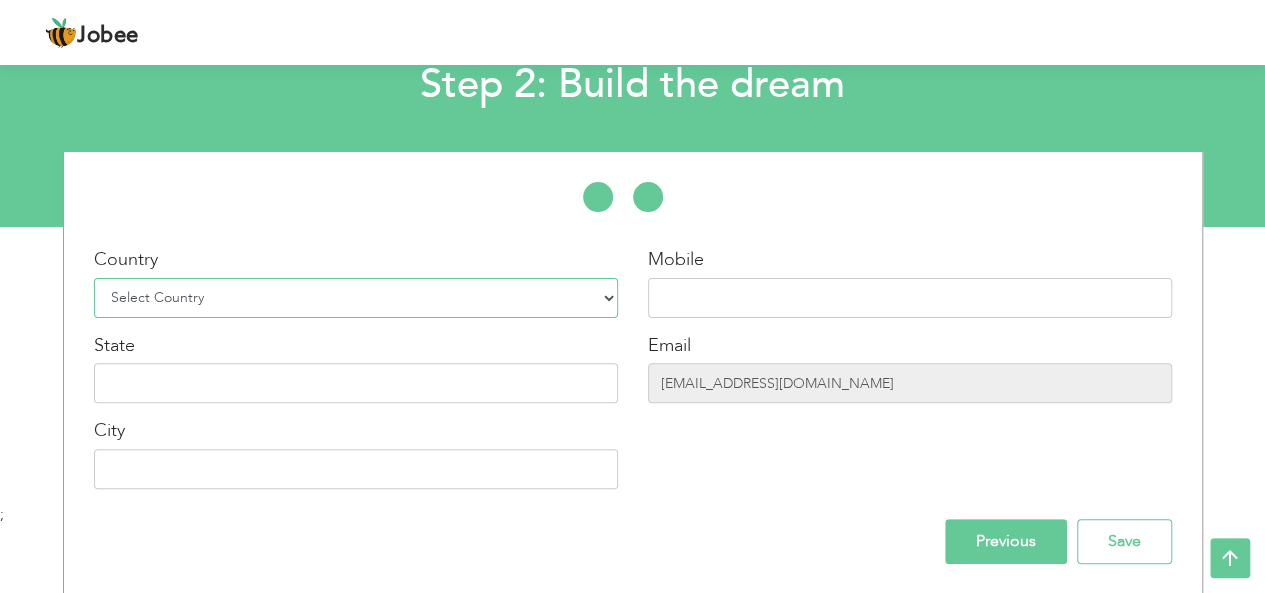 click on "Select Country
Afghanistan
Albania
Algeria
American Samoa
Andorra
Angola
Anguilla
Antarctica
Antigua and Barbuda
Argentina
Armenia
Aruba
Australia
Austria
Azerbaijan
Bahamas
Bahrain
Bangladesh
Barbados
Belarus
Belgium
Belize
Benin
Bermuda
Bhutan
Bolivia
Bosnia-Herzegovina
Botswana
Bouvet Island
Brazil
British Indian Ocean Territory
Brunei Darussalam
Bulgaria
Burkina Faso
Burundi
Cambodia
Cameroon
Canada
Cape Verde
Cayman Islands
Central African Republic
Chad
Chile
China
Christmas Island
Cocos (Keeling) Islands
Colombia
Comoros
Congo
Congo, Dem. Republic
Cook Islands
Costa Rica
Croatia
Cuba
Cyprus
Czech Rep
Denmark
Djibouti
Dominica
Dominican Republic
Ecuador
Egypt
El Salvador
Equatorial Guinea
Eritrea
Estonia
Ethiopia
European Union
Falkland Islands (Malvinas)
Faroe Islands
Fiji
Finland
France
French Guiana
French Southern Territories
Gabon
Gambia
Georgia" at bounding box center [356, 298] 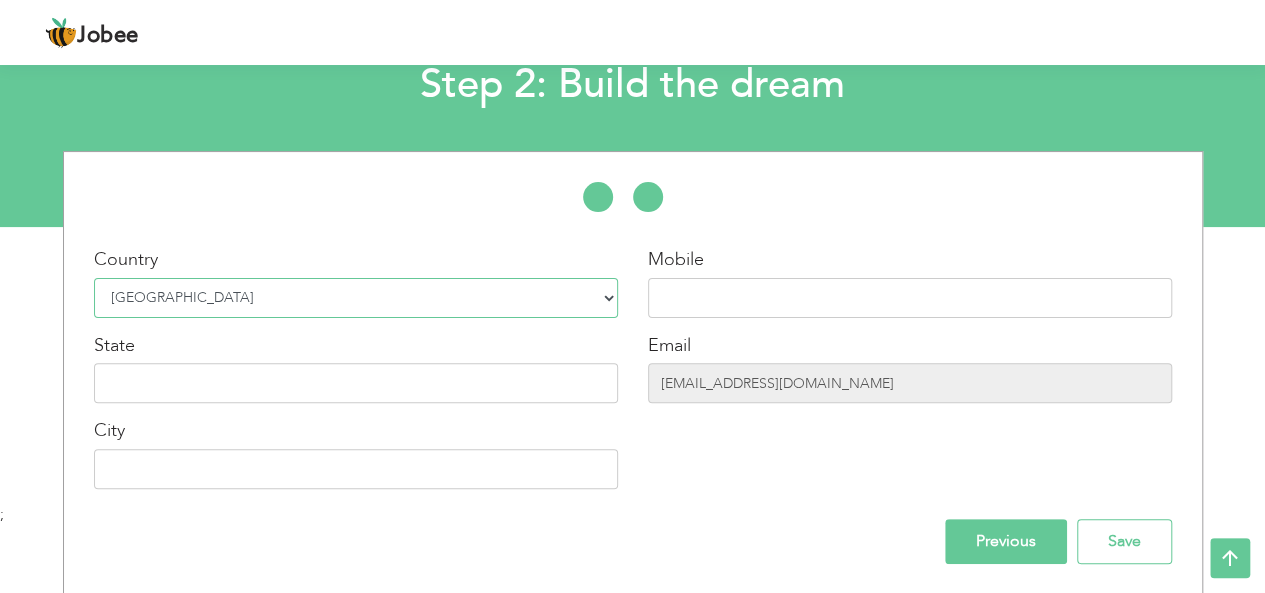 click on "Select Country
Afghanistan
Albania
Algeria
American Samoa
Andorra
Angola
Anguilla
Antarctica
Antigua and Barbuda
Argentina
Armenia
Aruba
Australia
Austria
Azerbaijan
Bahamas
Bahrain
Bangladesh
Barbados
Belarus
Belgium
Belize
Benin
Bermuda
Bhutan
Bolivia
Bosnia-Herzegovina
Botswana
Bouvet Island
Brazil
British Indian Ocean Territory
Brunei Darussalam
Bulgaria
Burkina Faso
Burundi
Cambodia
Cameroon
Canada
Cape Verde
Cayman Islands
Central African Republic
Chad
Chile
China
Christmas Island
Cocos (Keeling) Islands
Colombia
Comoros
Congo
Congo, Dem. Republic
Cook Islands
Costa Rica
Croatia
Cuba
Cyprus
Czech Rep
Denmark
Djibouti
Dominica
Dominican Republic
Ecuador
Egypt
El Salvador
Equatorial Guinea
Eritrea
Estonia
Ethiopia
European Union
Falkland Islands (Malvinas)
Faroe Islands
Fiji
Finland
France
French Guiana
French Southern Territories
Gabon
Gambia
Georgia" at bounding box center [356, 298] 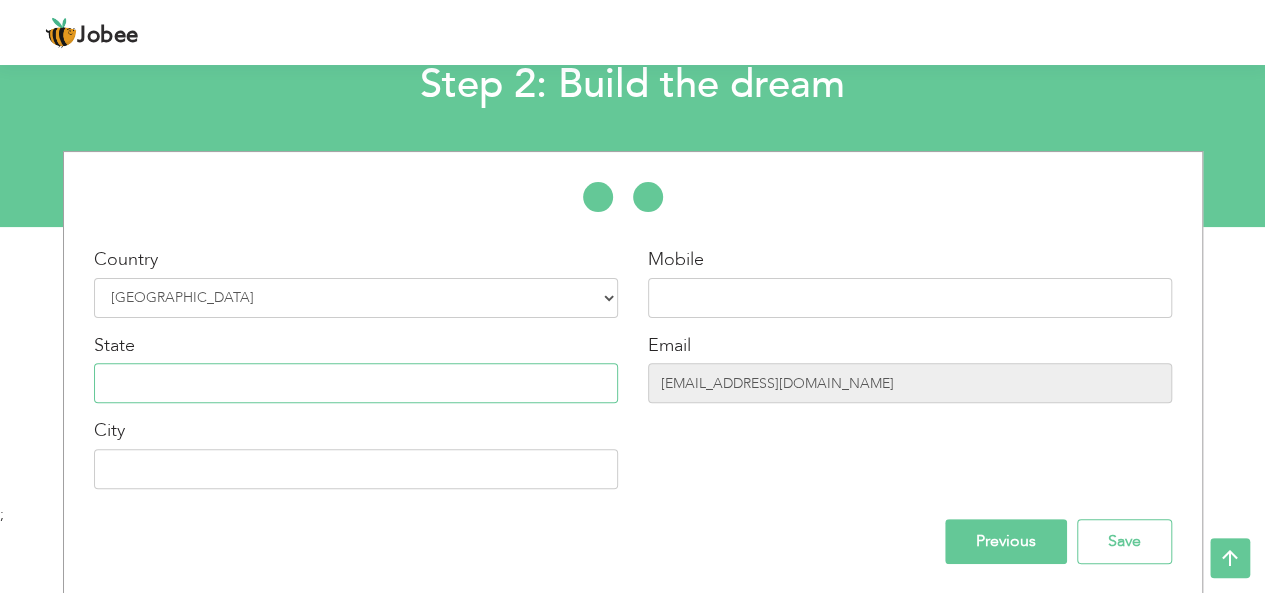 click at bounding box center [356, 383] 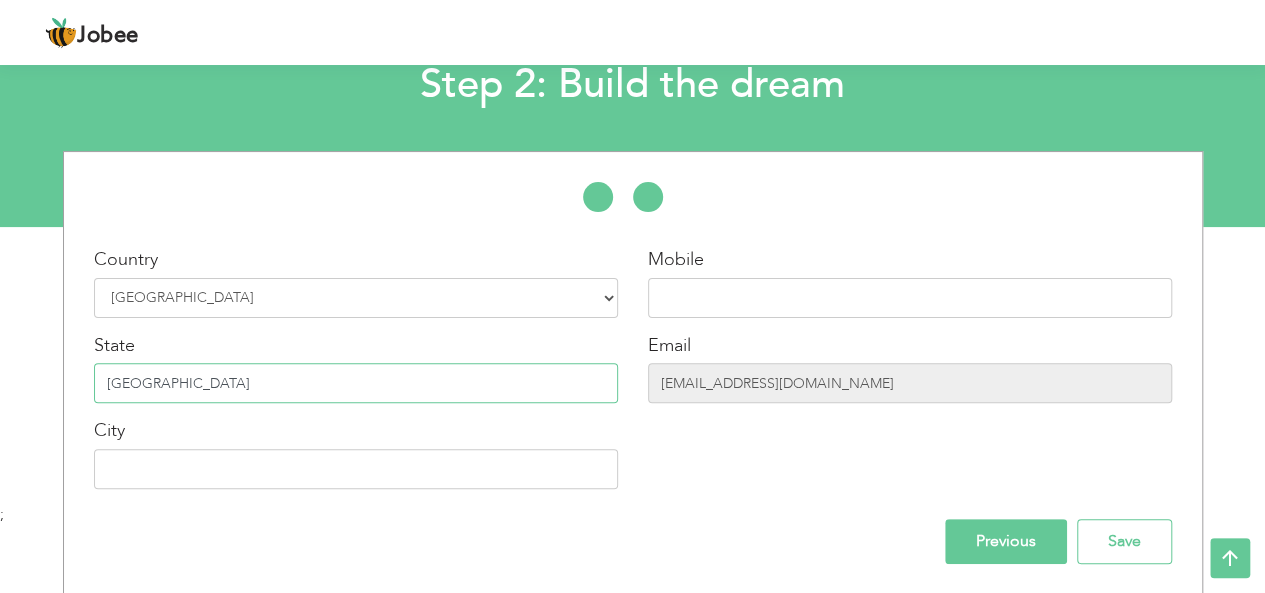 click on "[GEOGRAPHIC_DATA]" at bounding box center [356, 383] 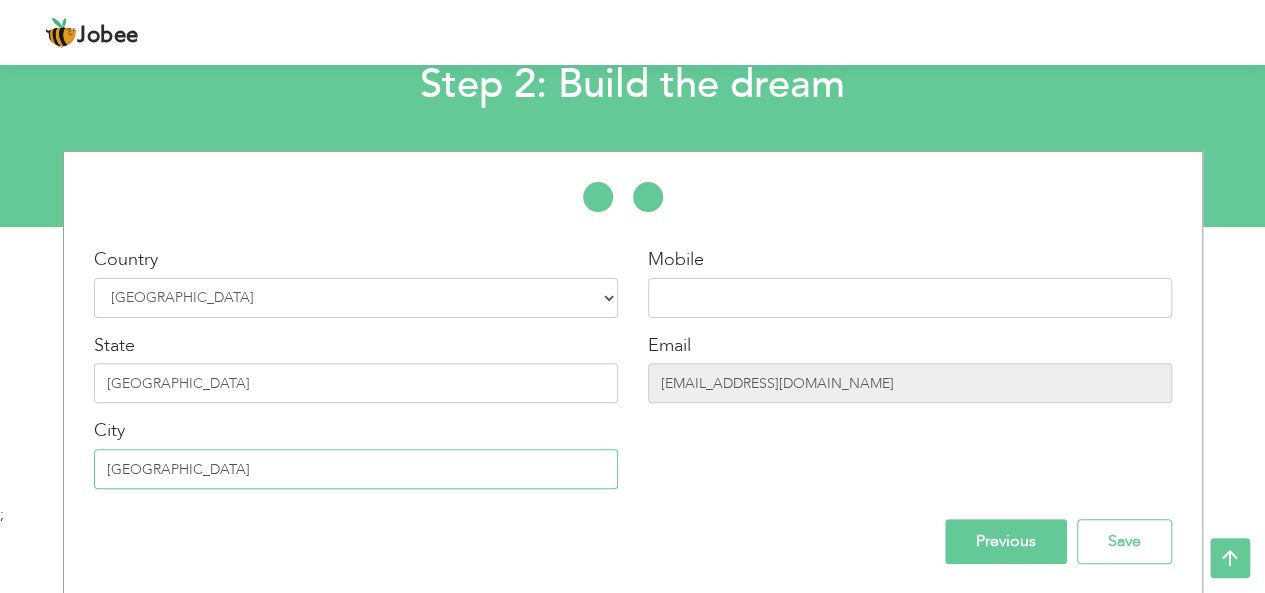 type on "[GEOGRAPHIC_DATA]" 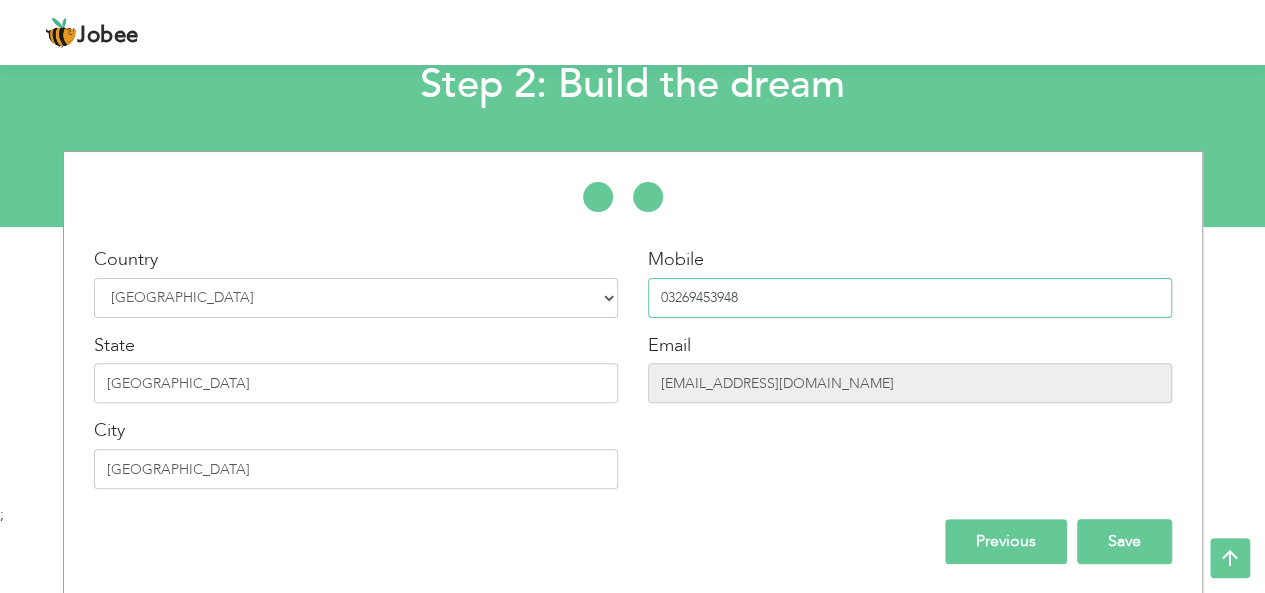 type on "03269453948" 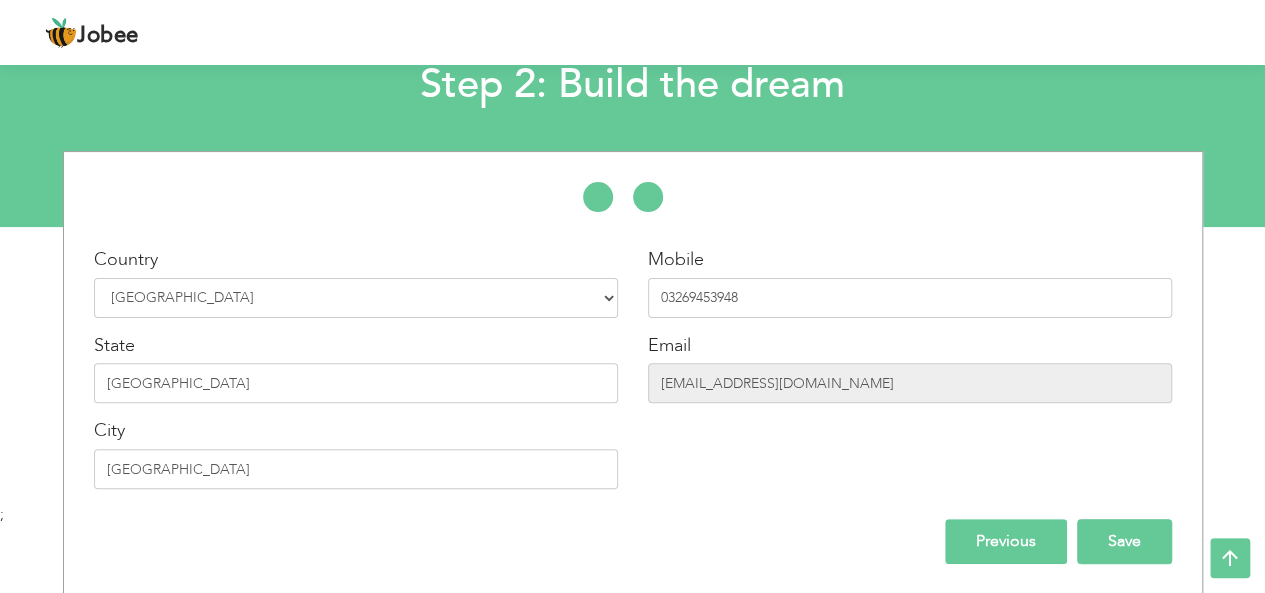 click on "Save" at bounding box center (1124, 541) 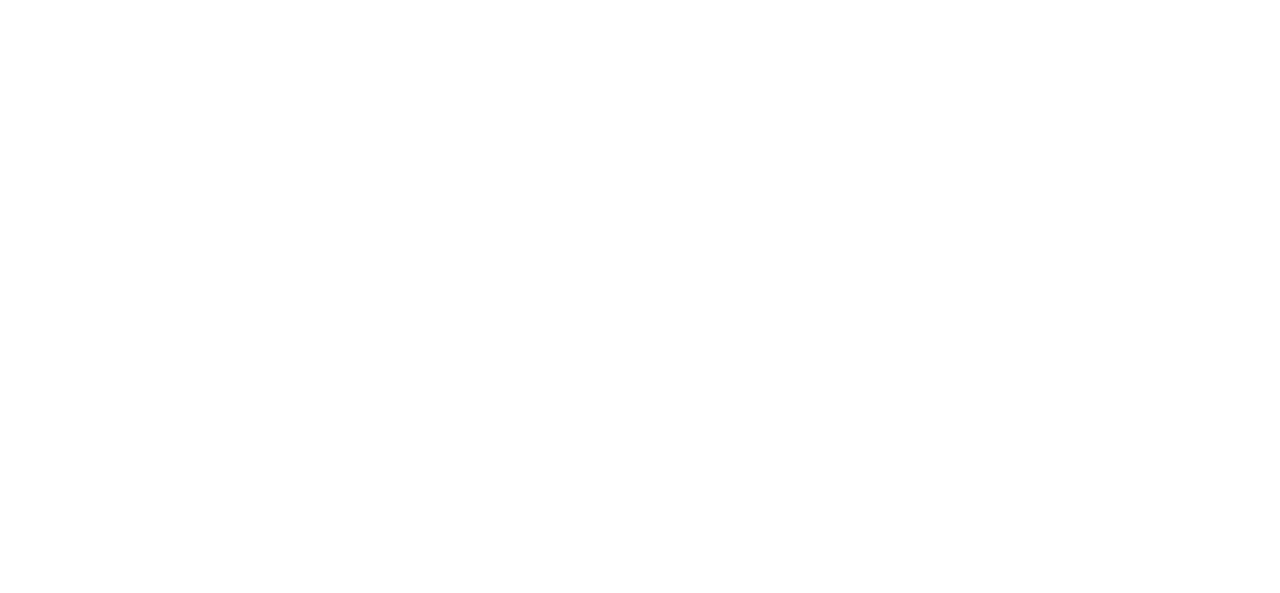 scroll, scrollTop: 0, scrollLeft: 0, axis: both 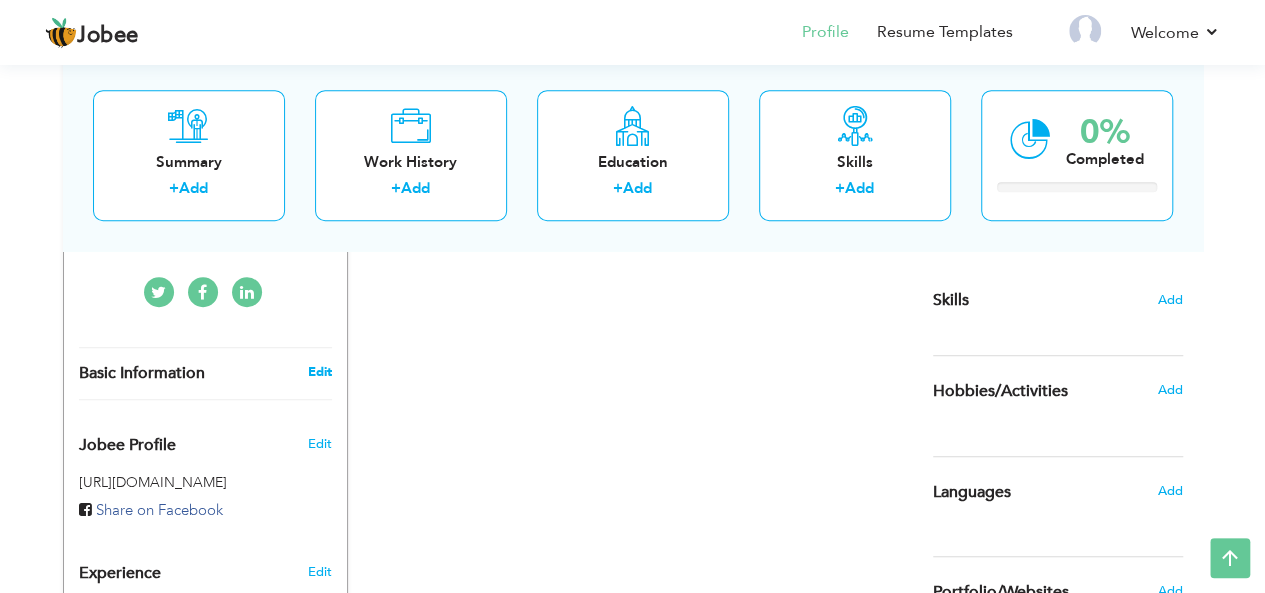 click on "Edit" at bounding box center (319, 372) 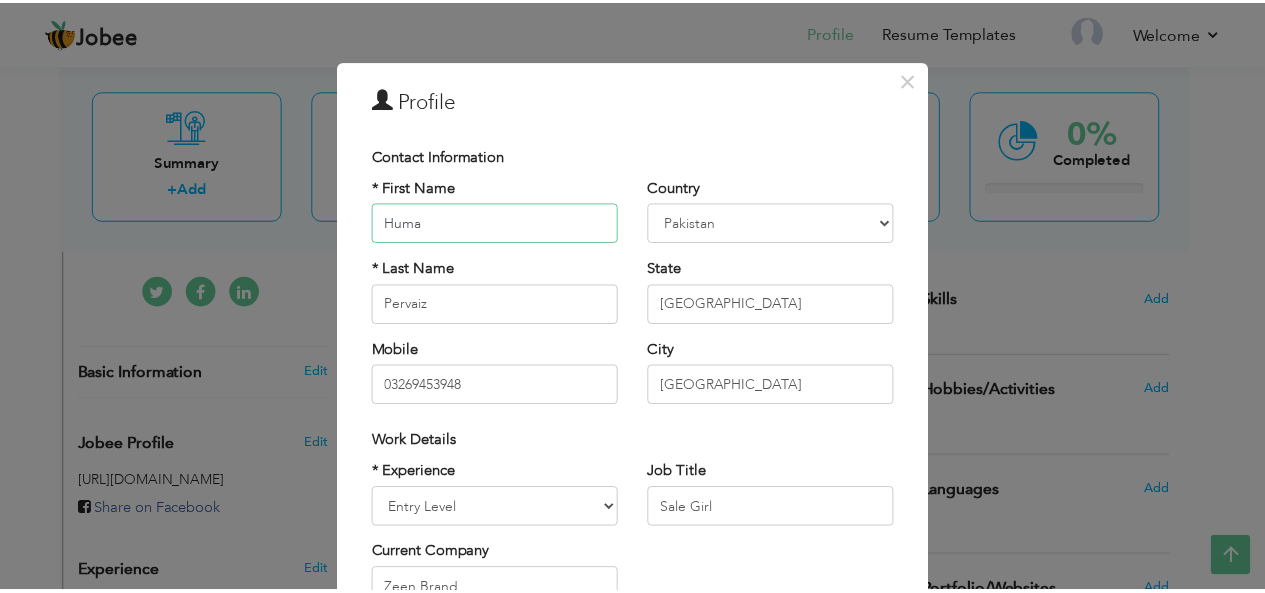scroll, scrollTop: 304, scrollLeft: 0, axis: vertical 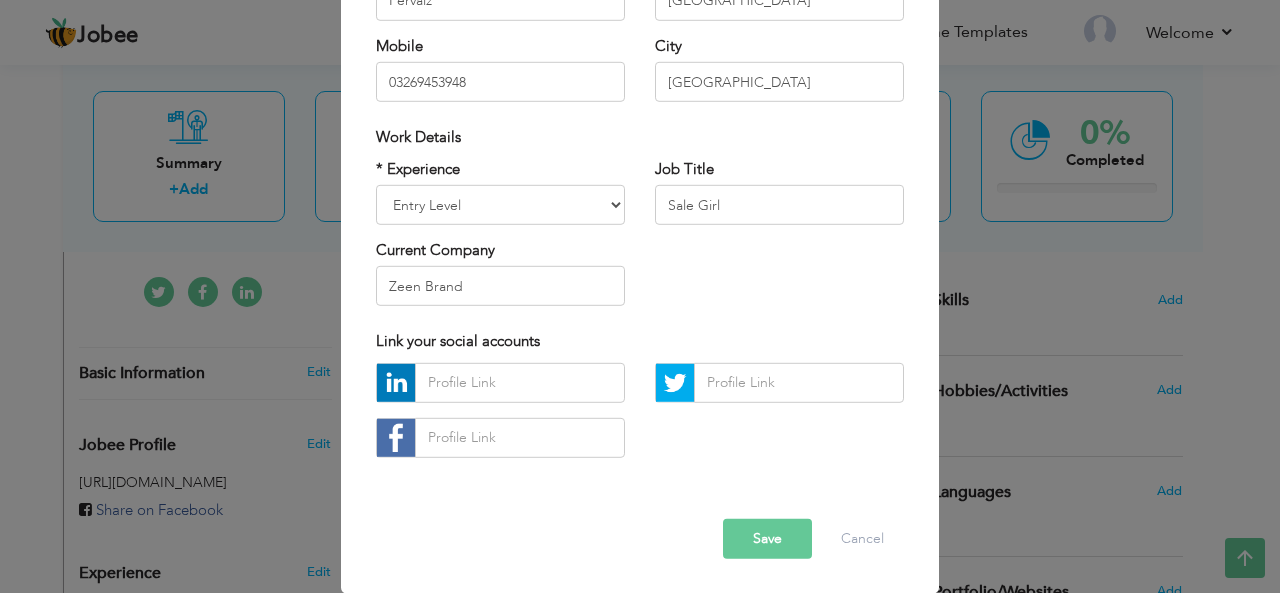 click on "Save" at bounding box center (767, 539) 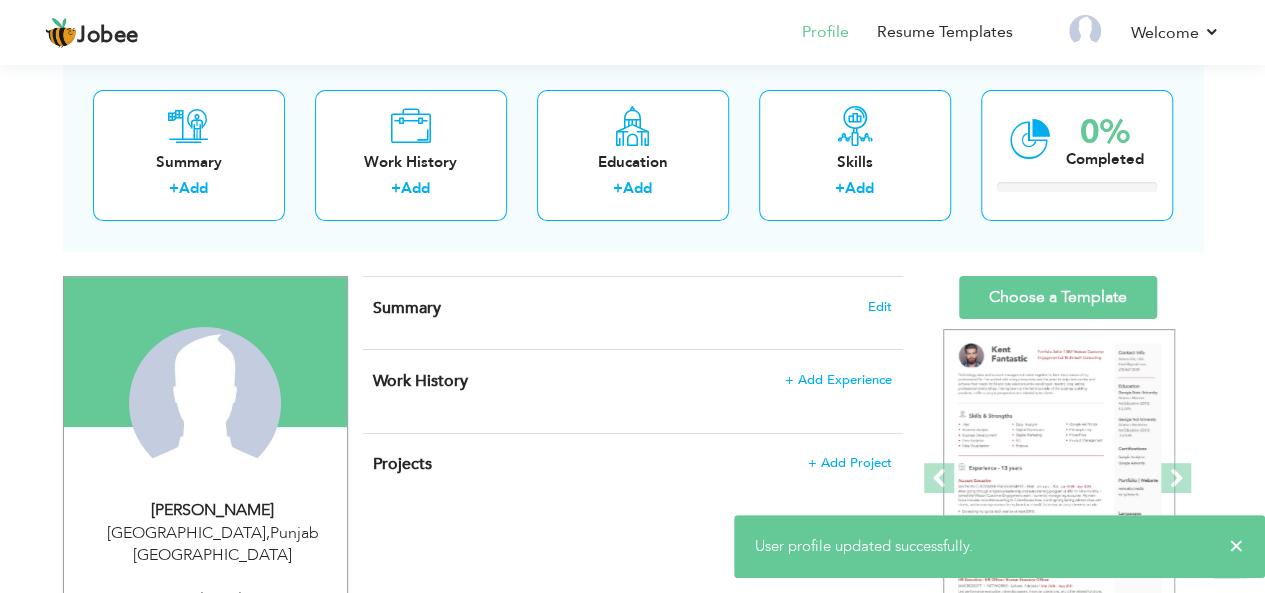 scroll, scrollTop: 97, scrollLeft: 0, axis: vertical 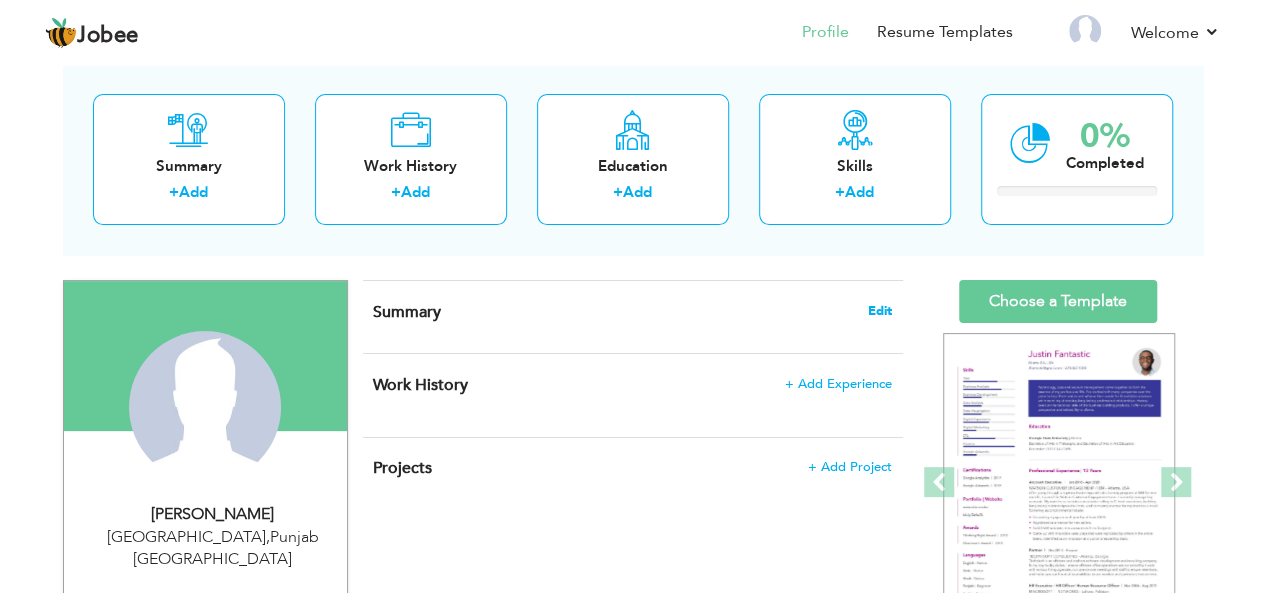 click on "Edit" at bounding box center (880, 311) 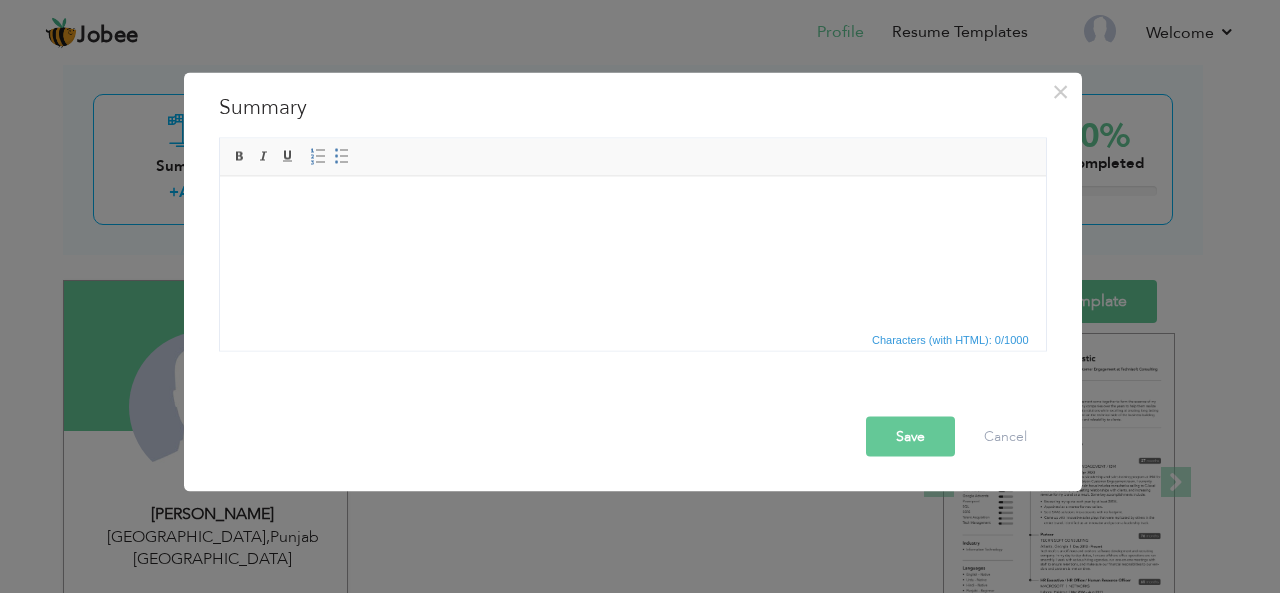 click at bounding box center (632, 206) 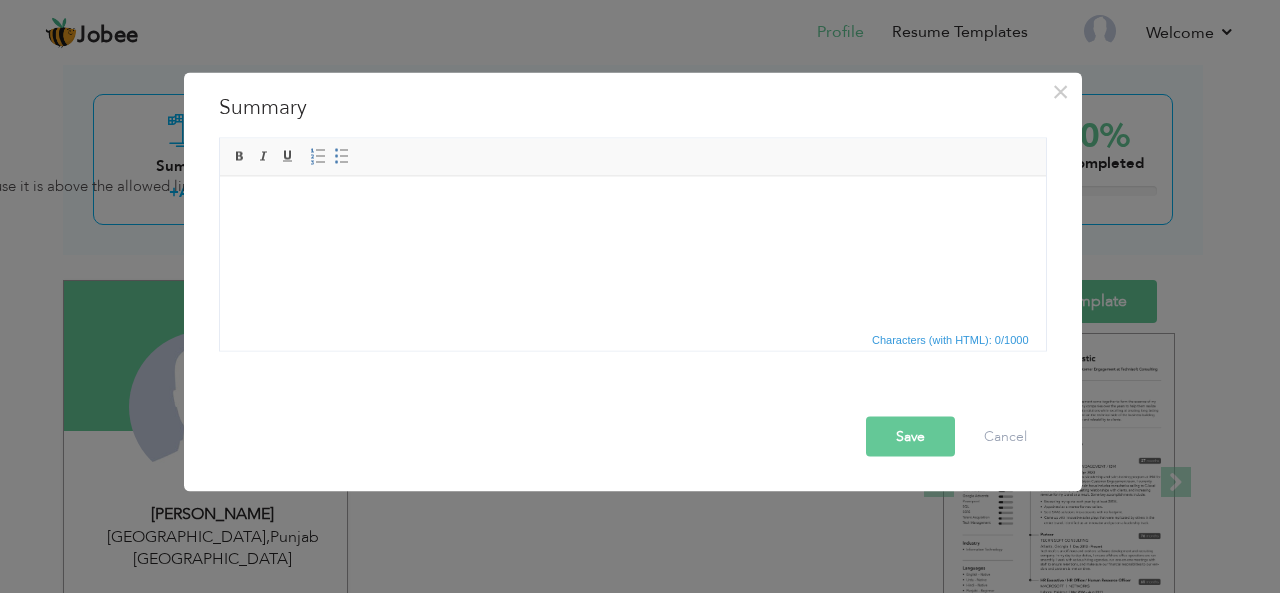 click at bounding box center [632, 206] 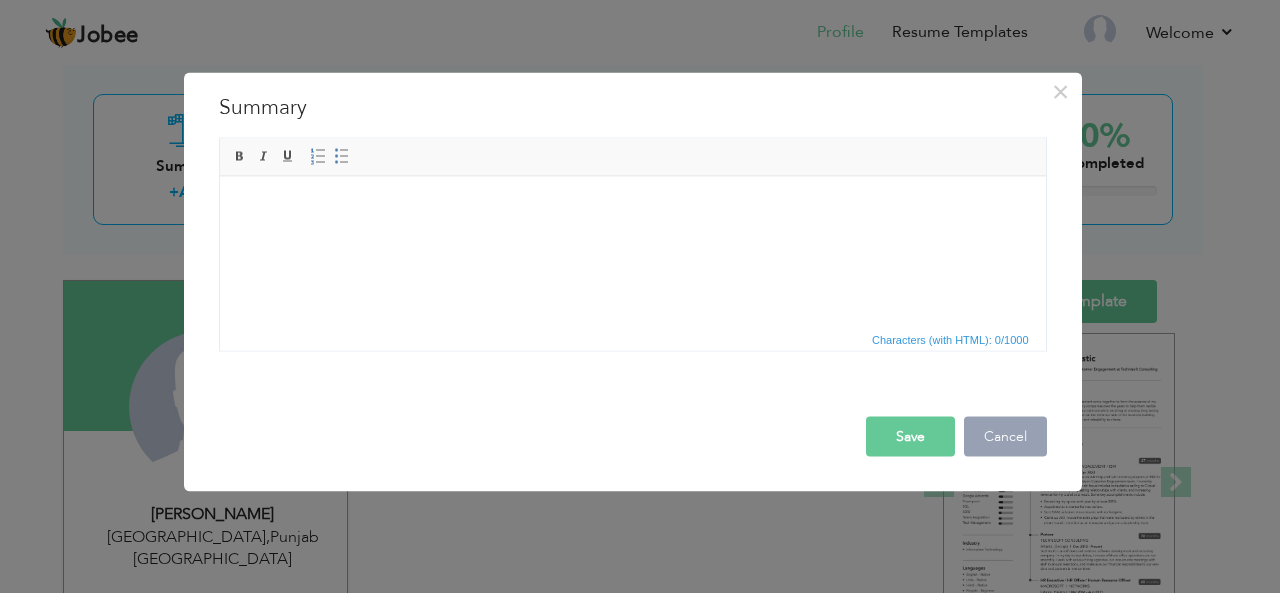click on "Cancel" at bounding box center (1005, 436) 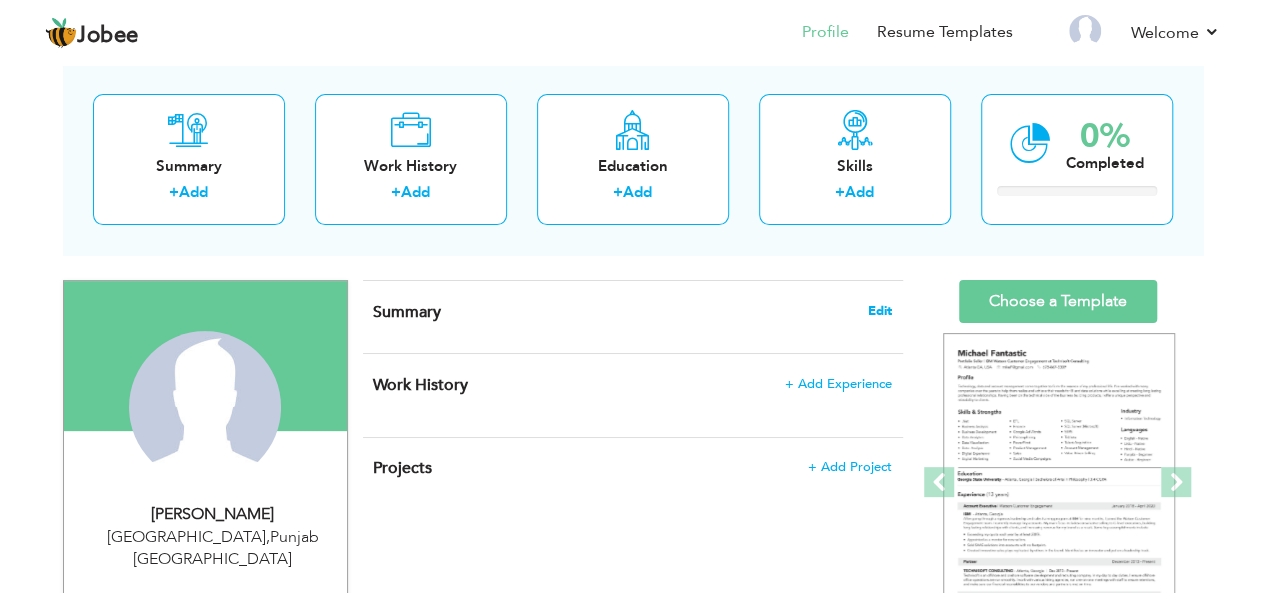 click on "Edit" at bounding box center (880, 311) 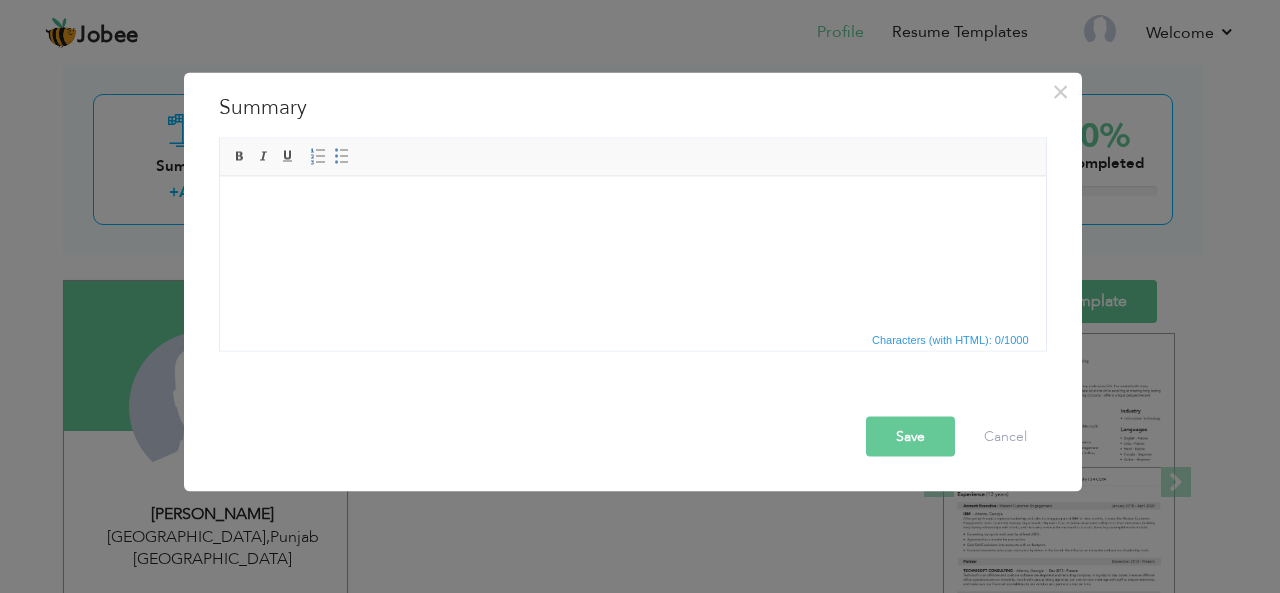 click at bounding box center (632, 206) 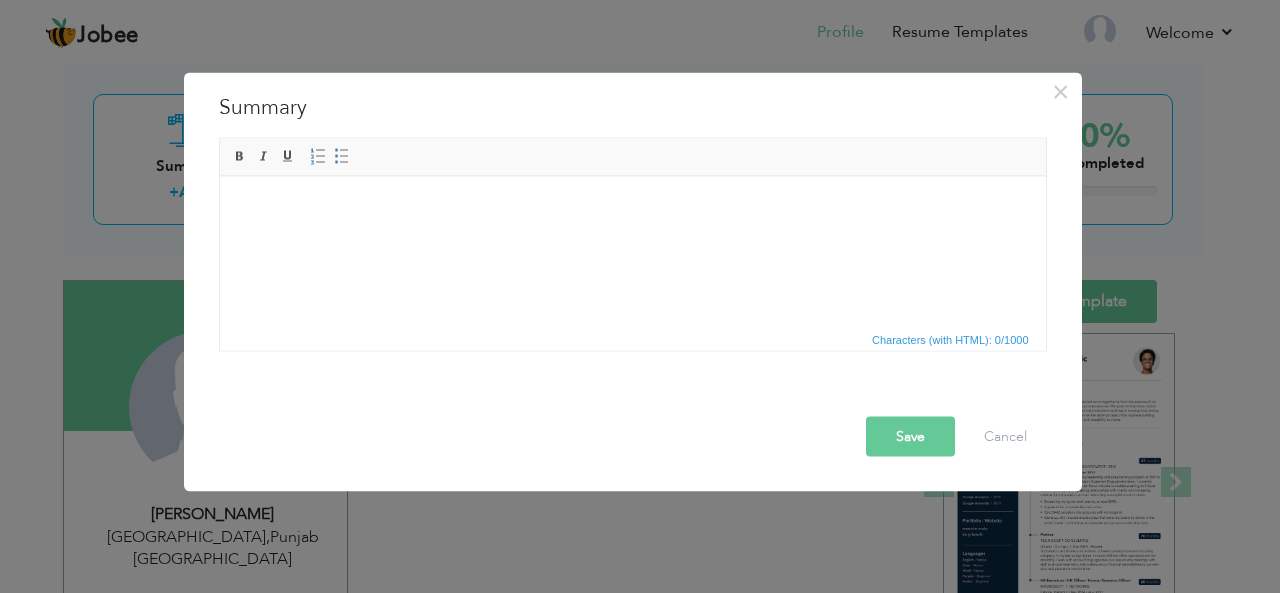 click at bounding box center [632, 206] 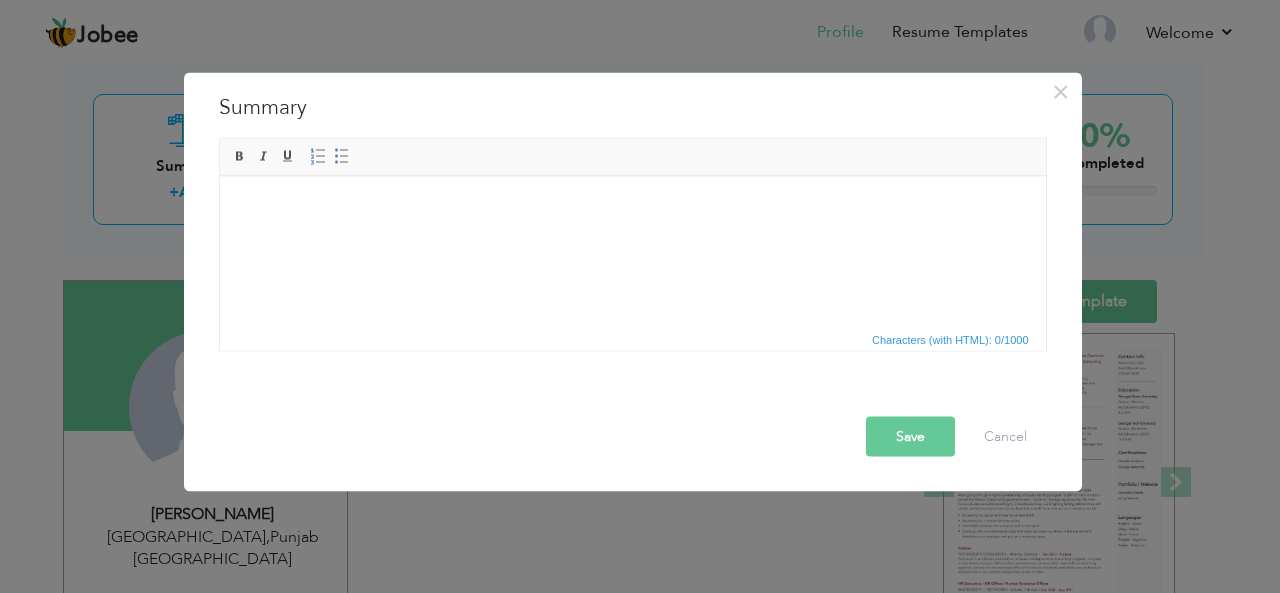 click on "Save" at bounding box center [910, 436] 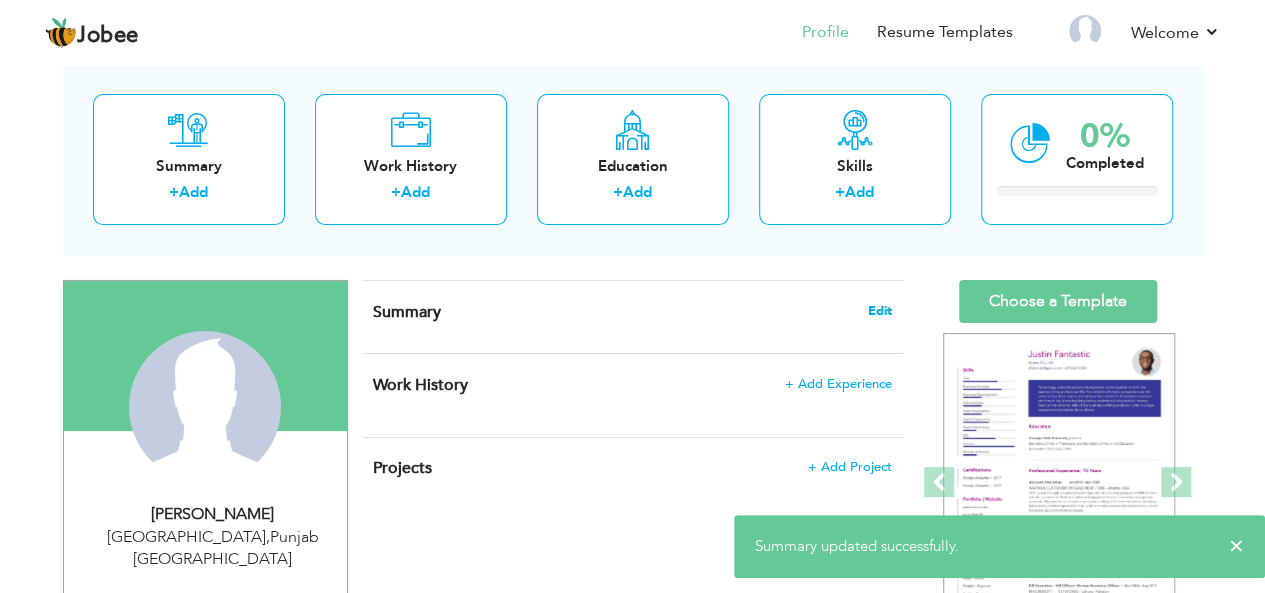 click on "Edit" at bounding box center (880, 311) 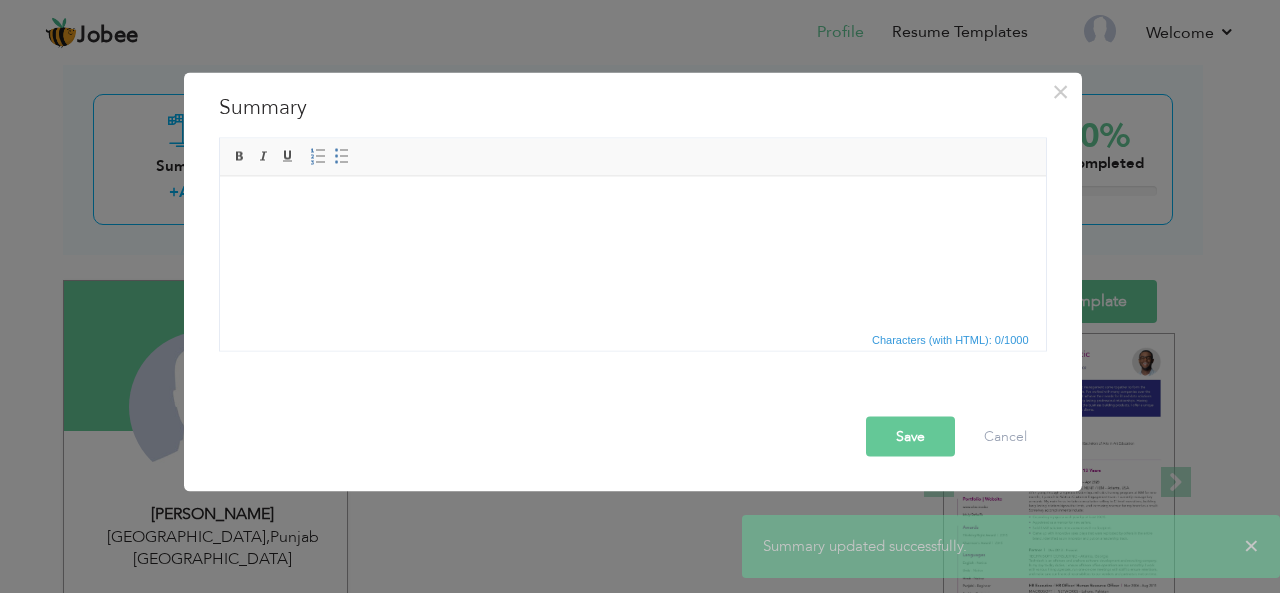 click at bounding box center [632, 206] 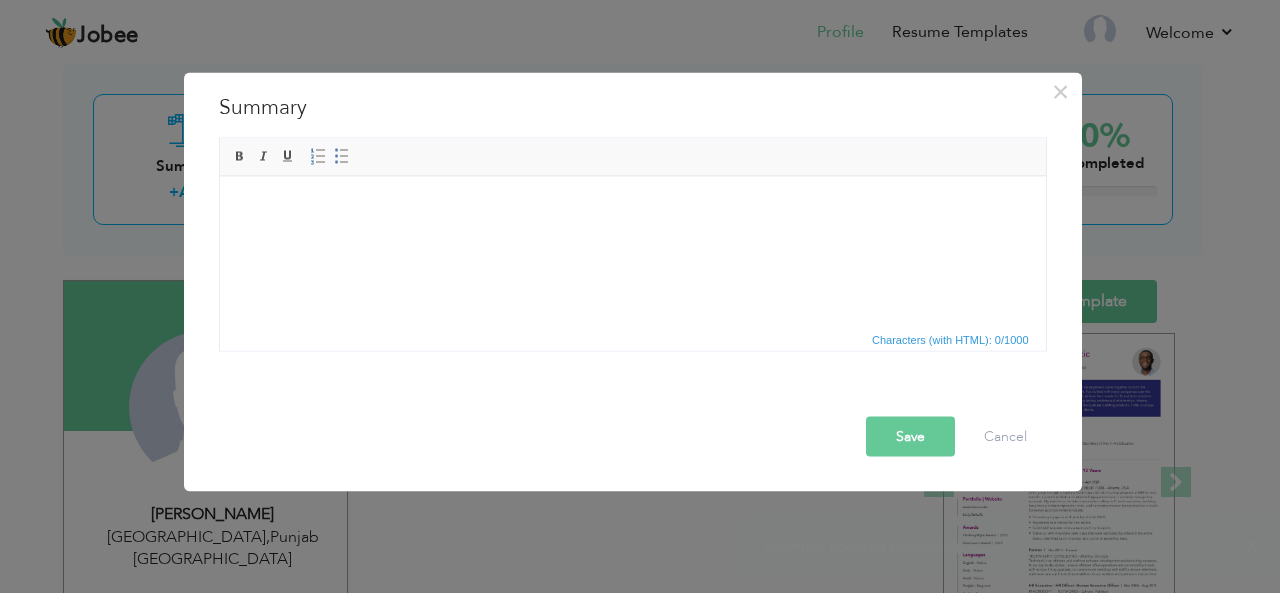click at bounding box center (632, 206) 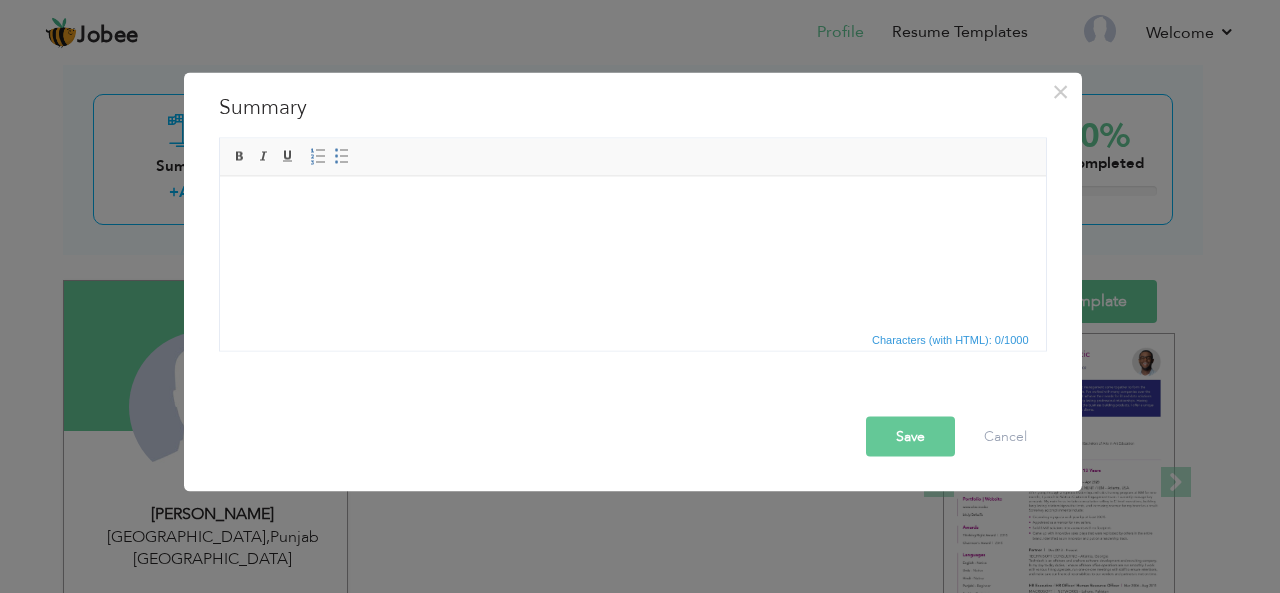 click at bounding box center (632, 206) 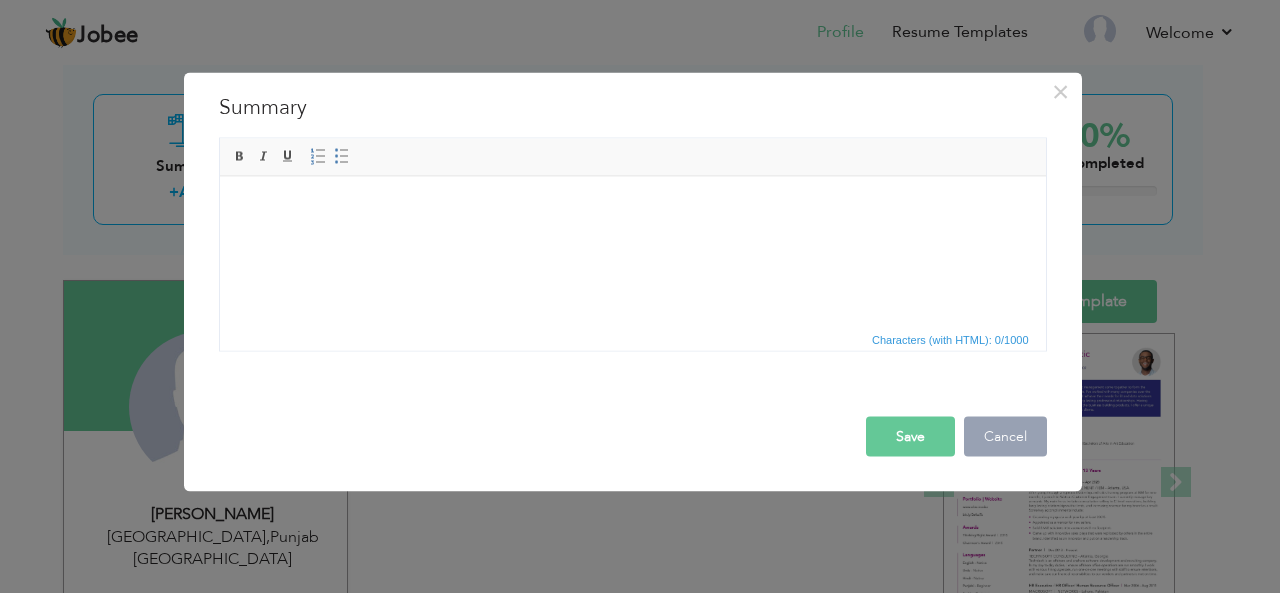 click on "Cancel" at bounding box center (1005, 436) 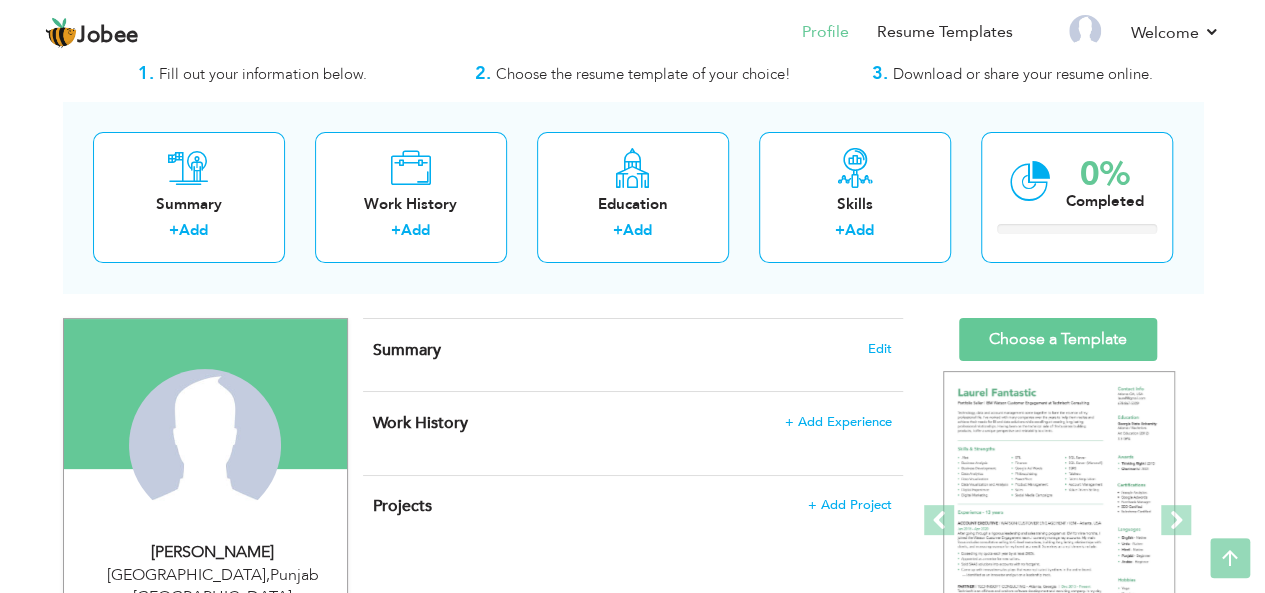 scroll, scrollTop: 45, scrollLeft: 0, axis: vertical 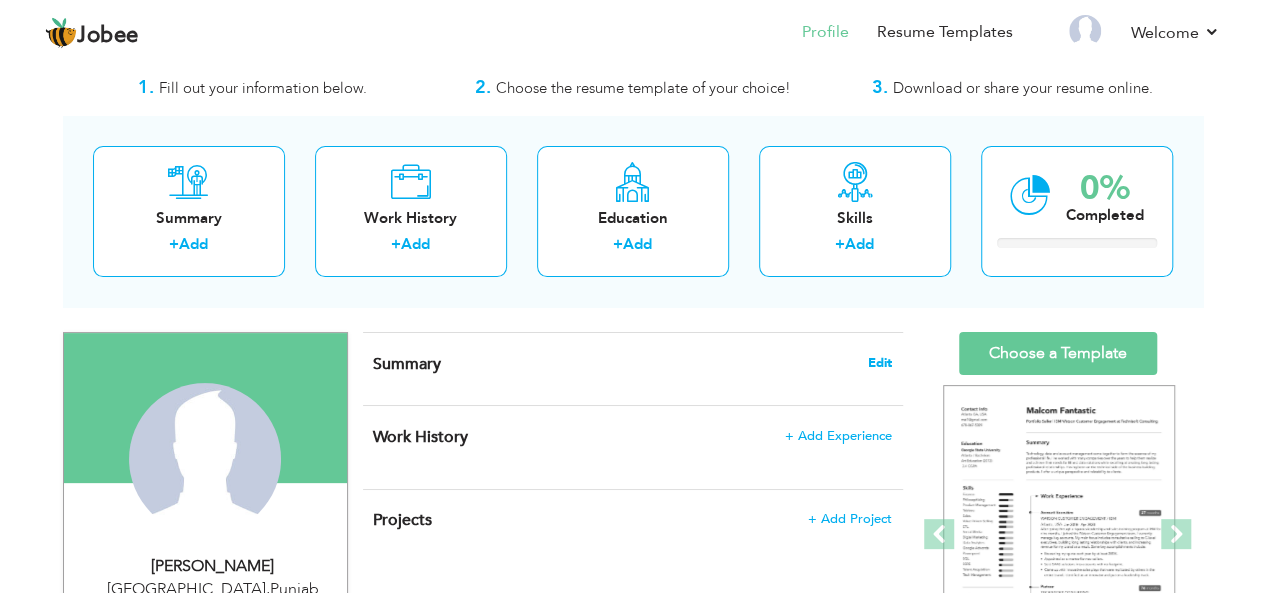 click on "Edit" at bounding box center (880, 363) 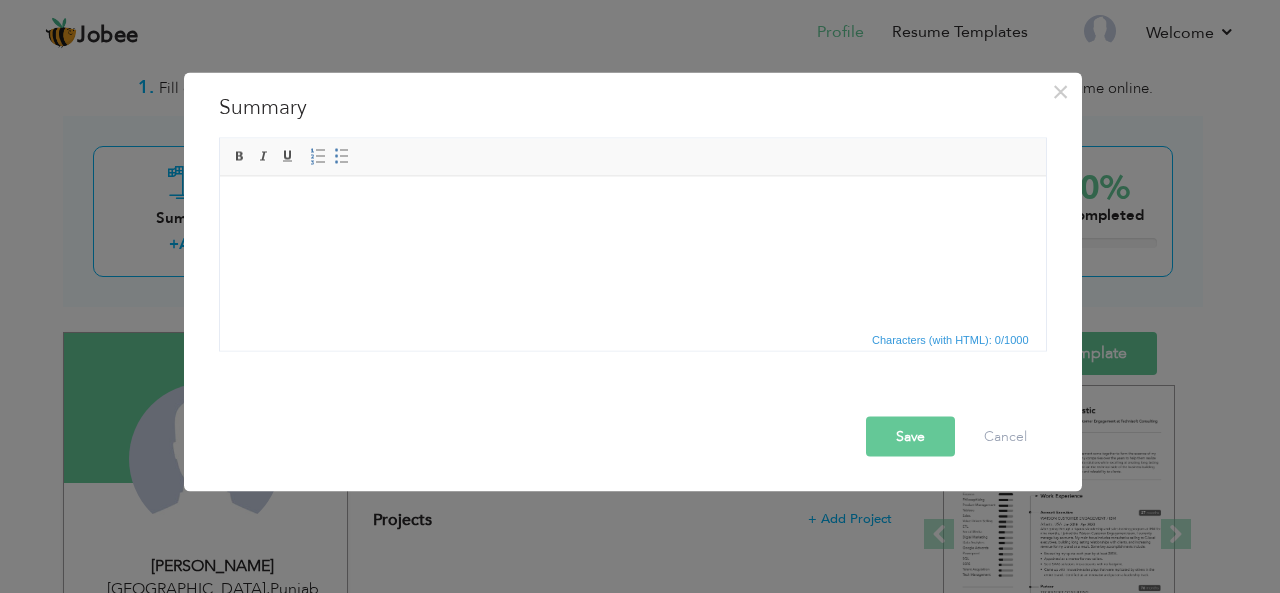 click at bounding box center [632, 206] 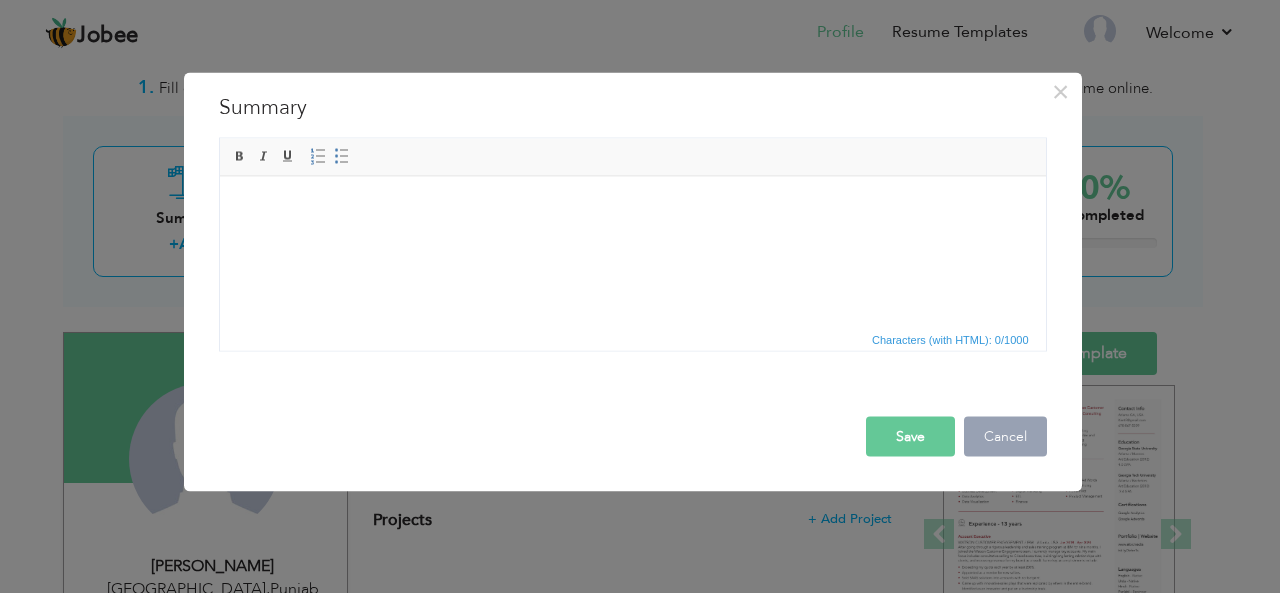 click on "Cancel" at bounding box center (1005, 436) 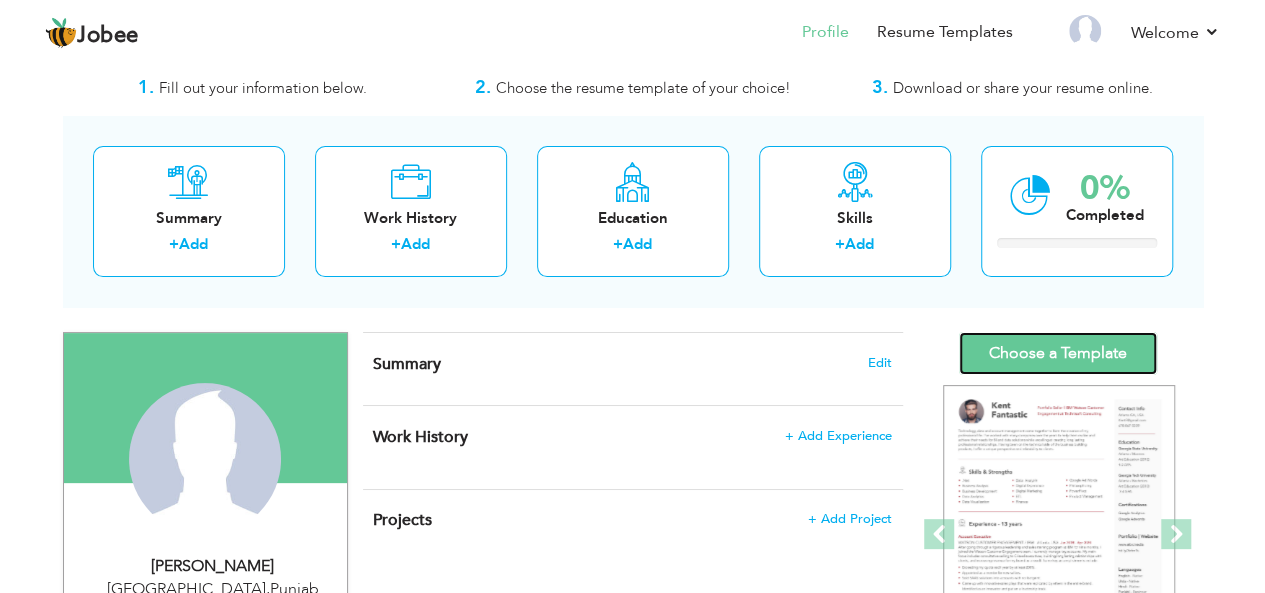 click on "Choose a Template" at bounding box center (1058, 353) 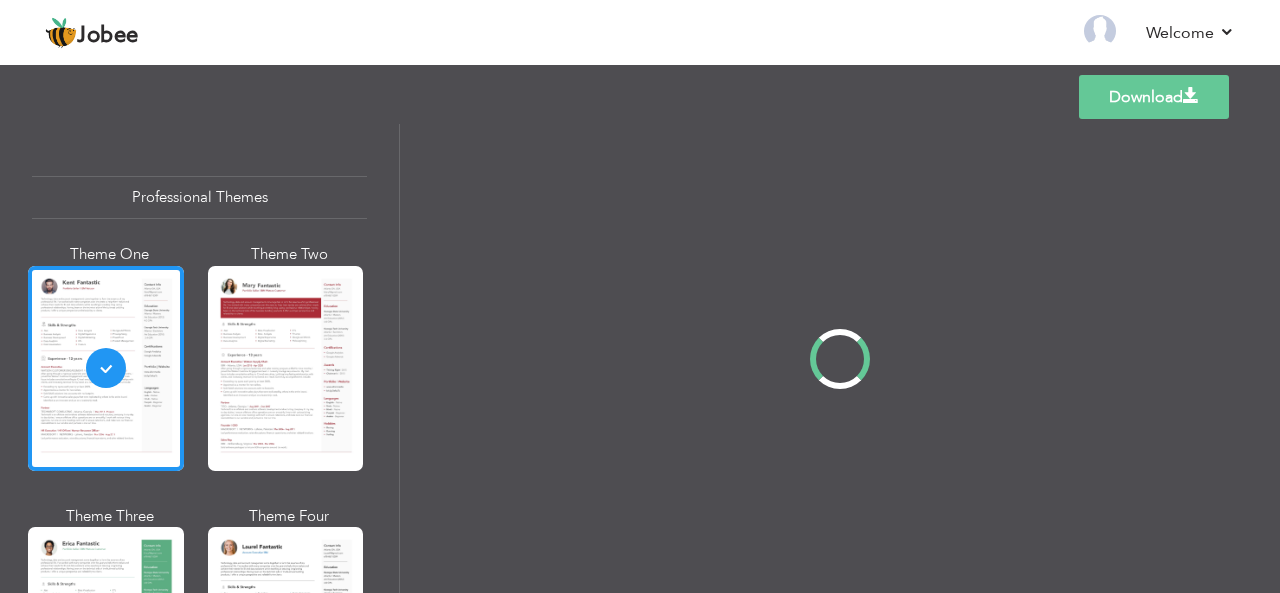 scroll, scrollTop: 0, scrollLeft: 0, axis: both 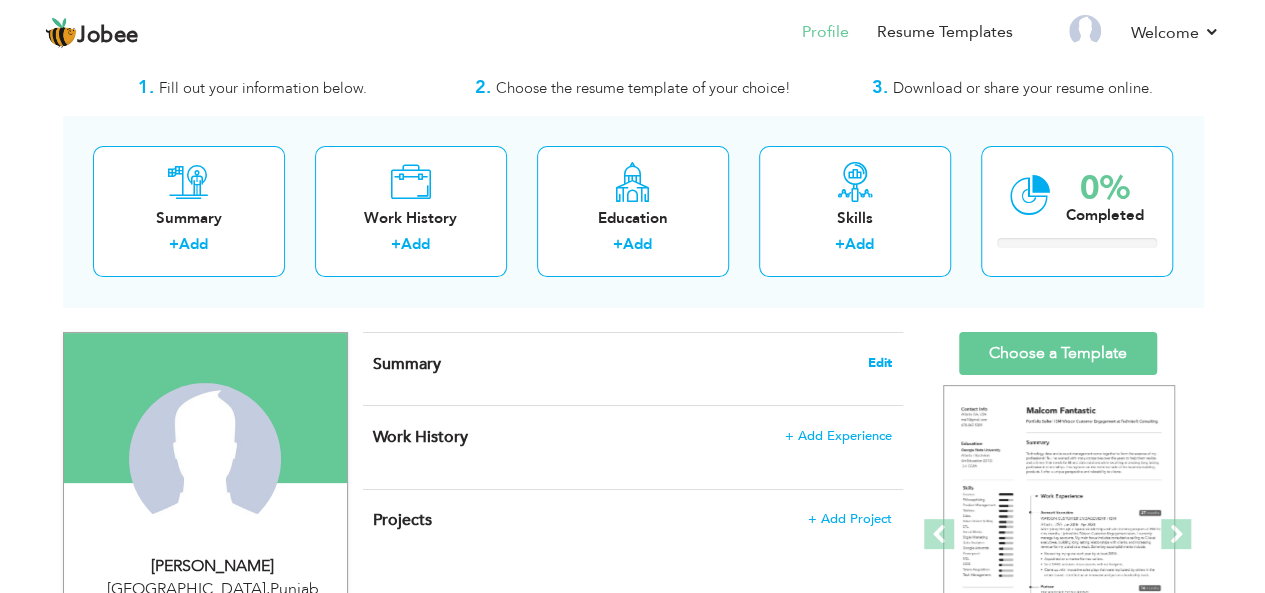 click on "Edit" at bounding box center [880, 363] 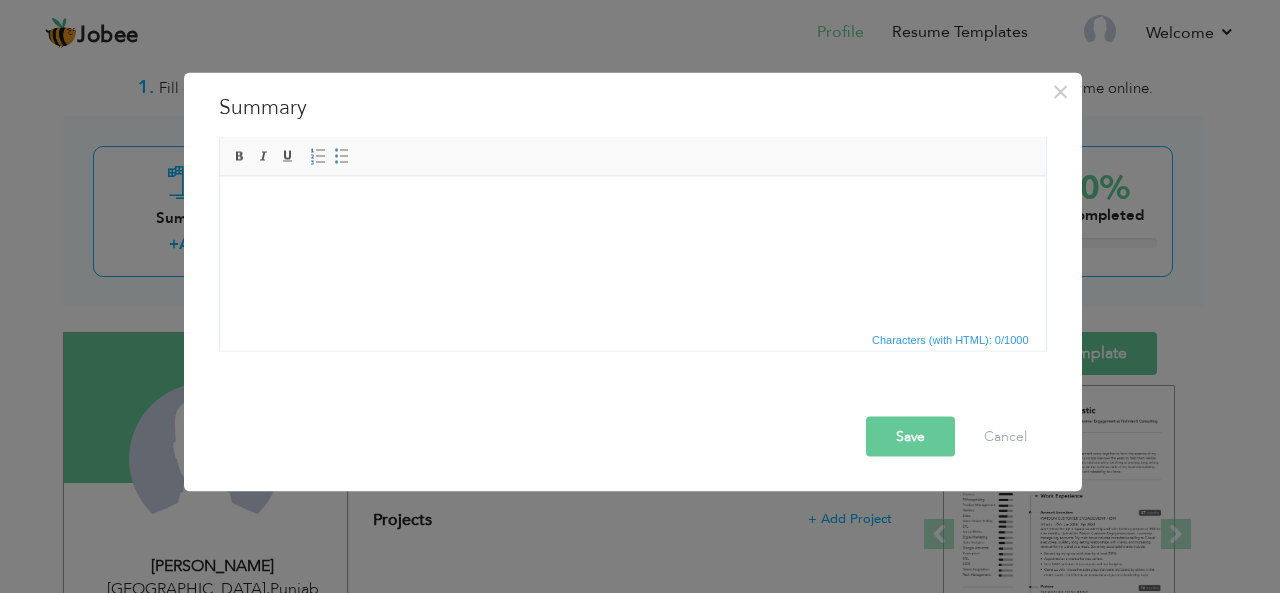click at bounding box center [632, 206] 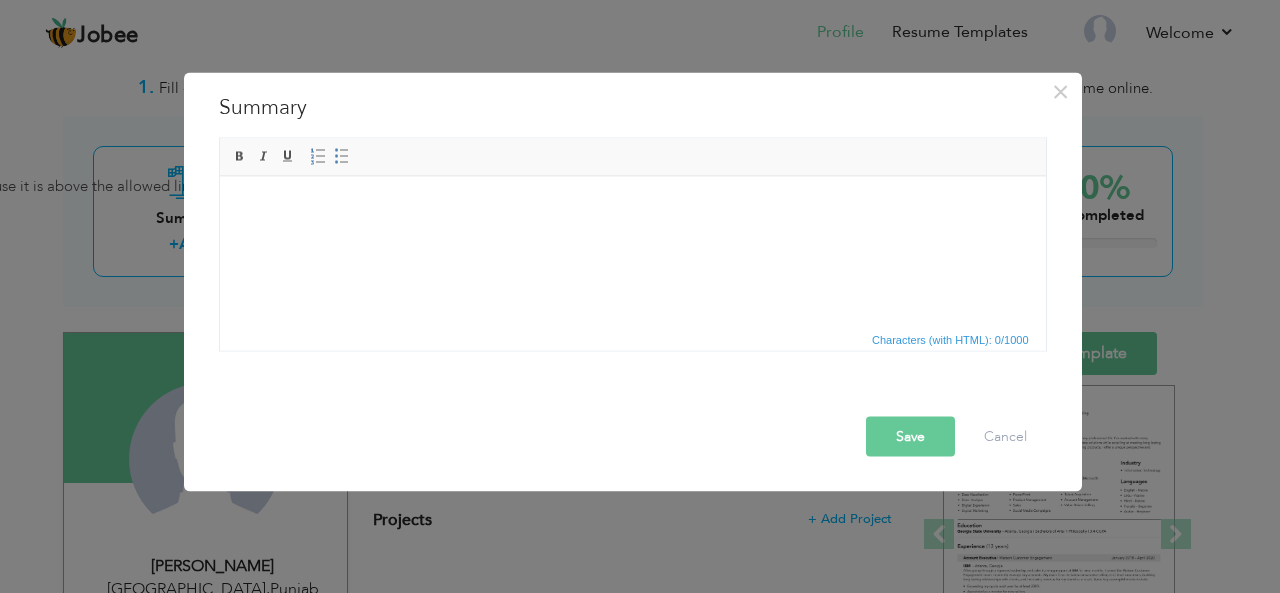 click on "Save" at bounding box center (910, 436) 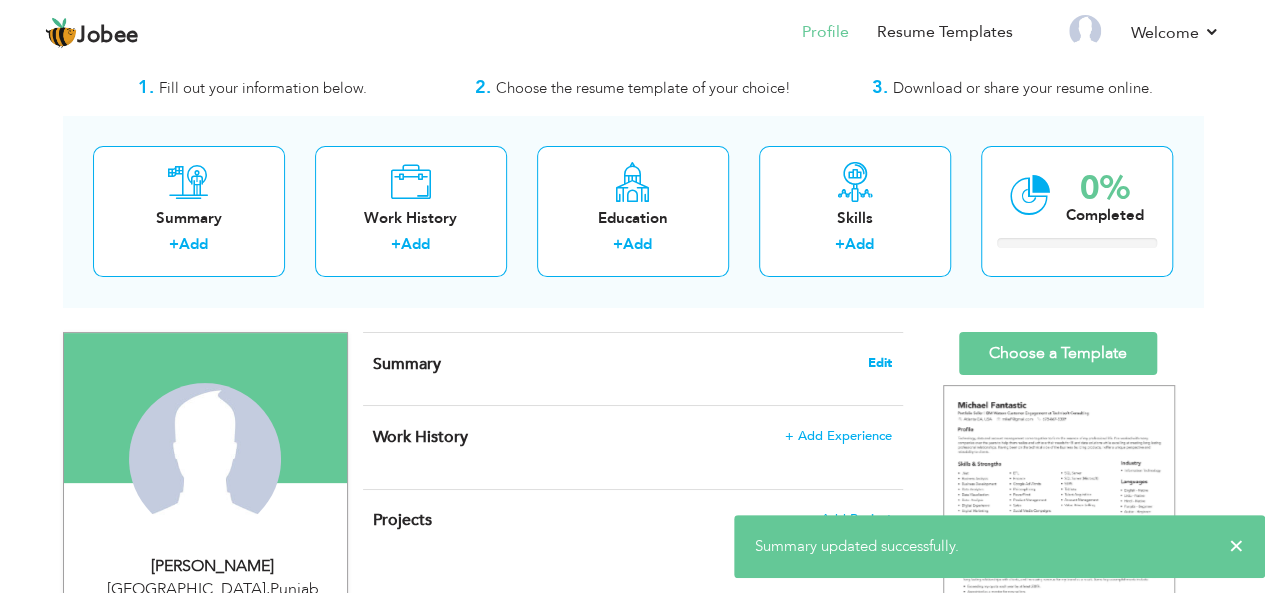 click on "Edit" at bounding box center [880, 363] 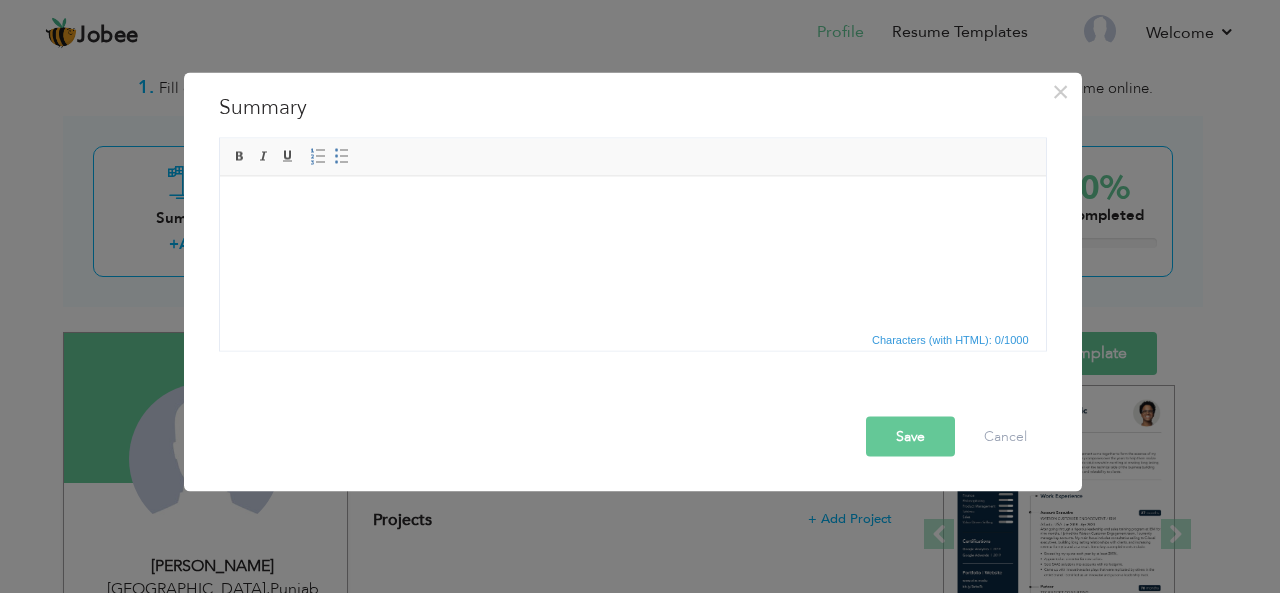 click at bounding box center (632, 206) 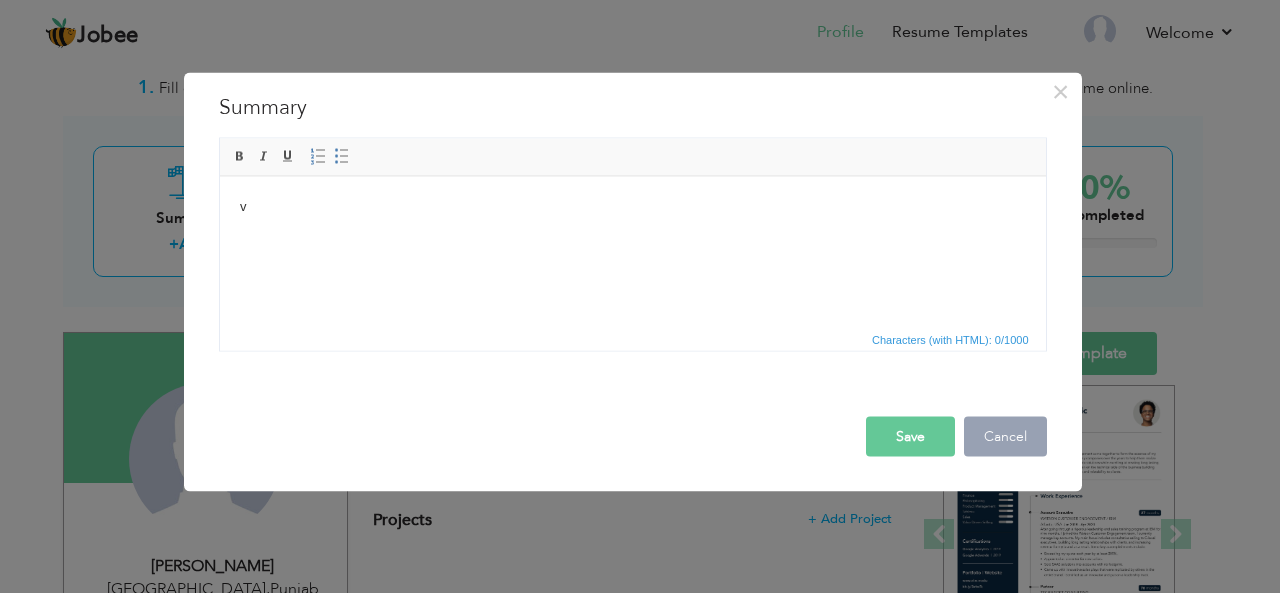 drag, startPoint x: 1015, startPoint y: 439, endPoint x: 291, endPoint y: 109, distance: 795.6607 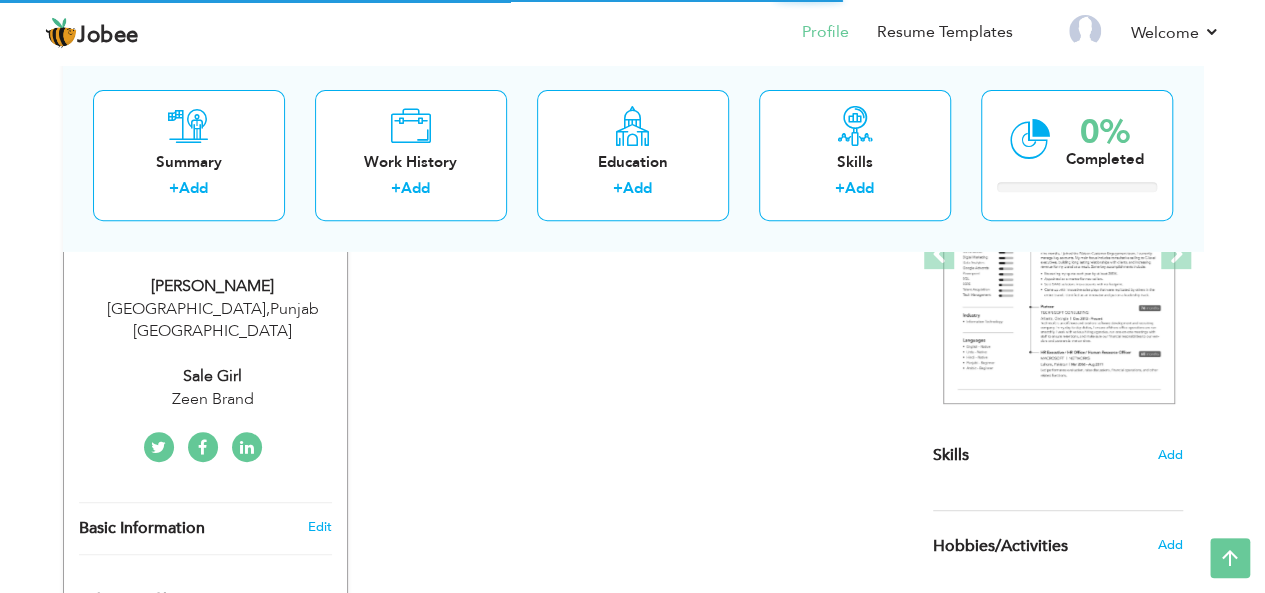 scroll, scrollTop: 45, scrollLeft: 0, axis: vertical 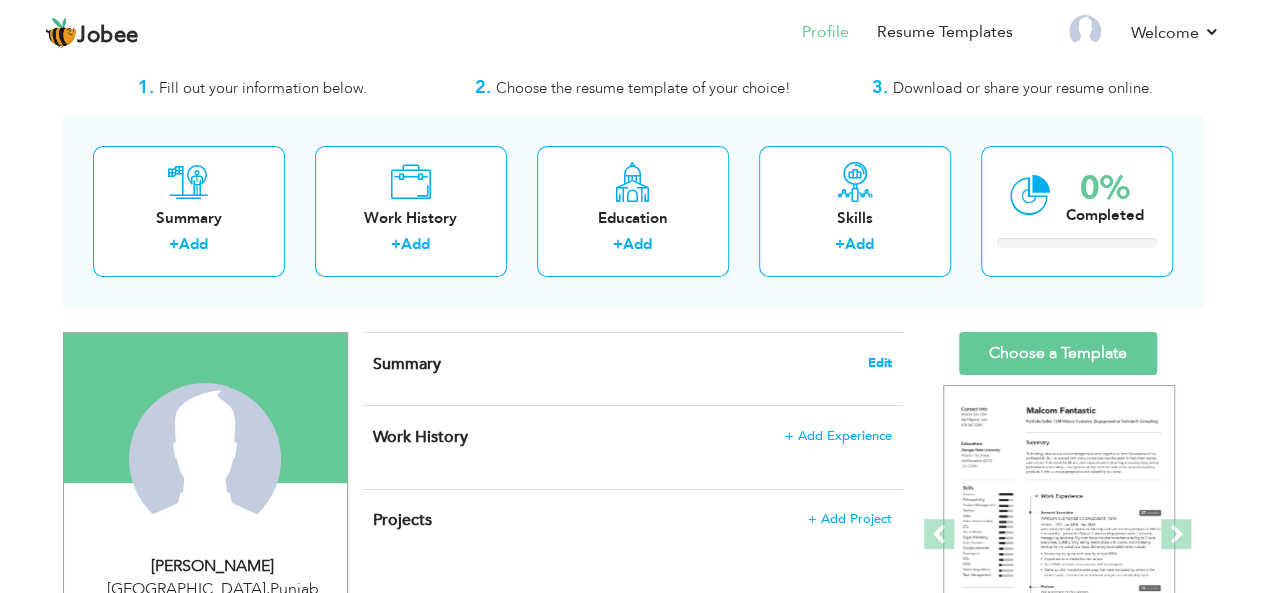 click on "Edit" at bounding box center [880, 363] 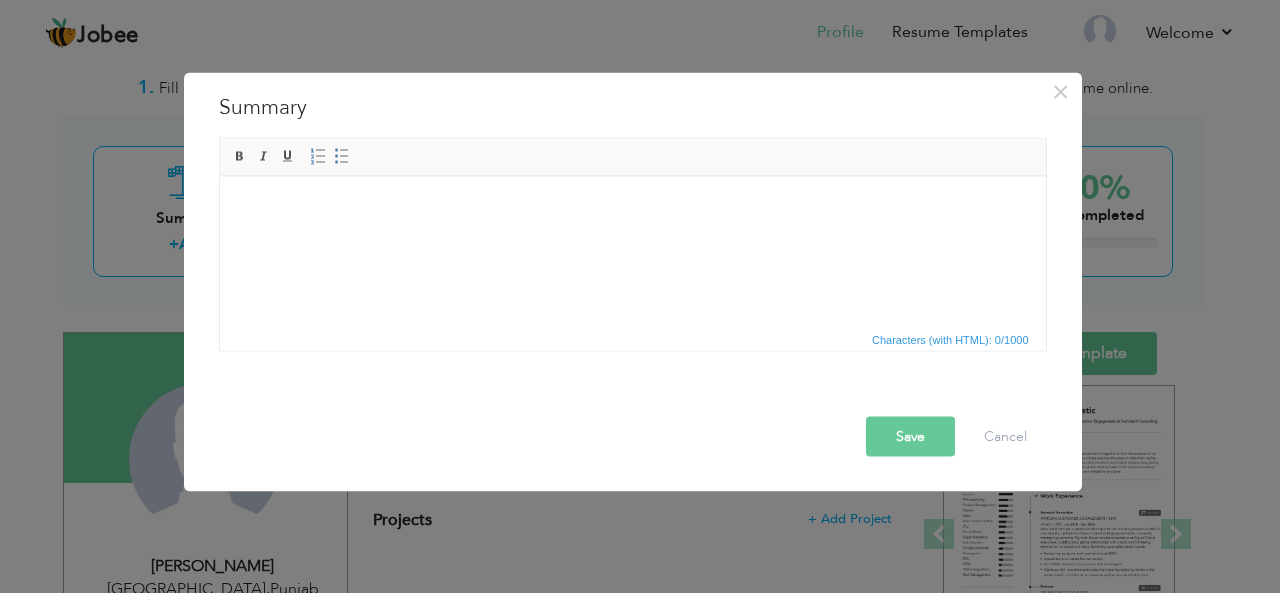 click at bounding box center (632, 206) 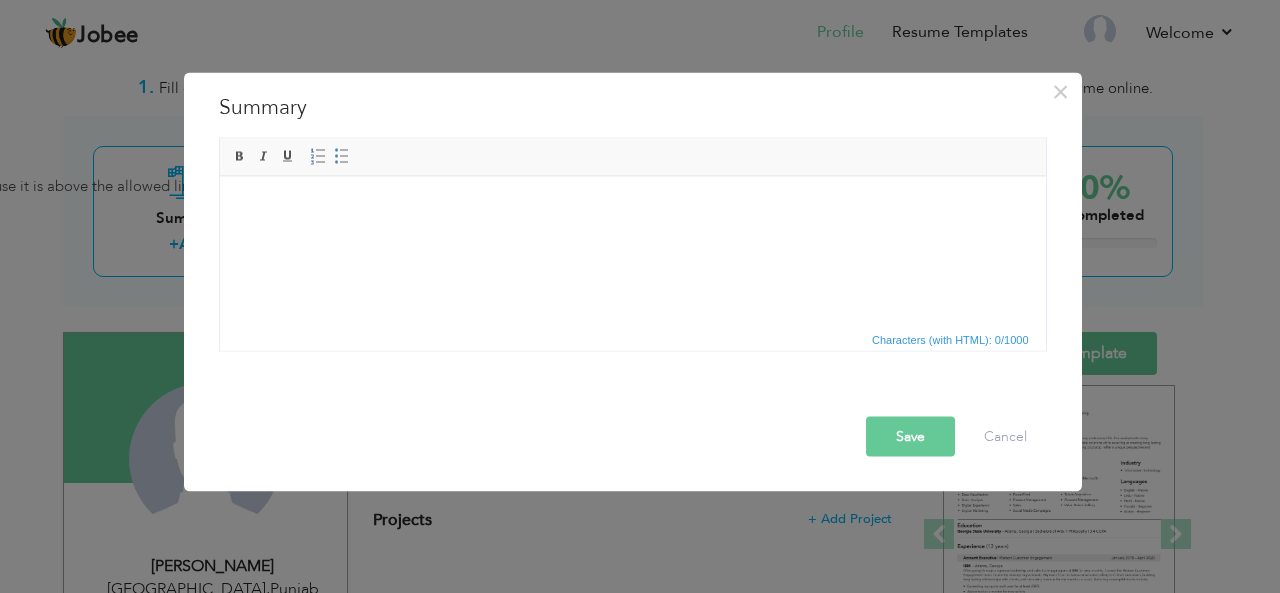type 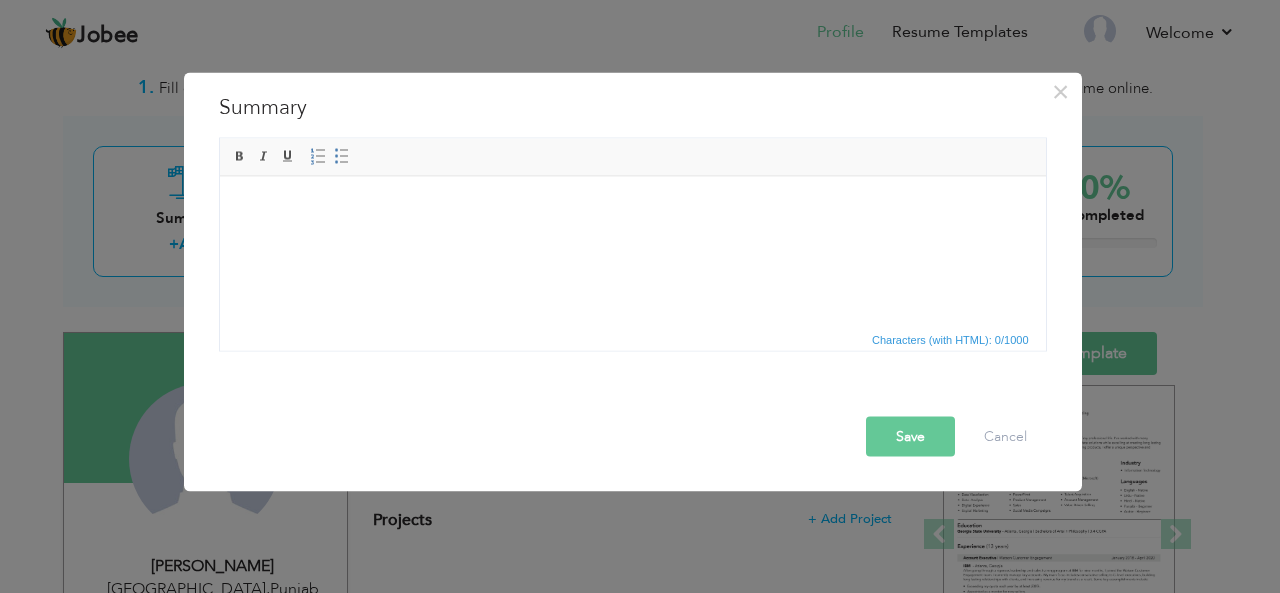 click at bounding box center (632, 206) 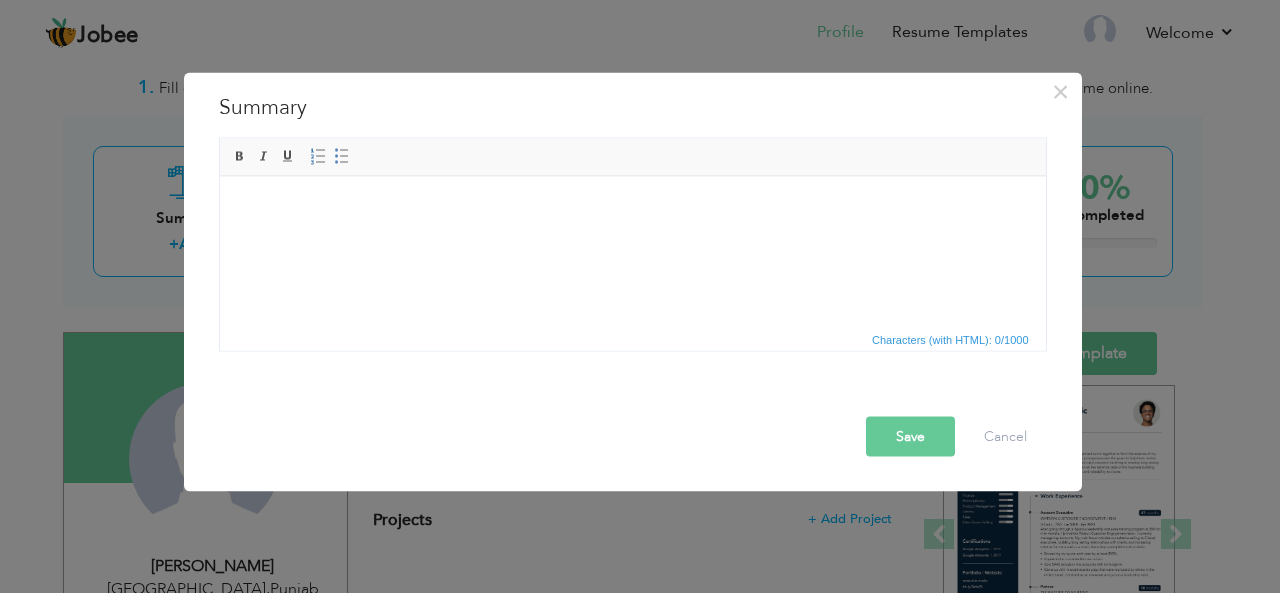 click at bounding box center [632, 206] 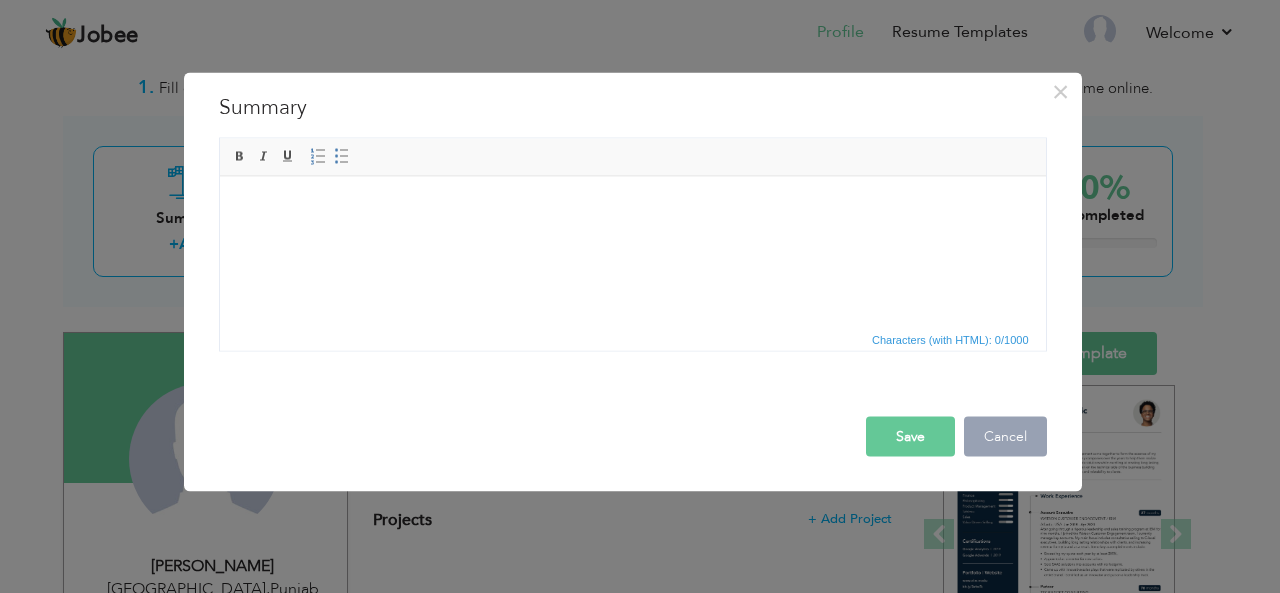 click on "Cancel" at bounding box center [1005, 436] 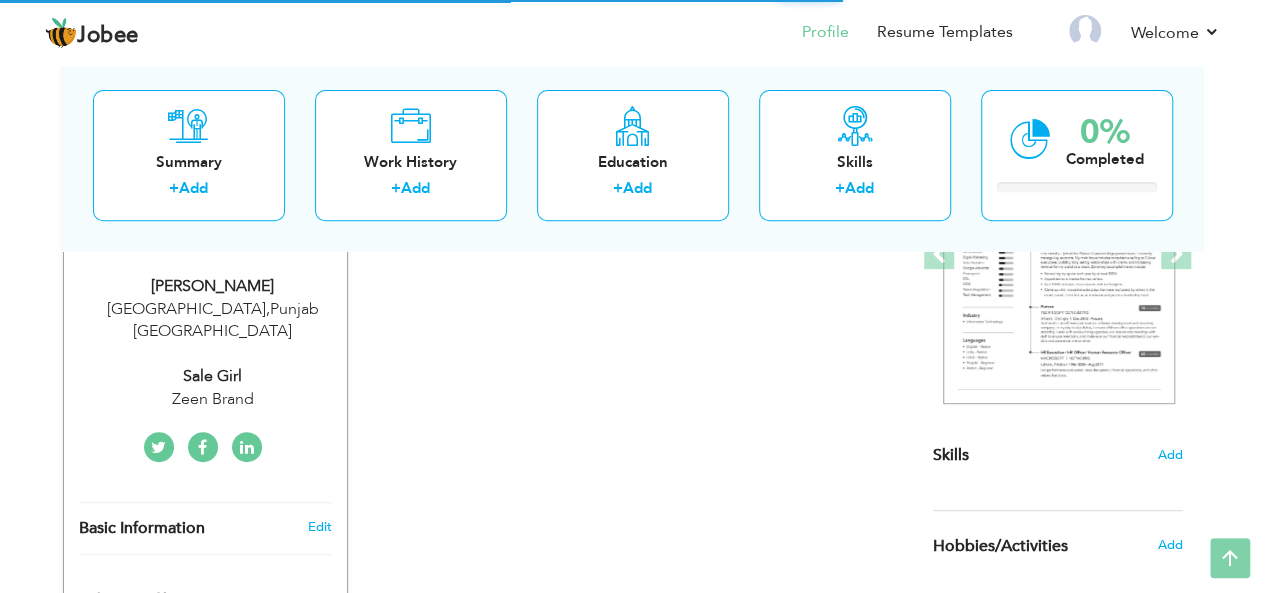 scroll, scrollTop: 45, scrollLeft: 0, axis: vertical 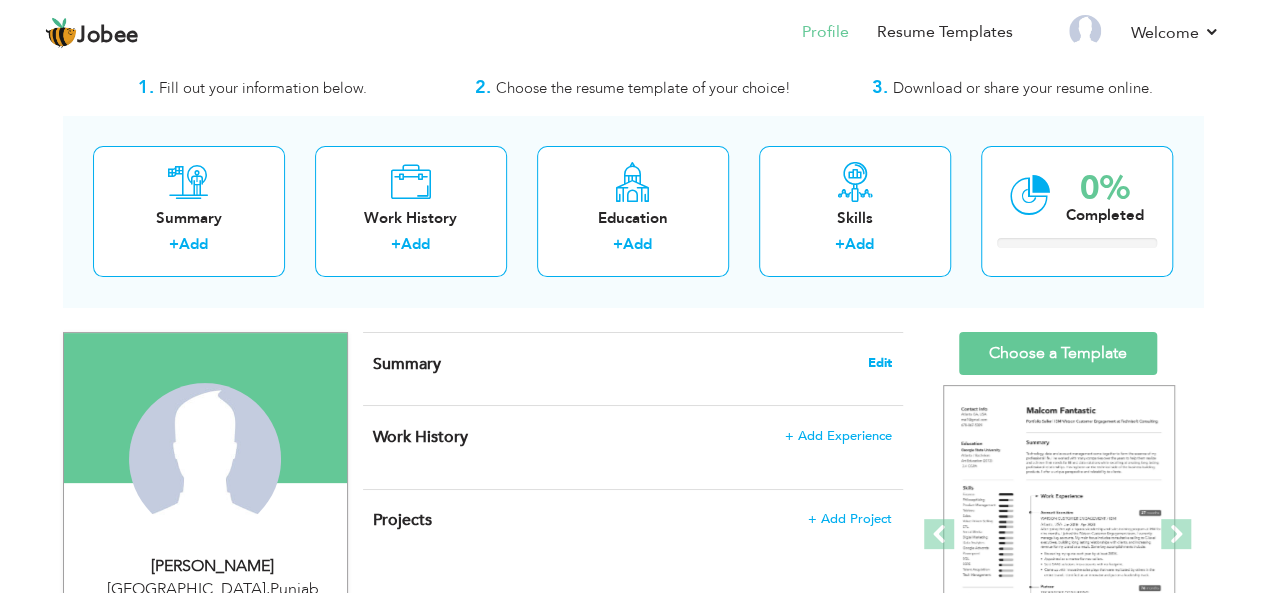 click on "Edit" at bounding box center (880, 363) 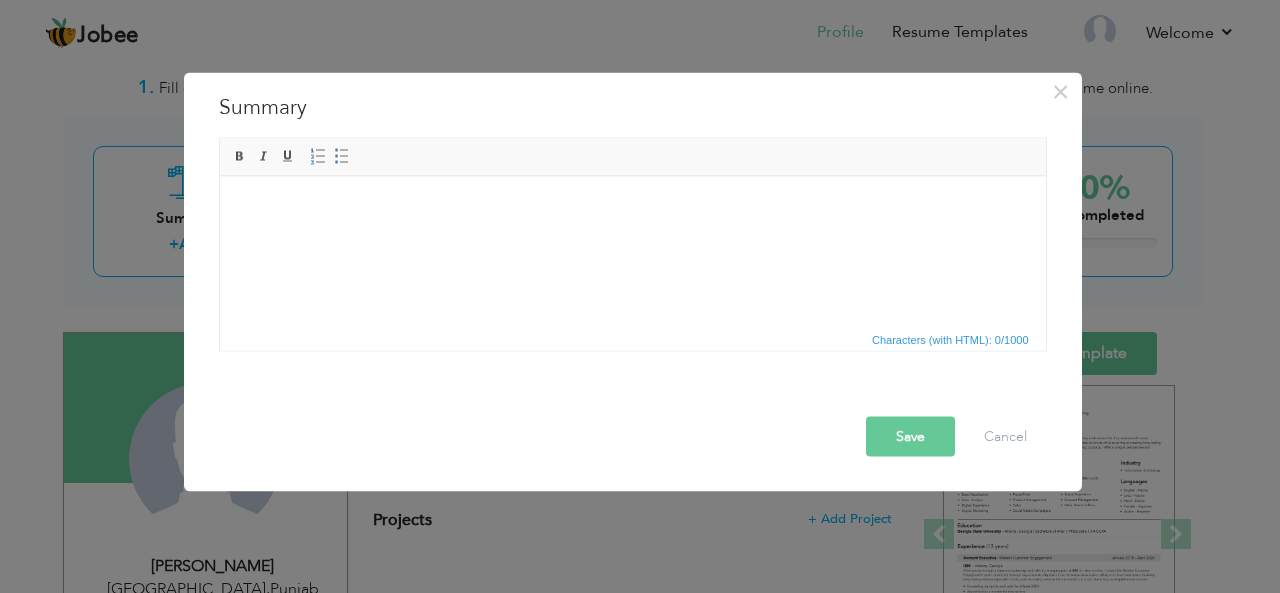 click at bounding box center [632, 206] 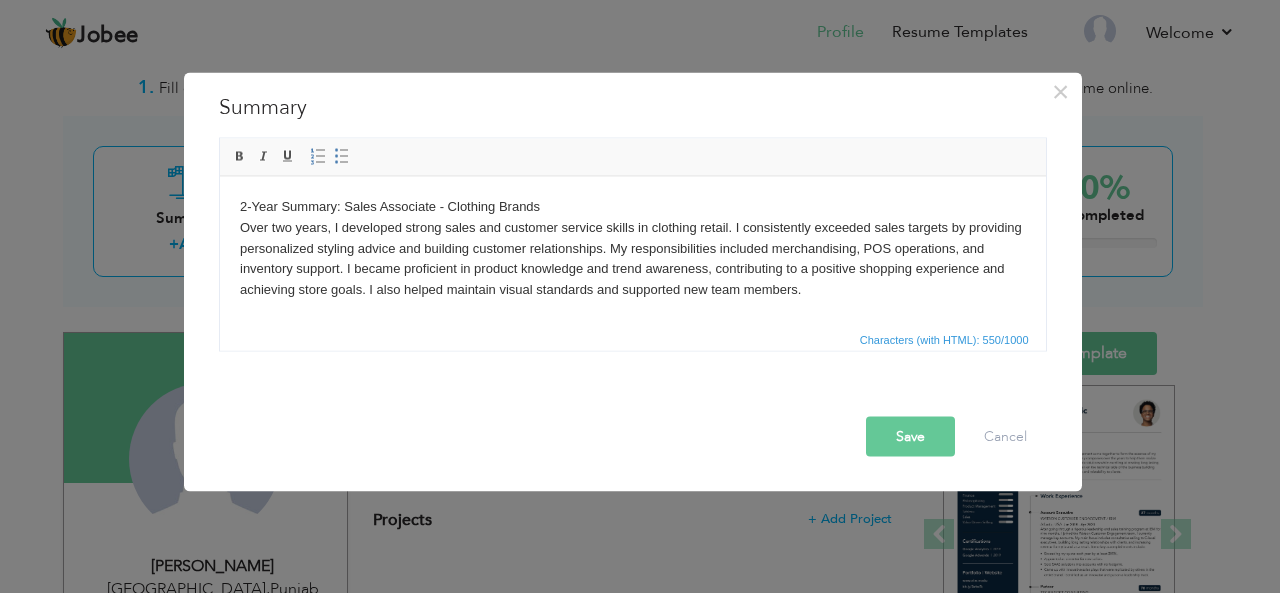 click on "Save" at bounding box center [910, 436] 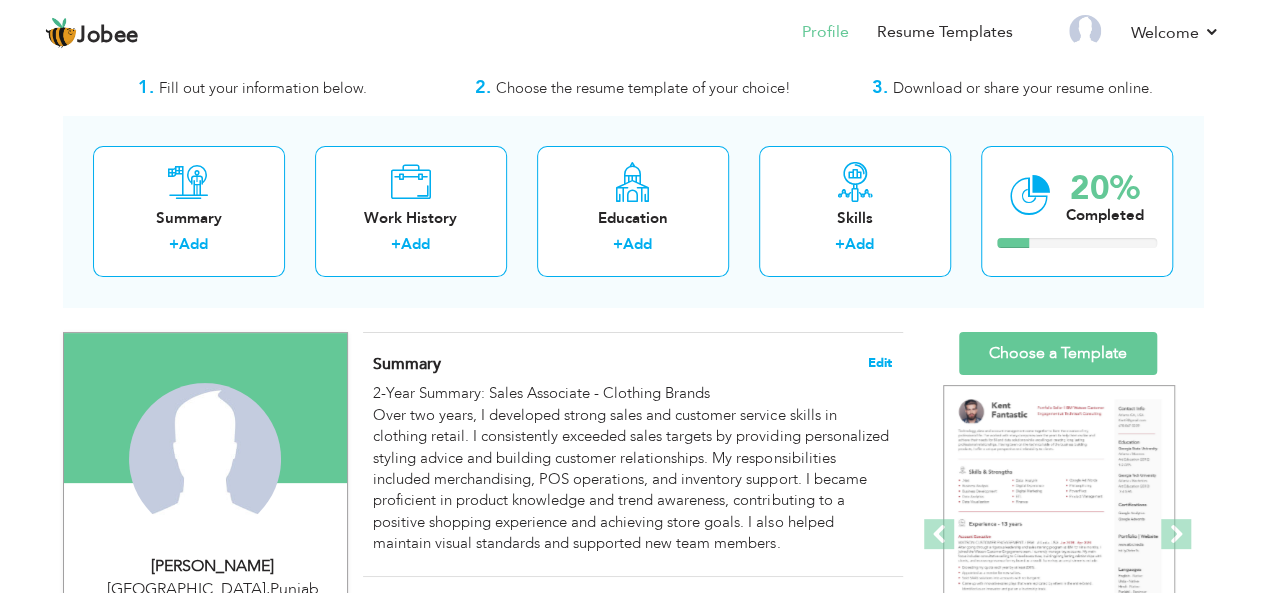 click on "Edit" at bounding box center (880, 363) 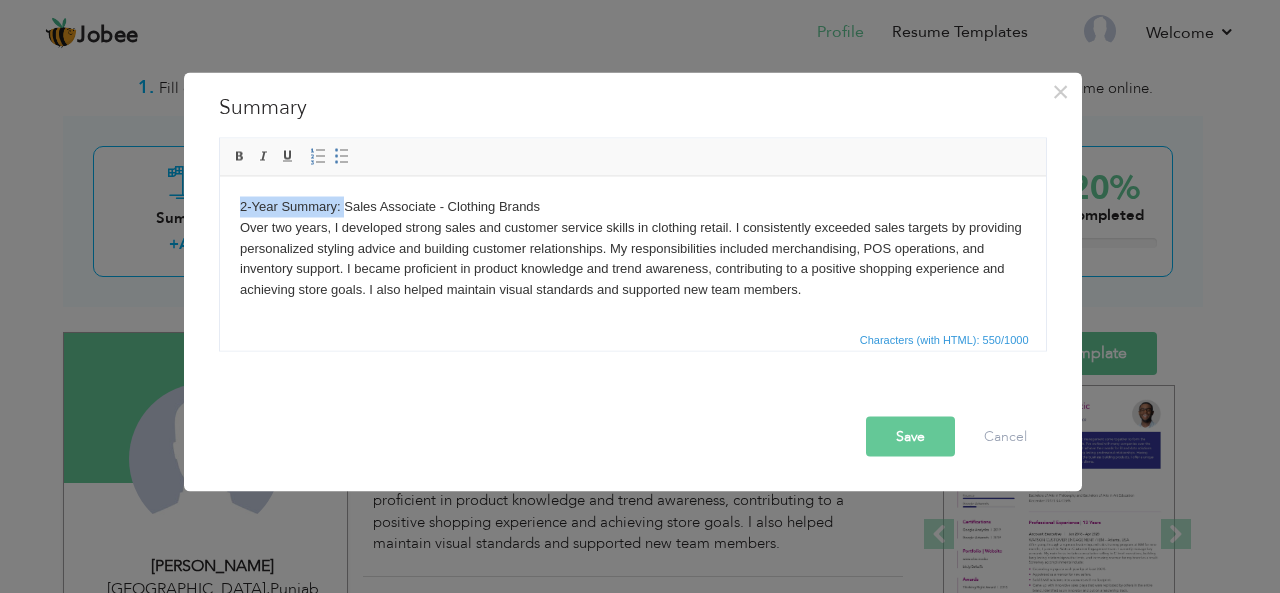 drag, startPoint x: 342, startPoint y: 202, endPoint x: 74, endPoint y: 214, distance: 268.26852 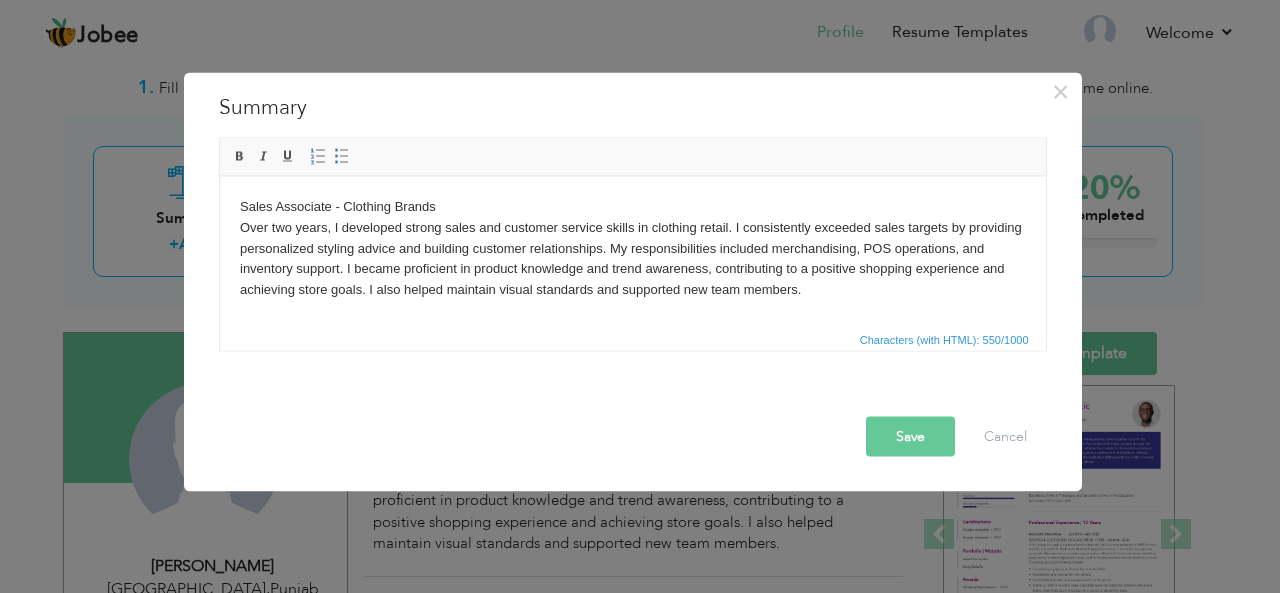 click on "Save" at bounding box center (910, 436) 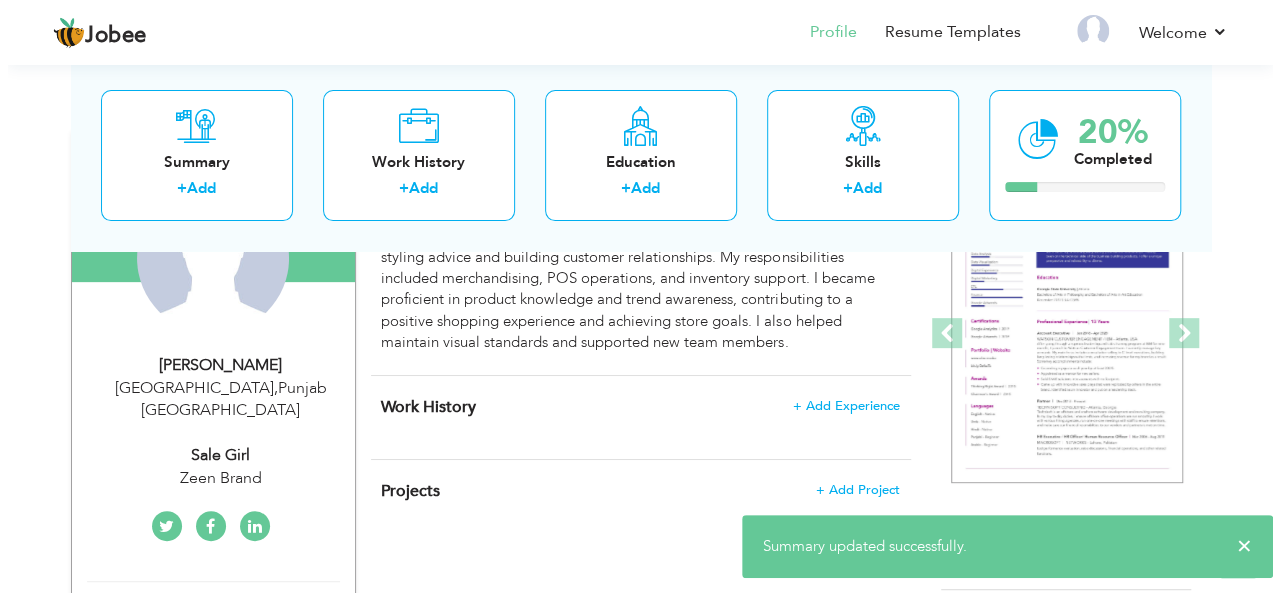 scroll, scrollTop: 324, scrollLeft: 0, axis: vertical 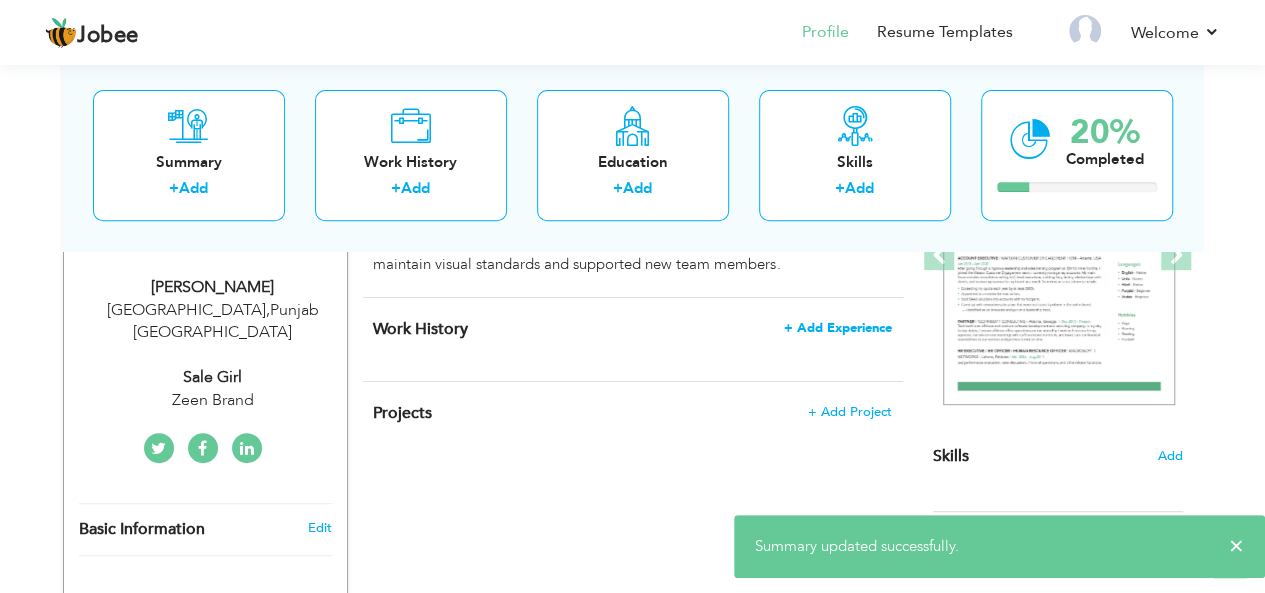 click on "+ Add Experience" at bounding box center [838, 328] 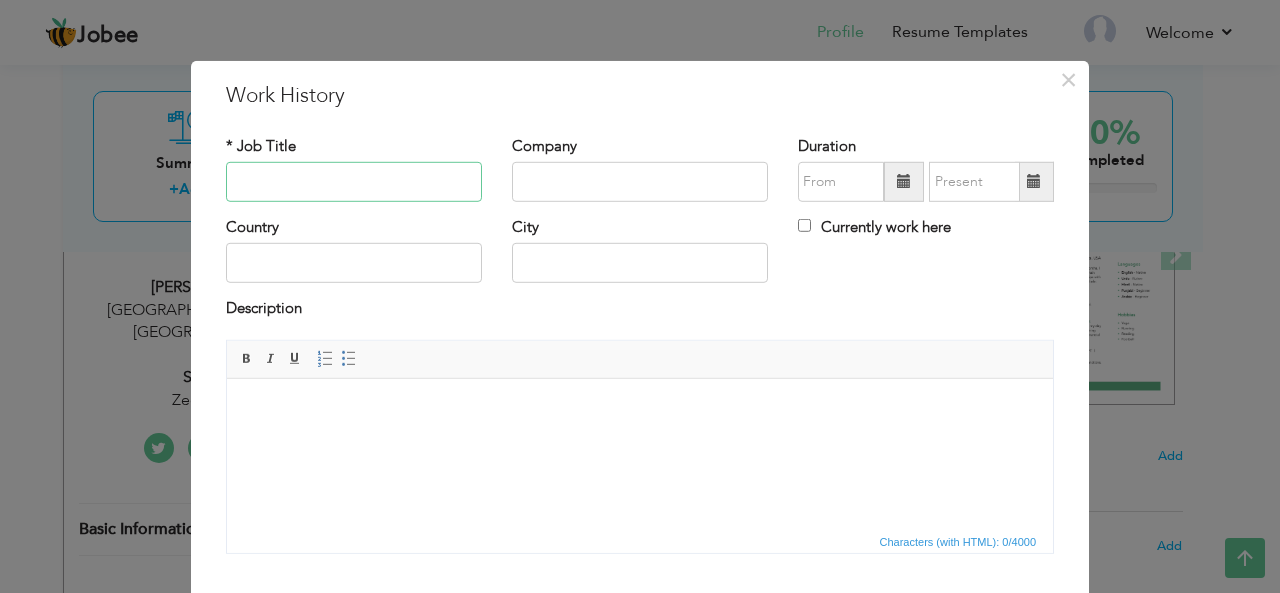 click at bounding box center (354, 182) 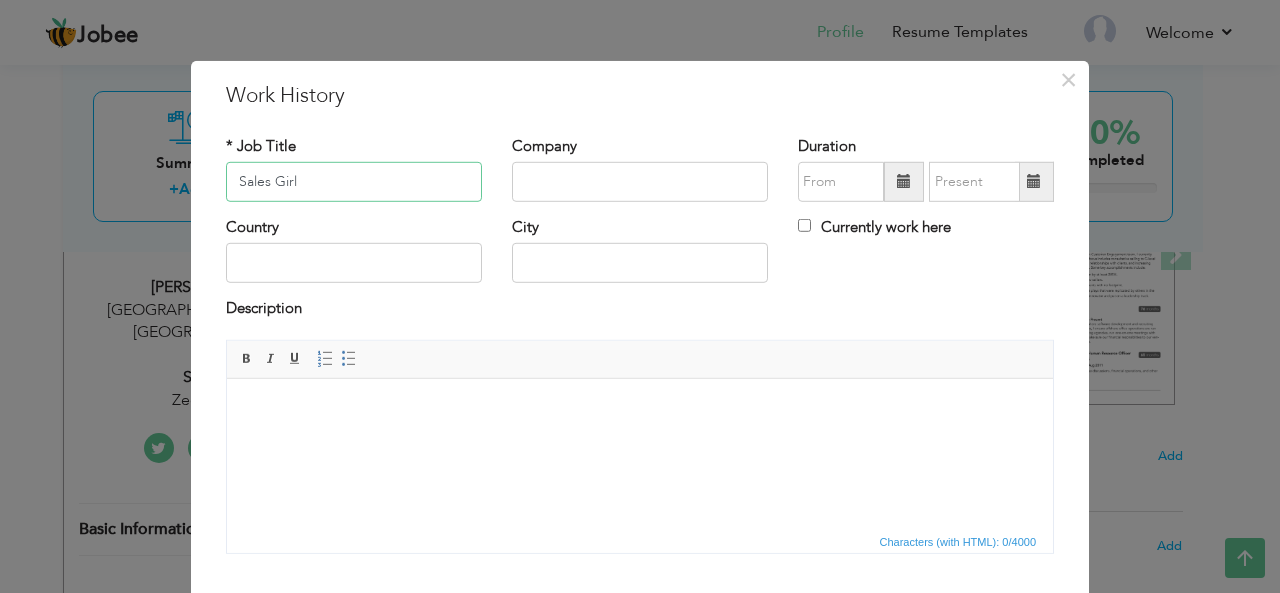 type on "Sales Girl" 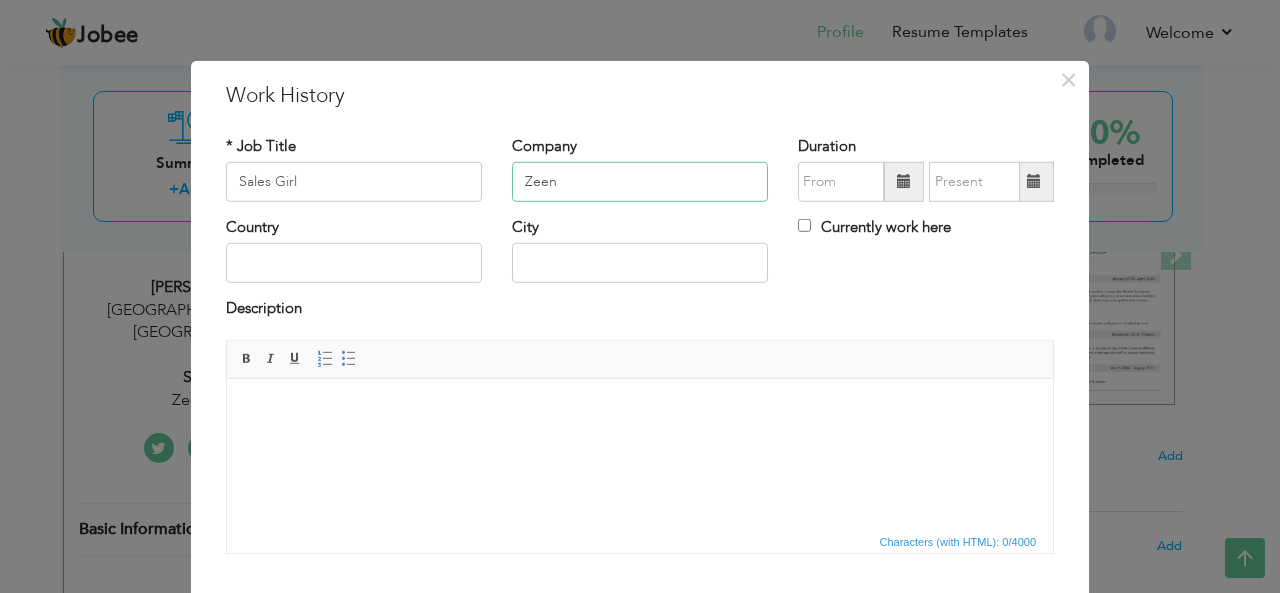 type on "Zeen" 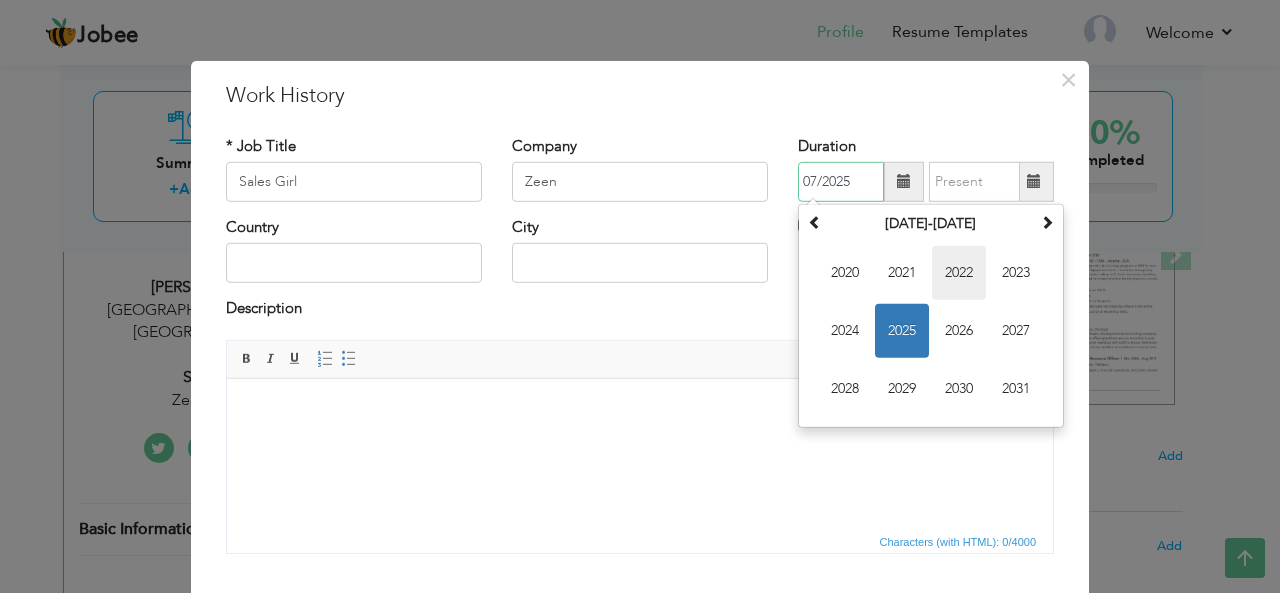 click on "2022" at bounding box center [959, 273] 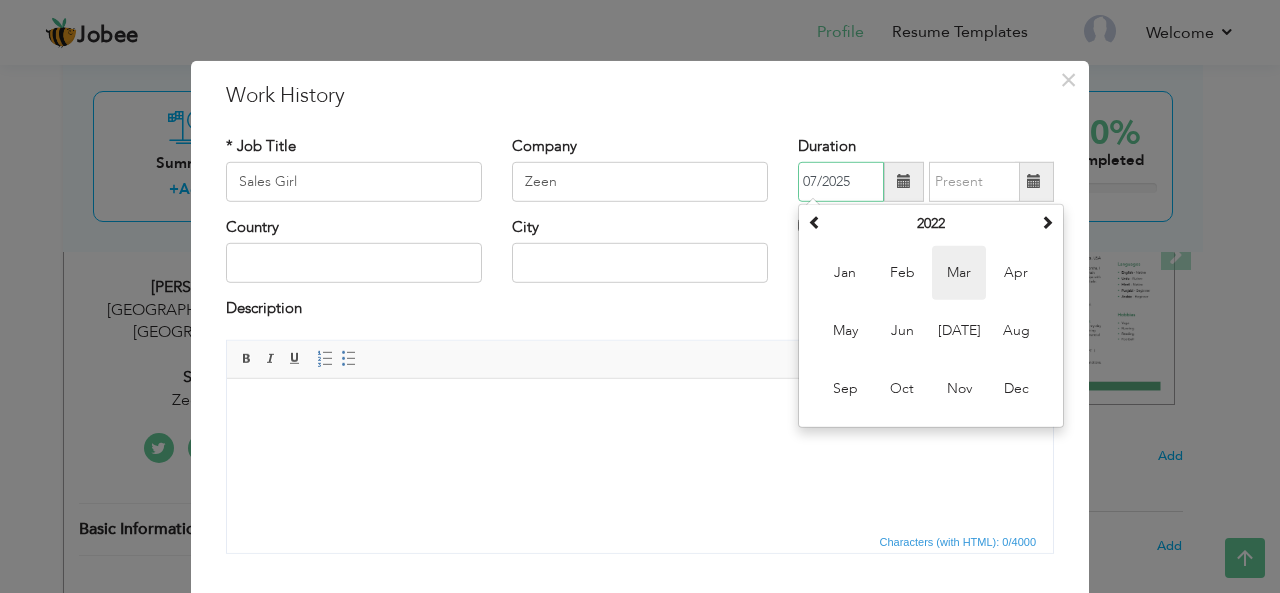 click on "Mar" at bounding box center [959, 273] 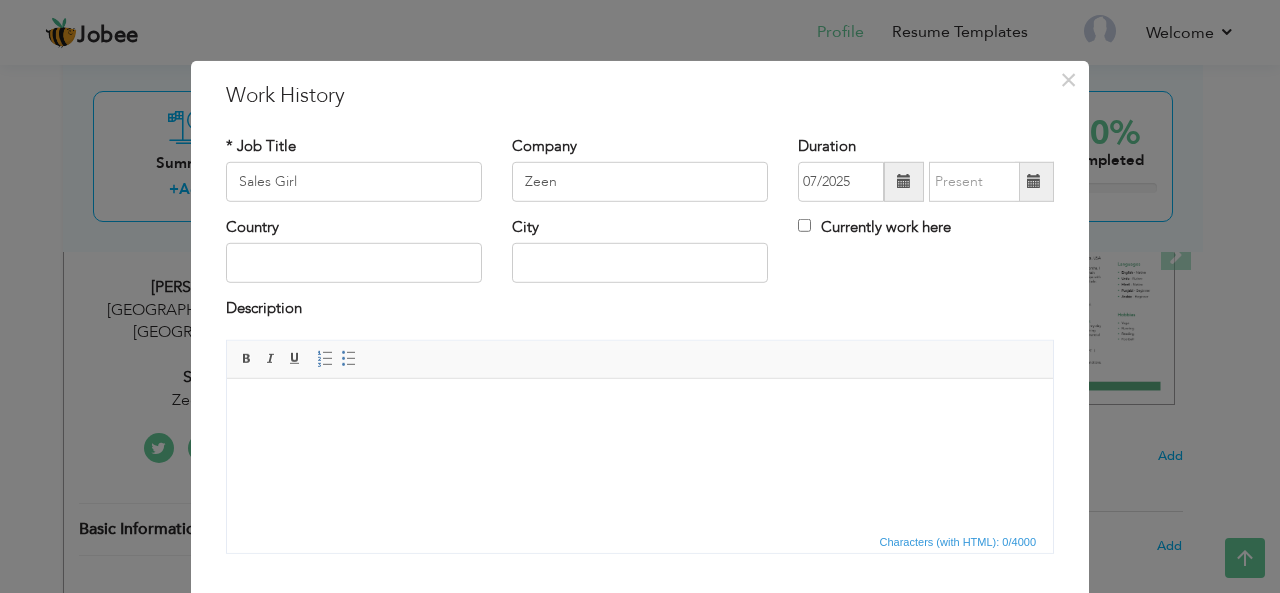 type on "03/2022" 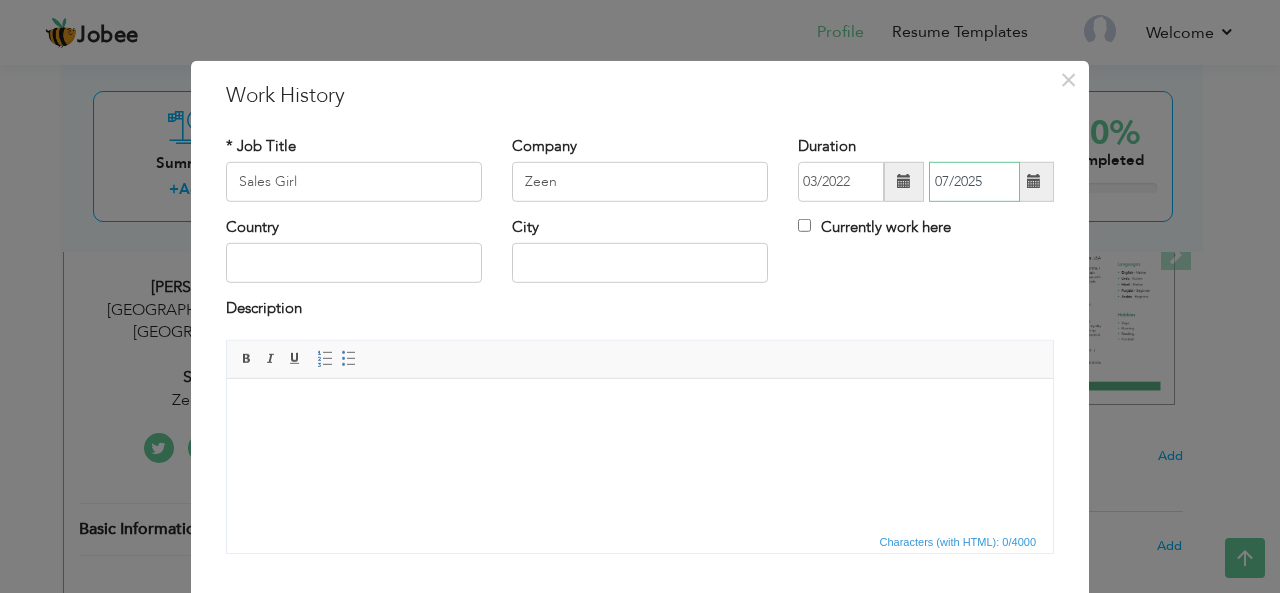 click on "07/2025" at bounding box center (974, 182) 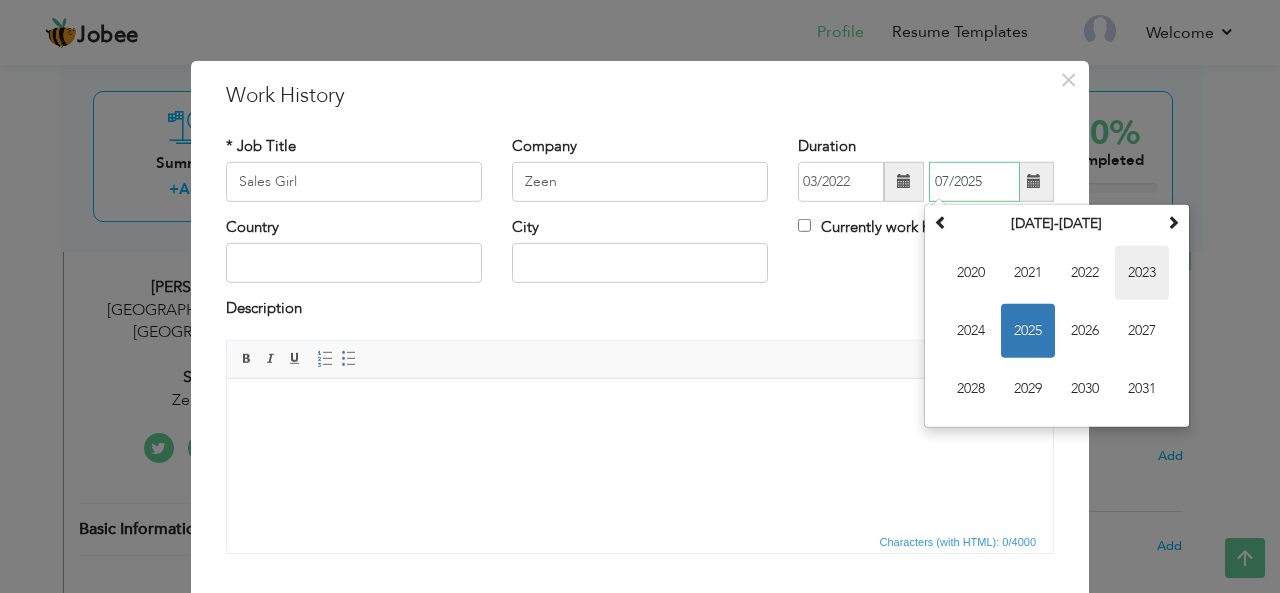 click on "2023" at bounding box center (1142, 273) 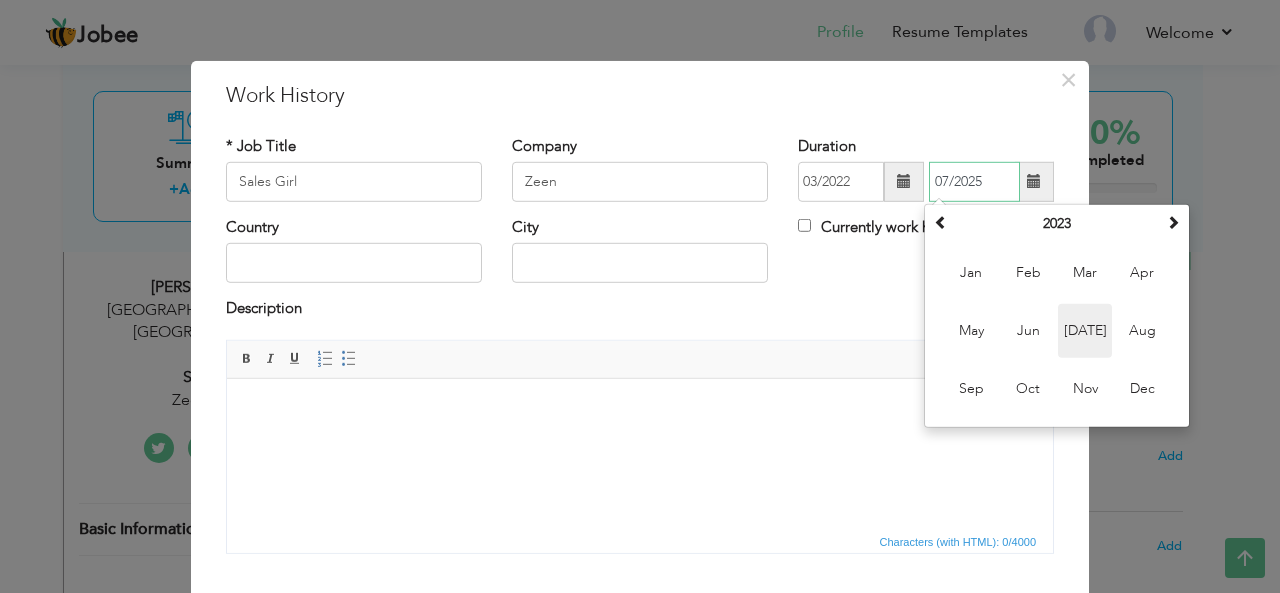 click on "Jul" at bounding box center [1085, 331] 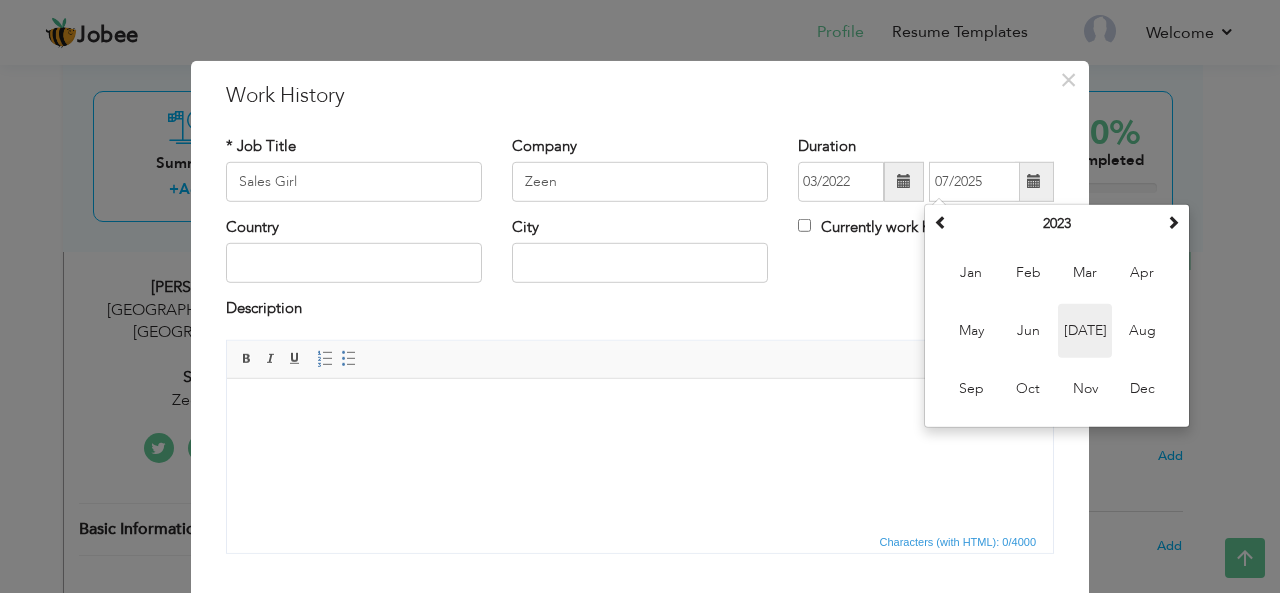 type on "07/2023" 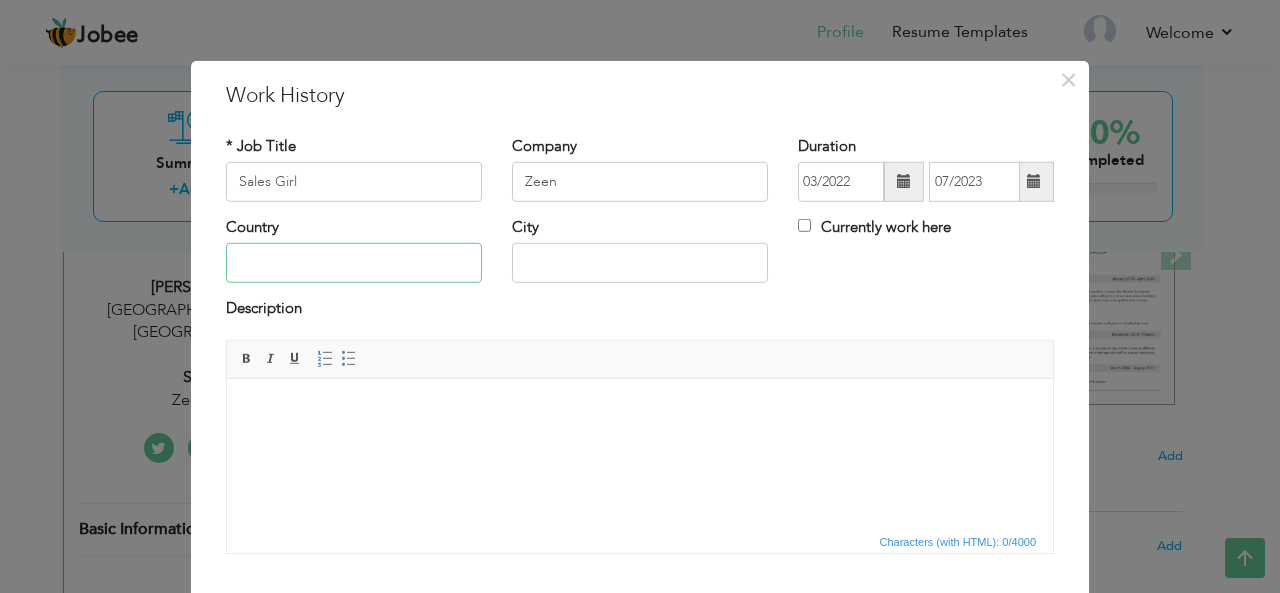 click at bounding box center (354, 263) 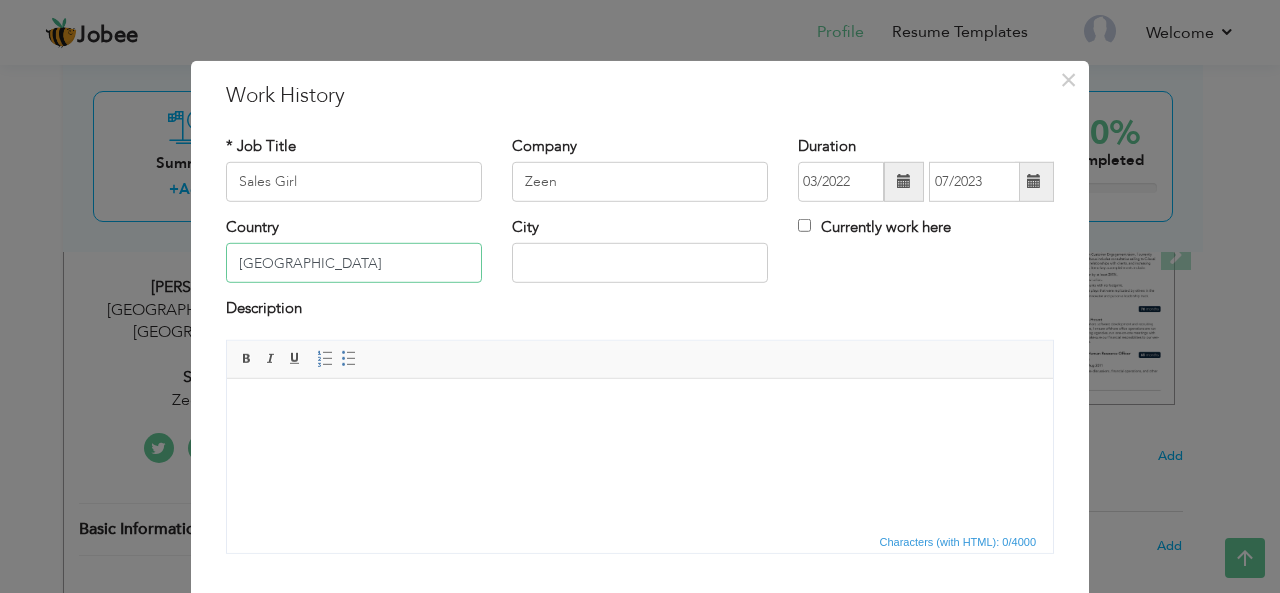 type on "[GEOGRAPHIC_DATA]" 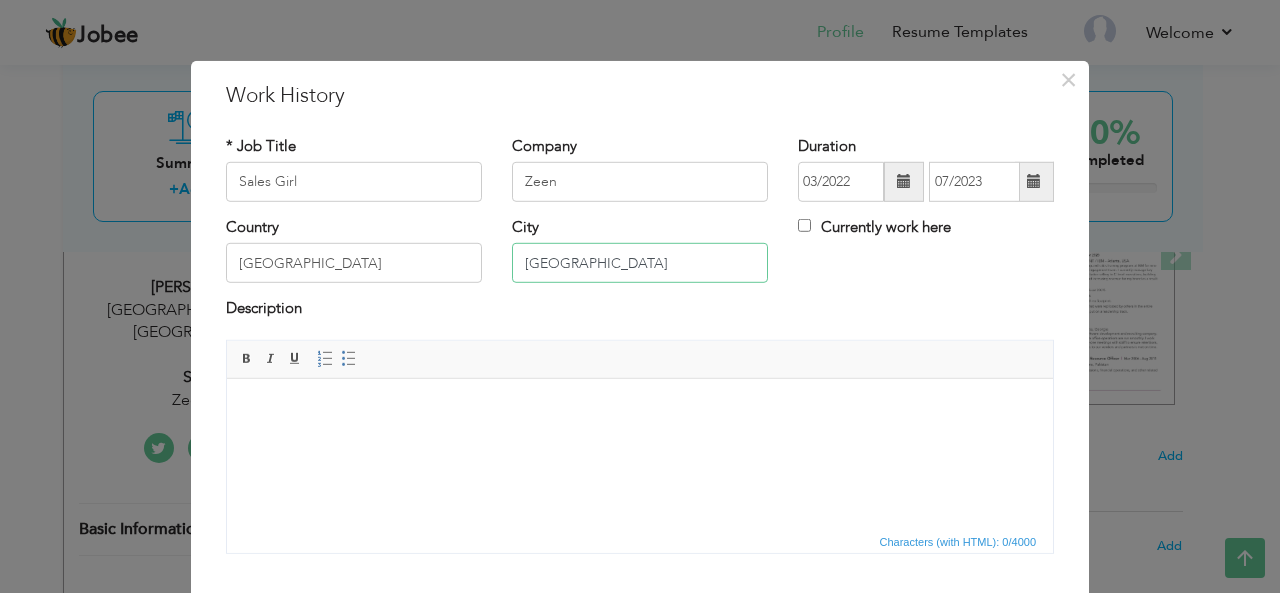 type on "[GEOGRAPHIC_DATA]" 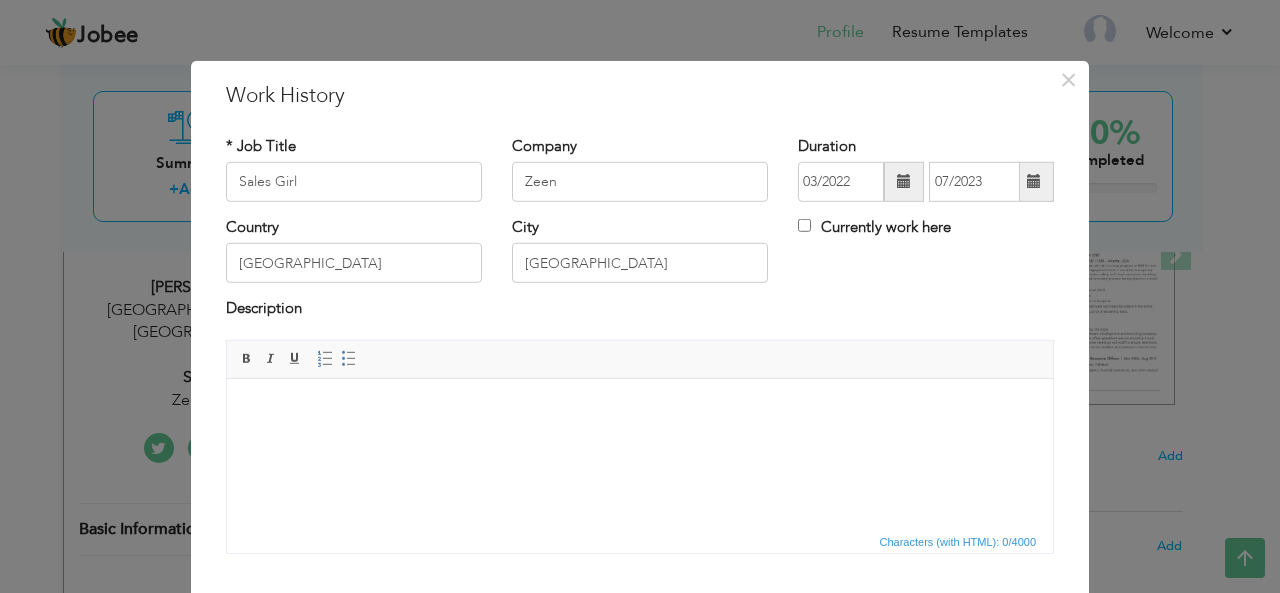 scroll, scrollTop: 120, scrollLeft: 0, axis: vertical 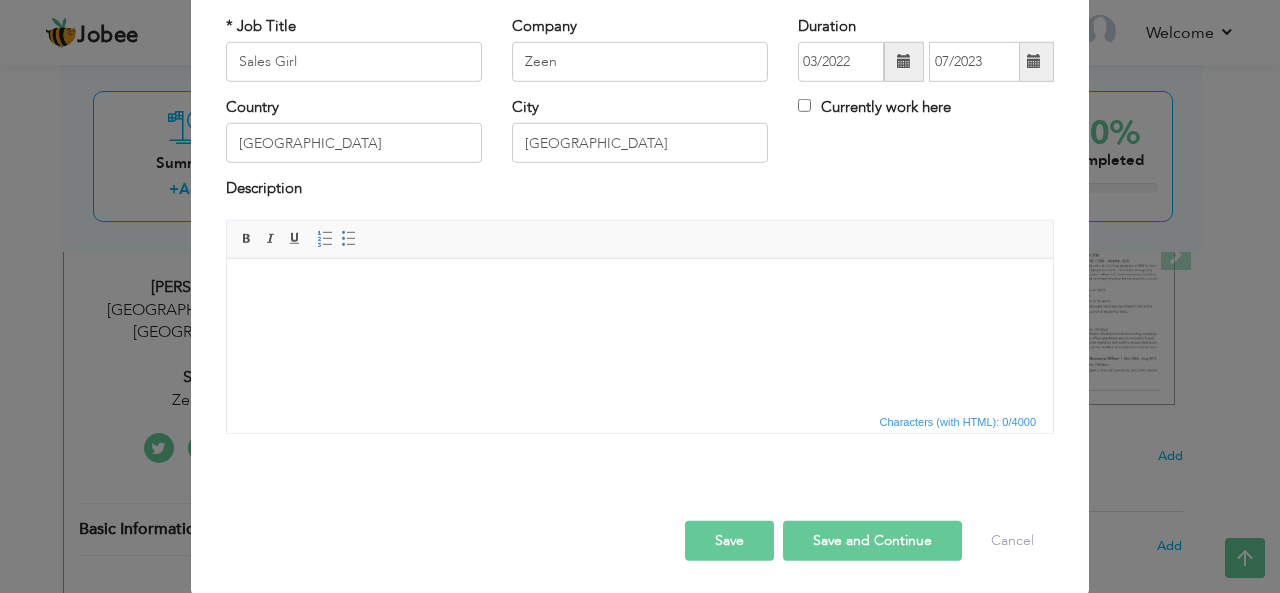 click at bounding box center (640, 288) 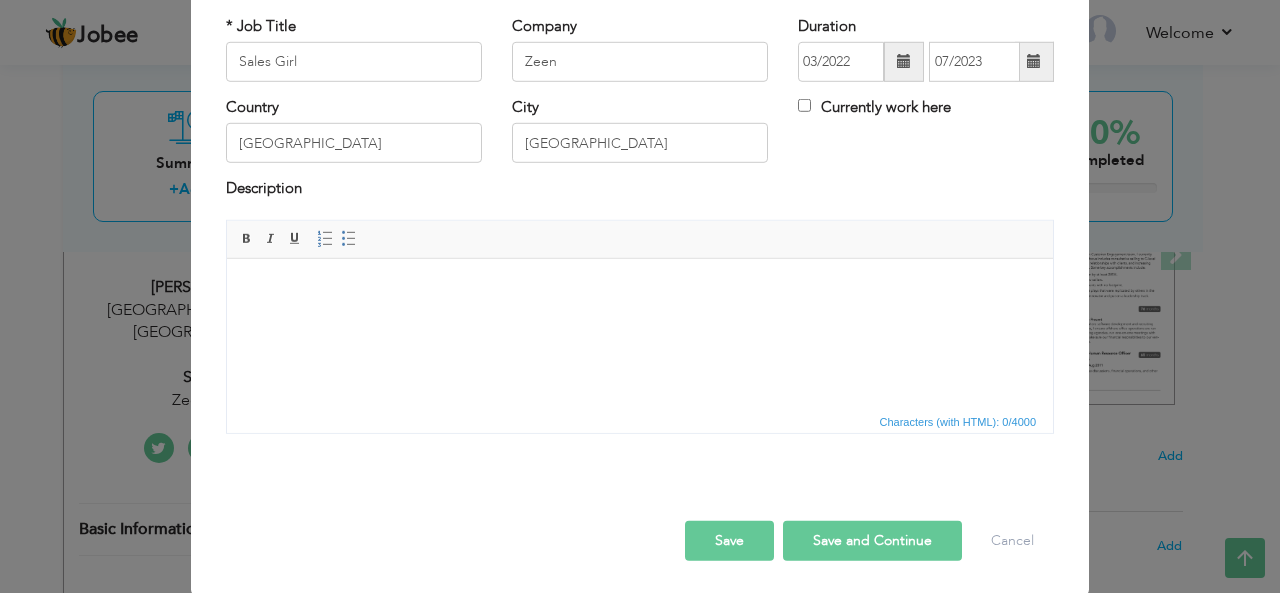 click at bounding box center [640, 288] 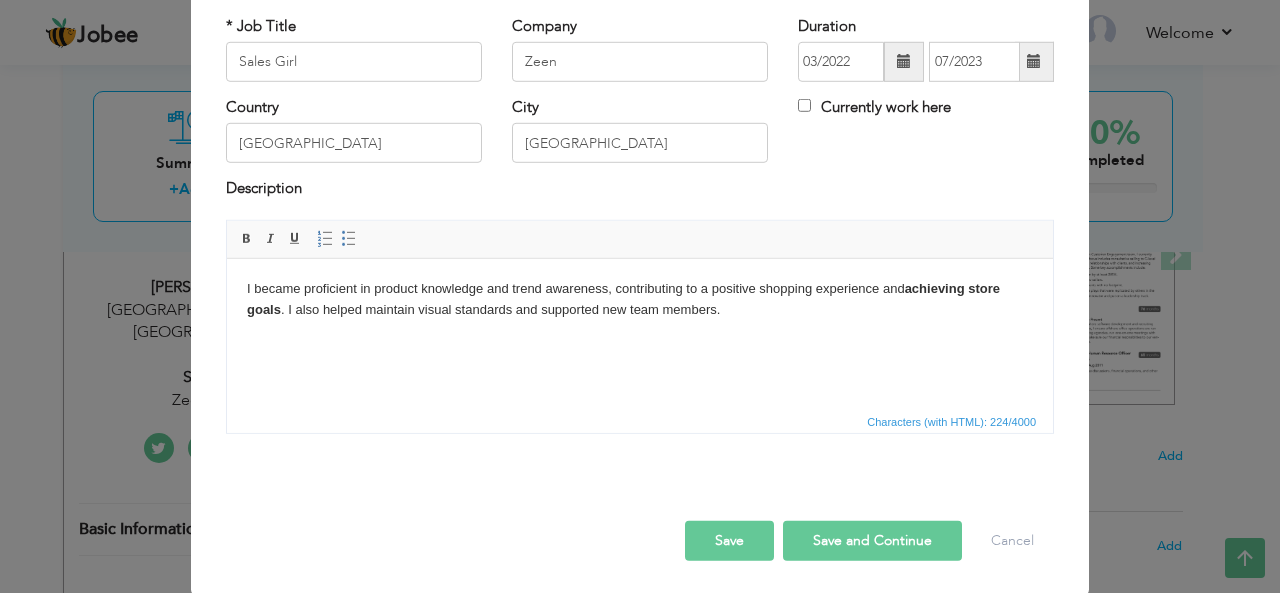 click on "Save and Continue" at bounding box center [872, 541] 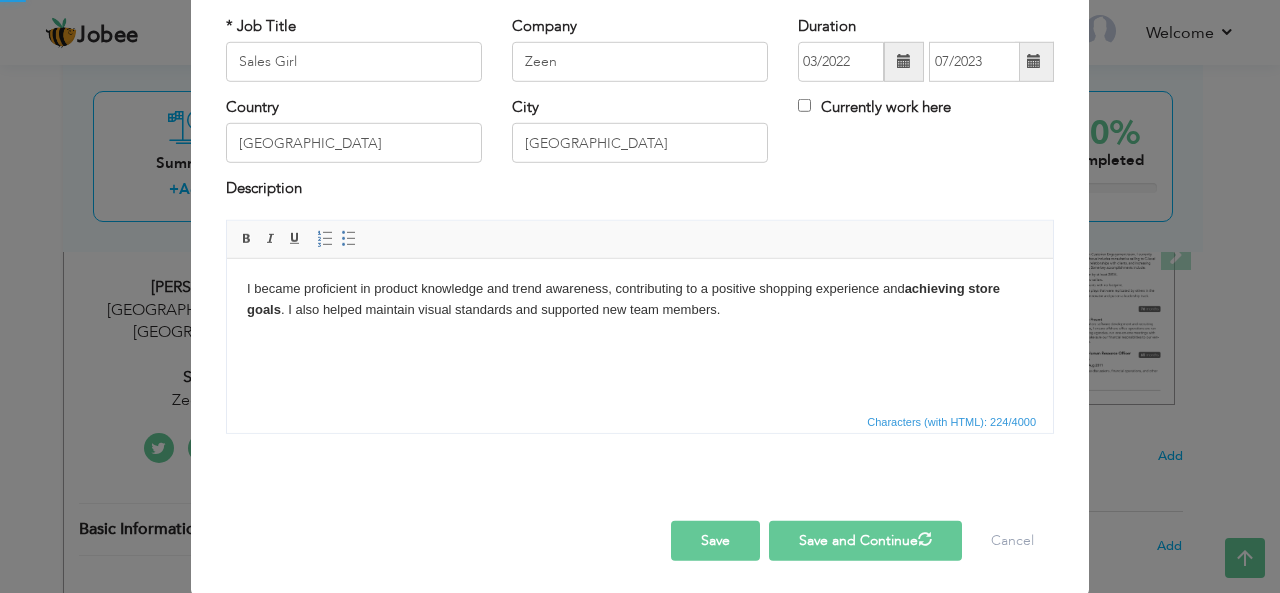 type 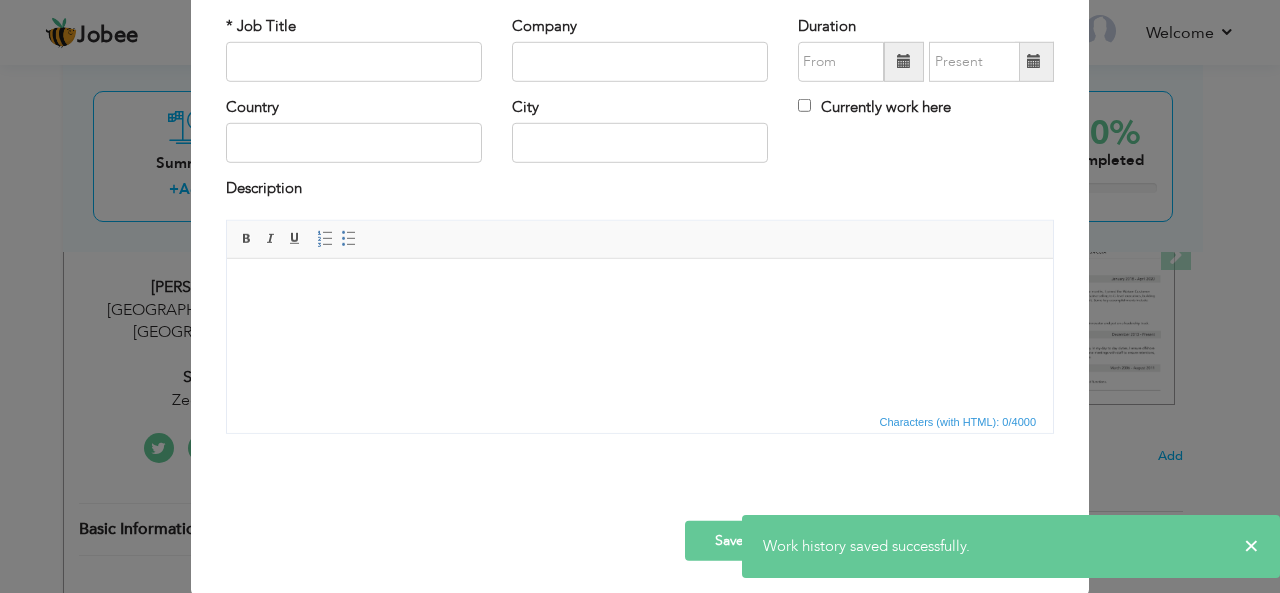scroll, scrollTop: 0, scrollLeft: 0, axis: both 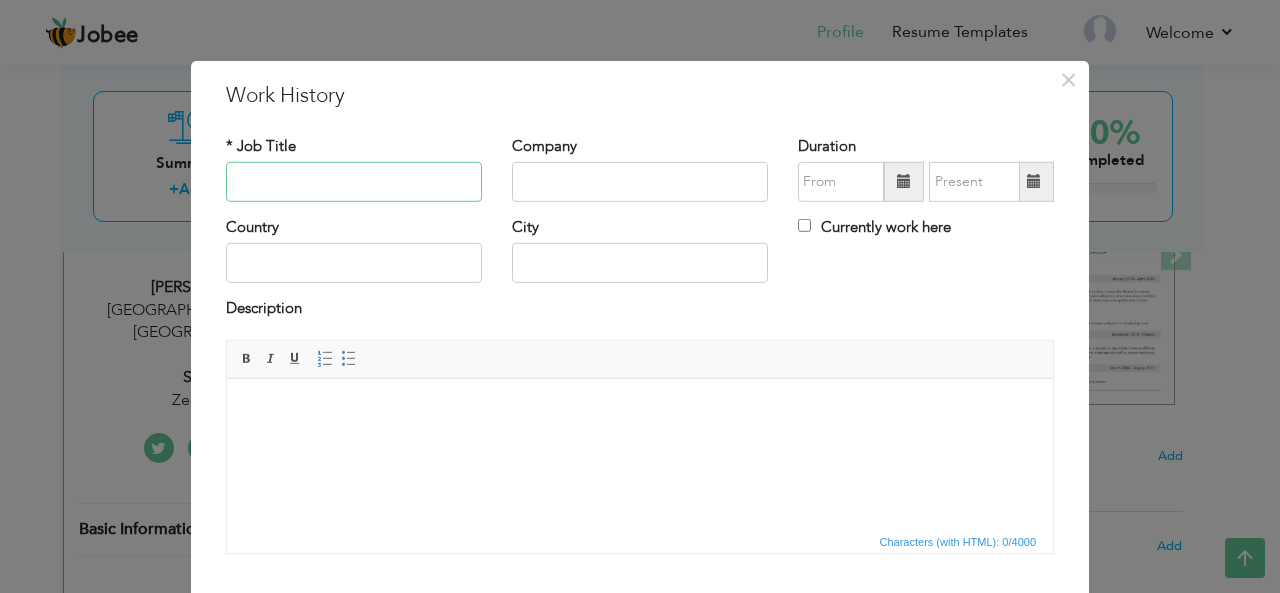 click at bounding box center [354, 182] 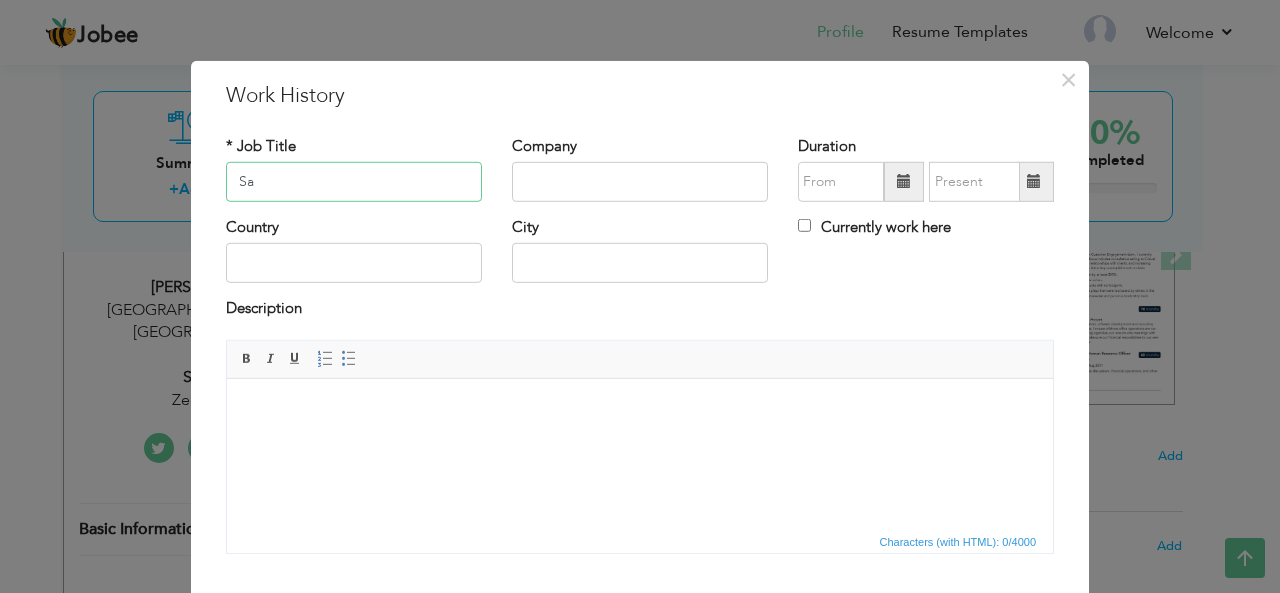 type on "S" 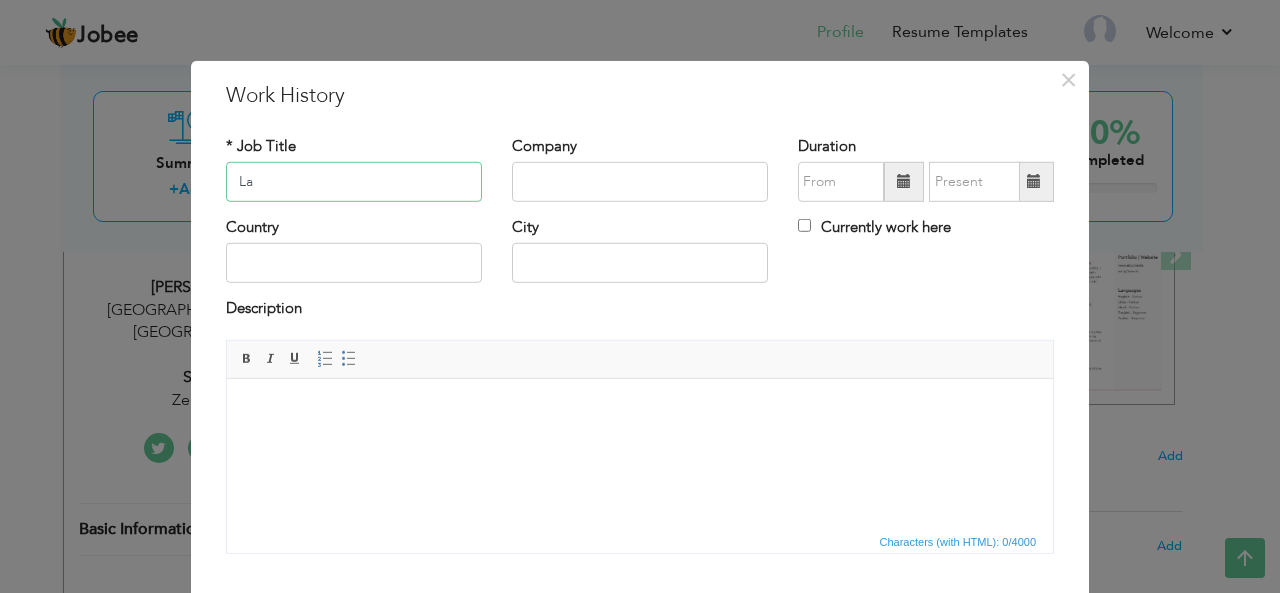 type on "L" 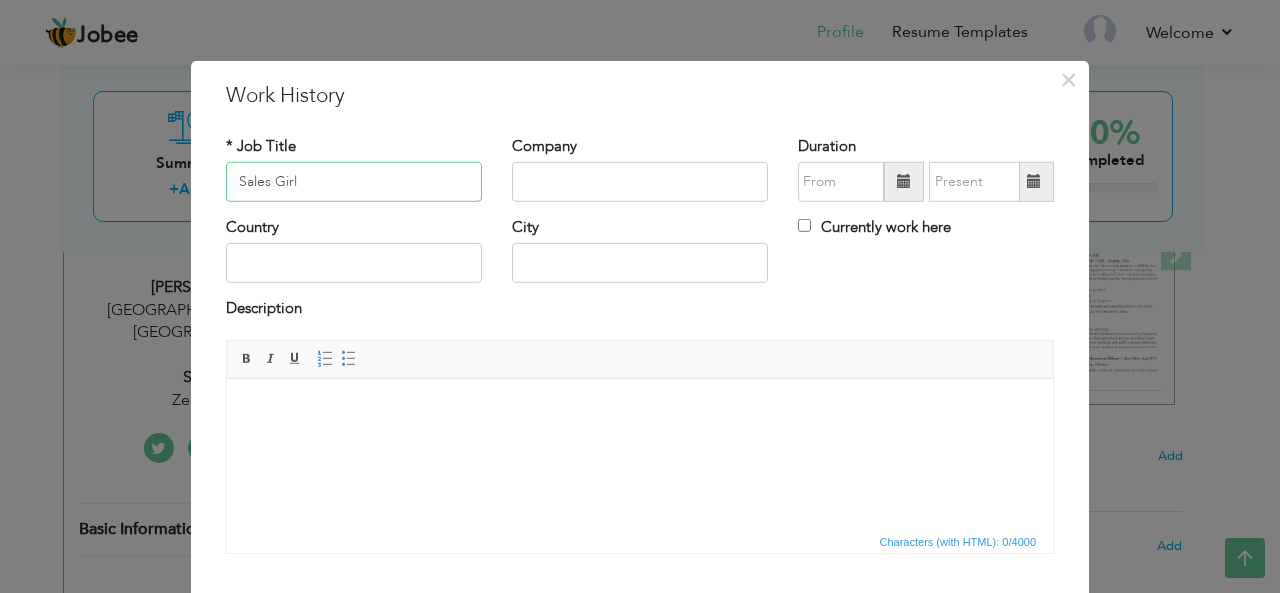 type on "Sales Girl" 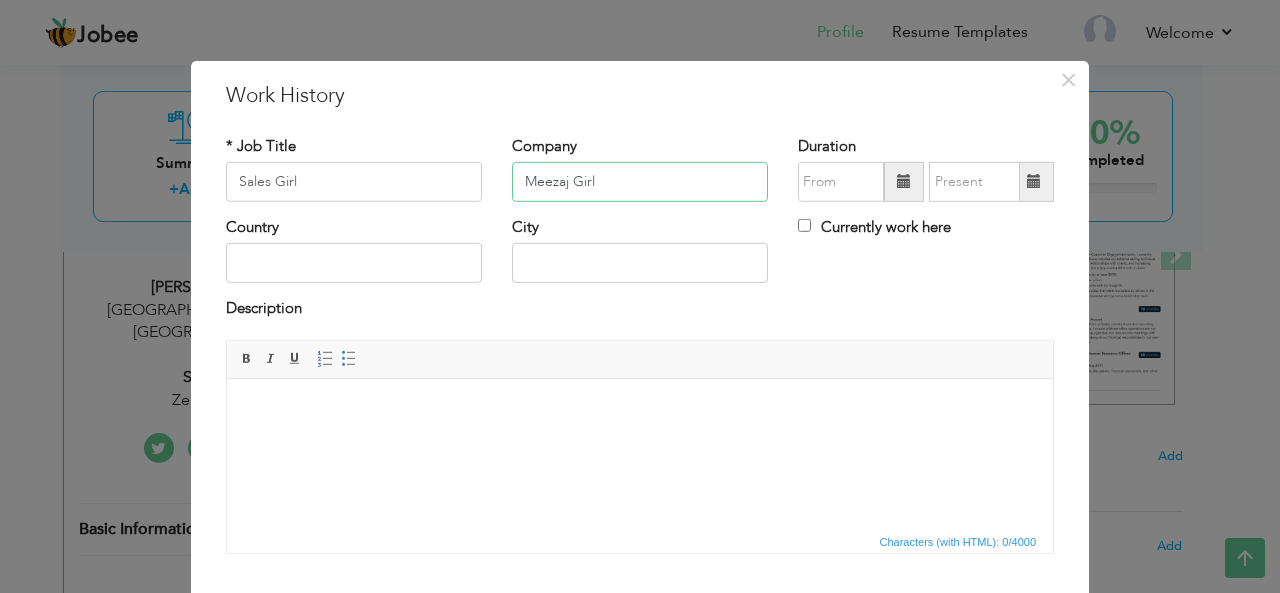 type on "Meezaj Girl" 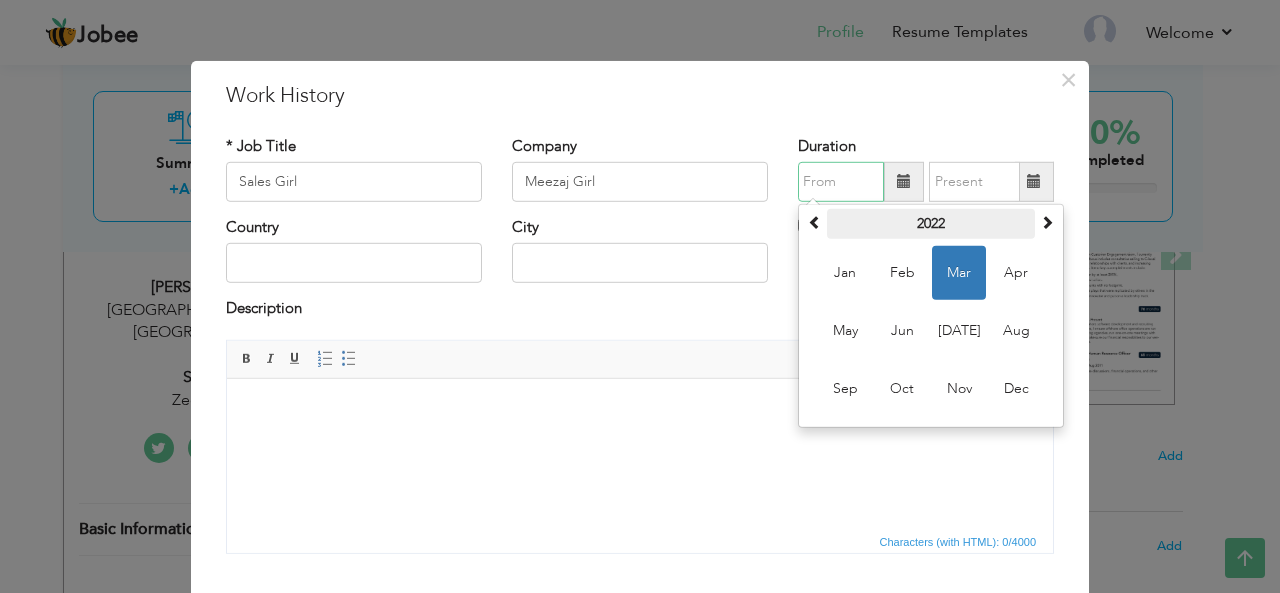 click on "2022" at bounding box center (931, 224) 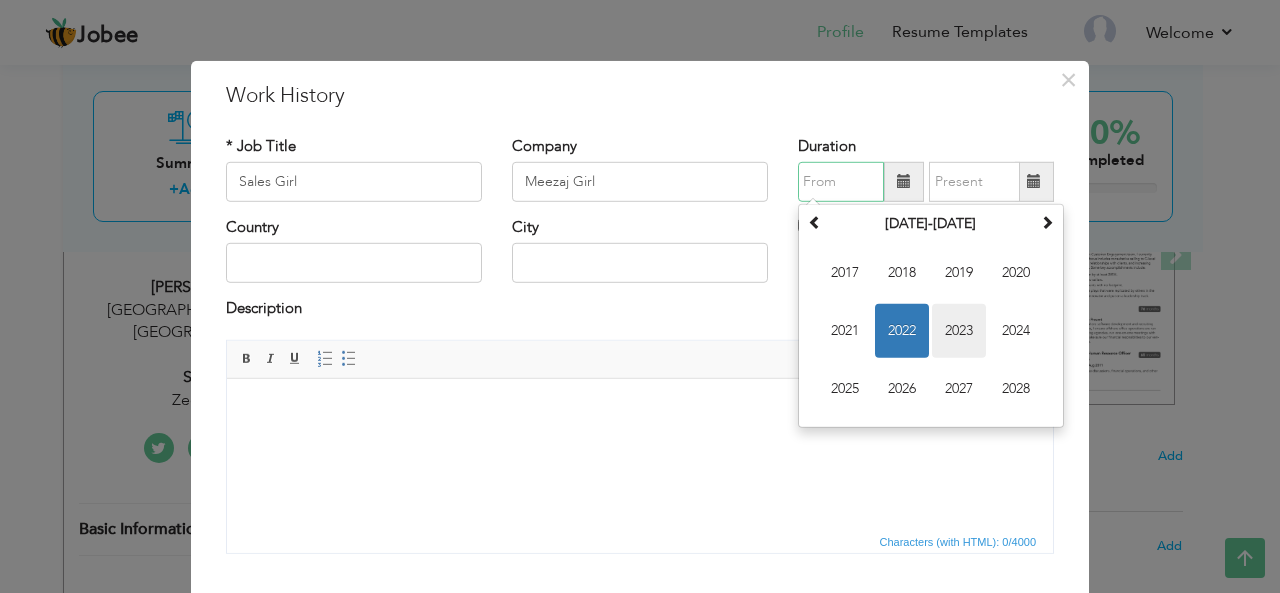 click on "2023" at bounding box center (959, 331) 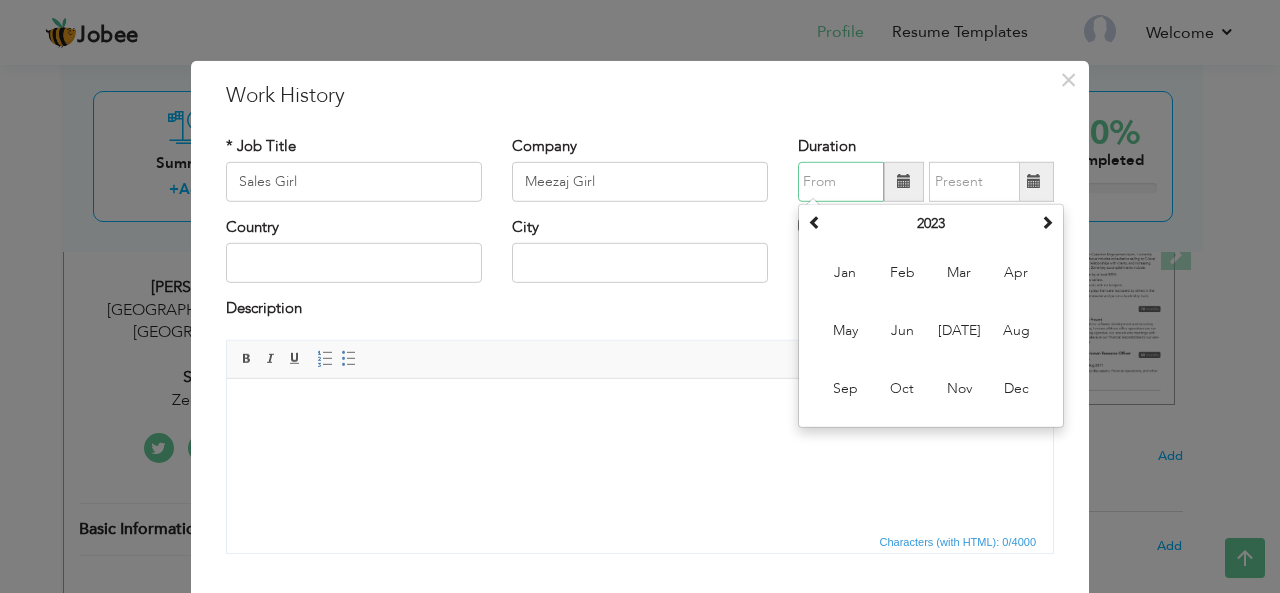 click on "Jul" at bounding box center (959, 331) 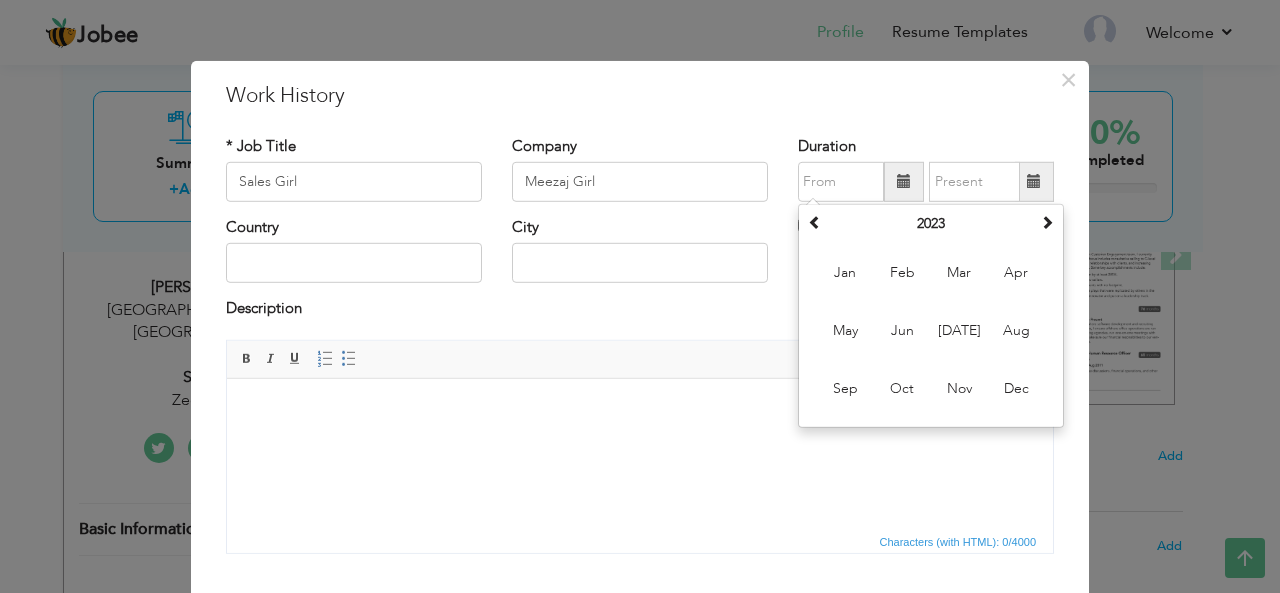 type on "07/2023" 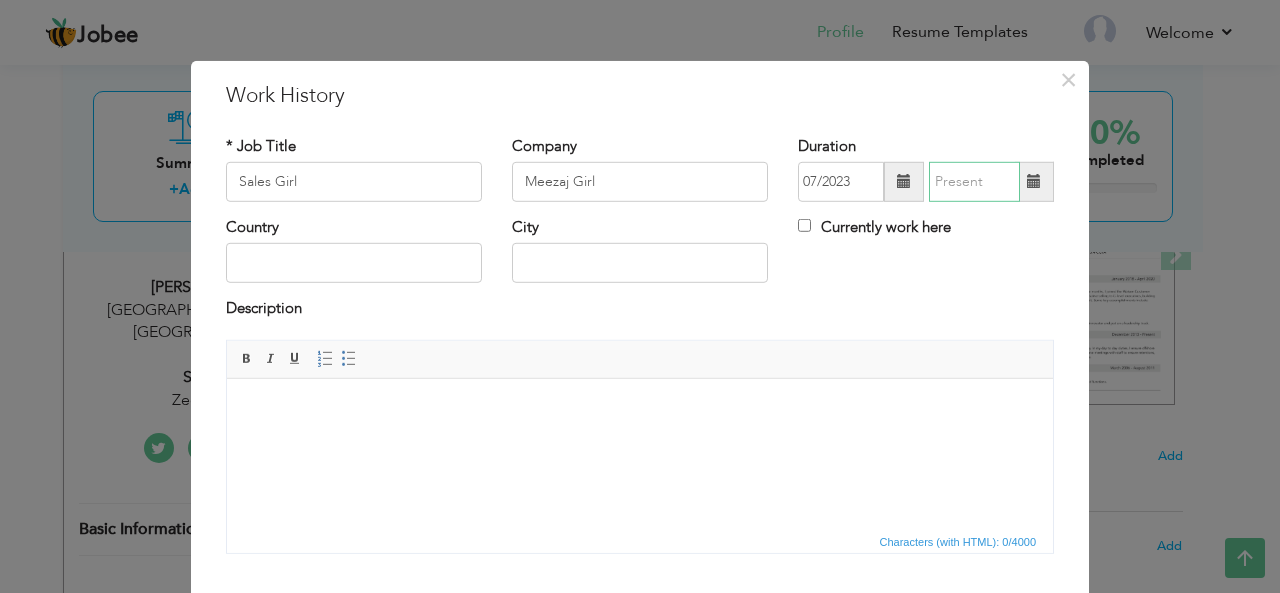 click at bounding box center [974, 182] 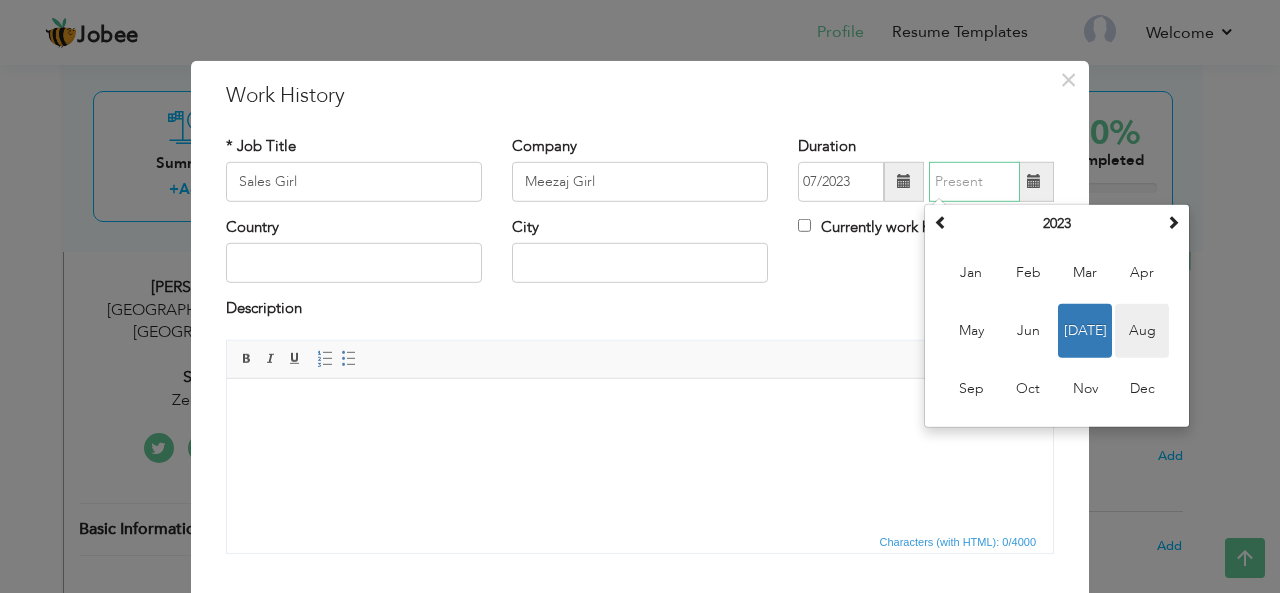 click on "Aug" at bounding box center (1142, 331) 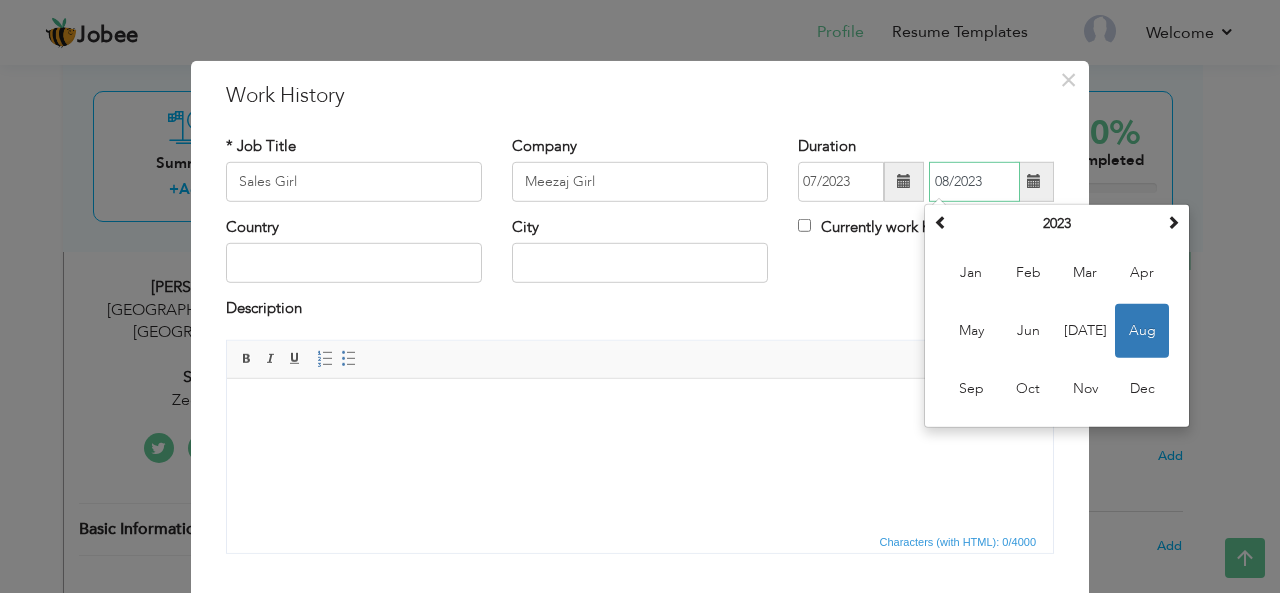 click on "08/2023" at bounding box center (974, 182) 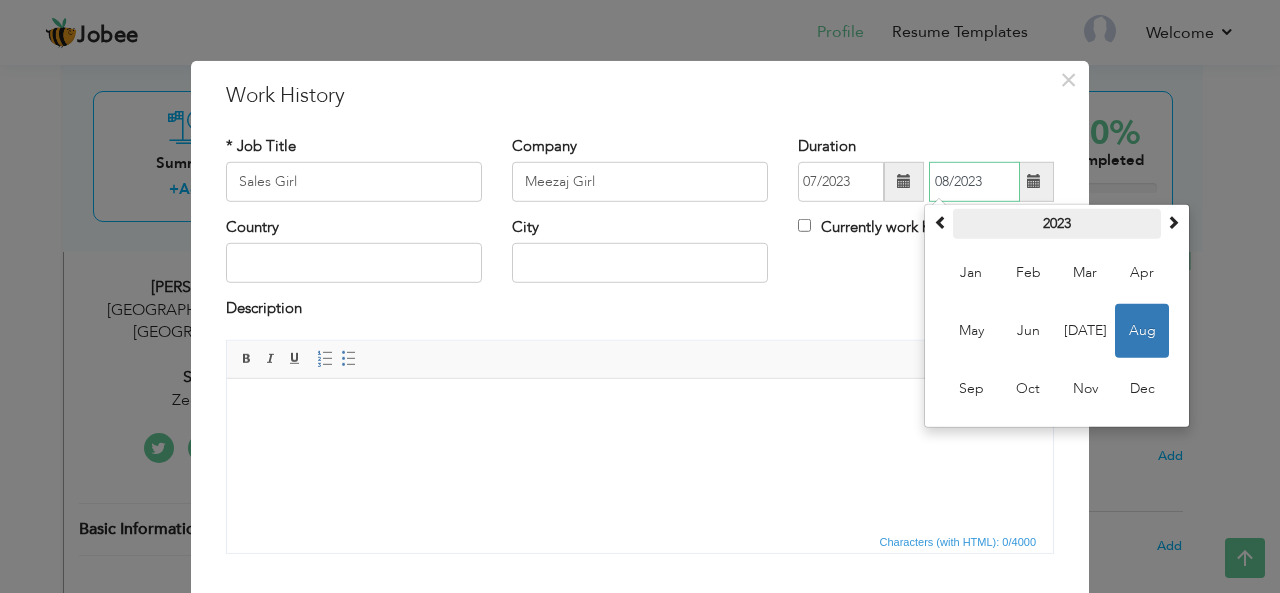 click on "2023" at bounding box center [1057, 224] 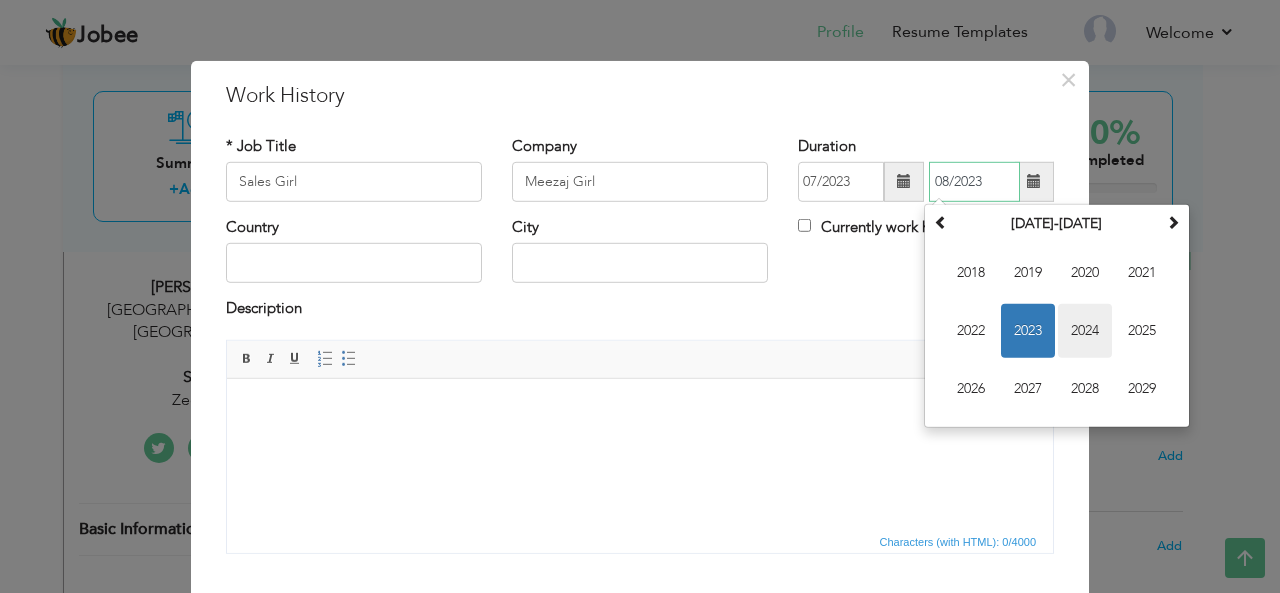 click on "2024" at bounding box center [1085, 331] 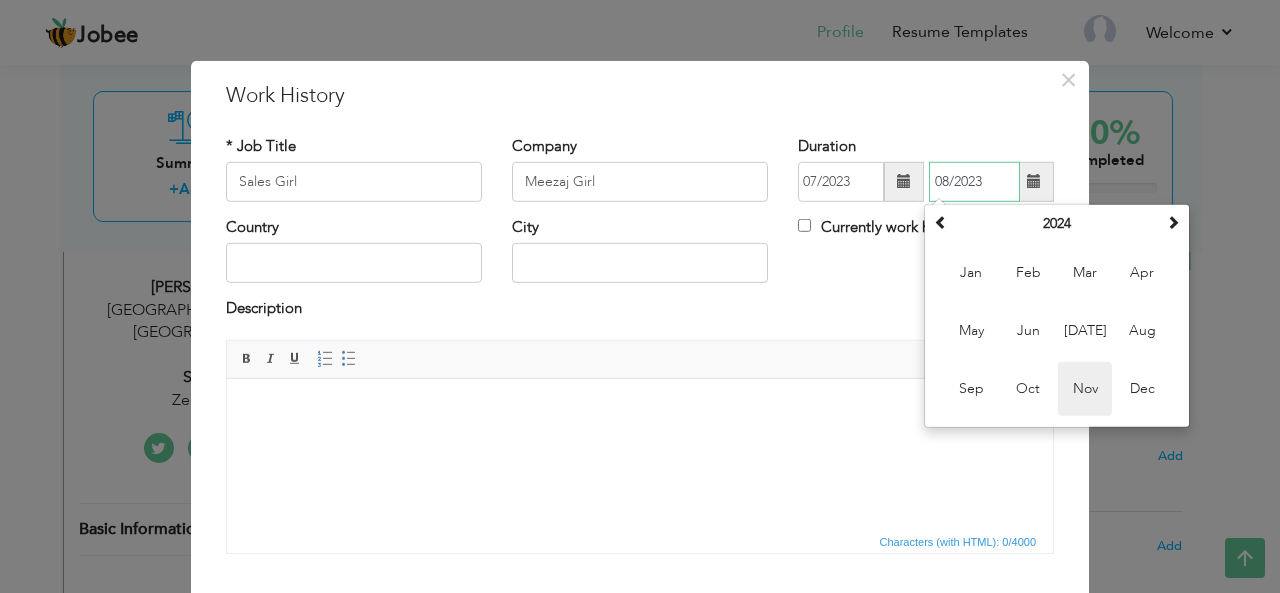click on "Nov" at bounding box center [1085, 389] 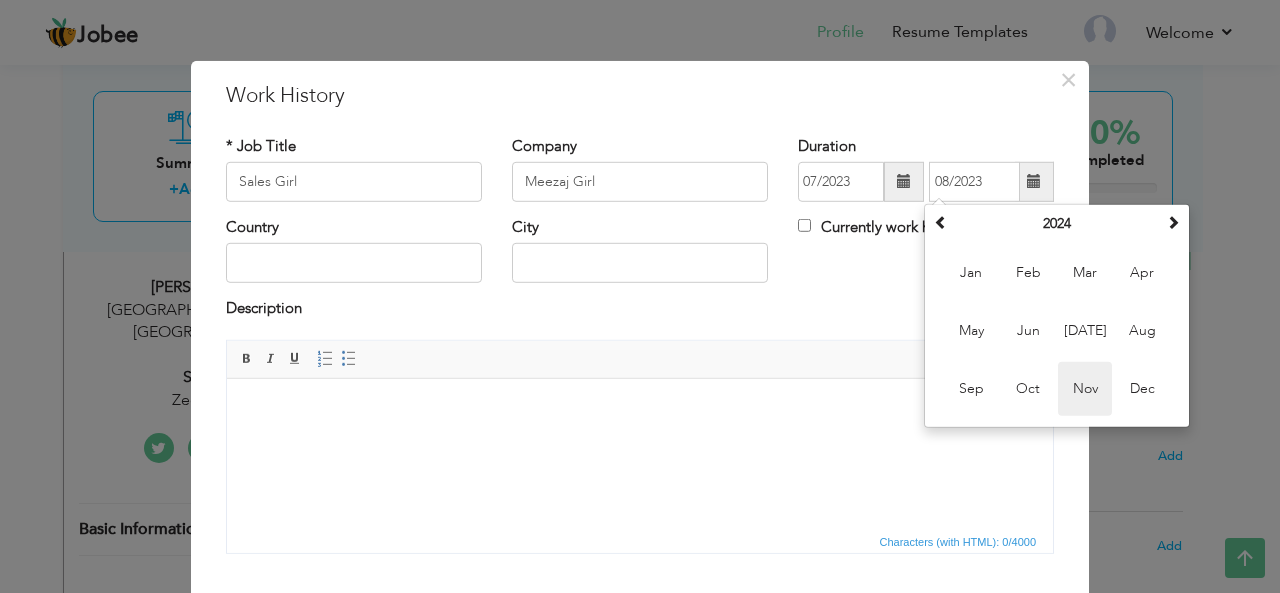type on "11/2024" 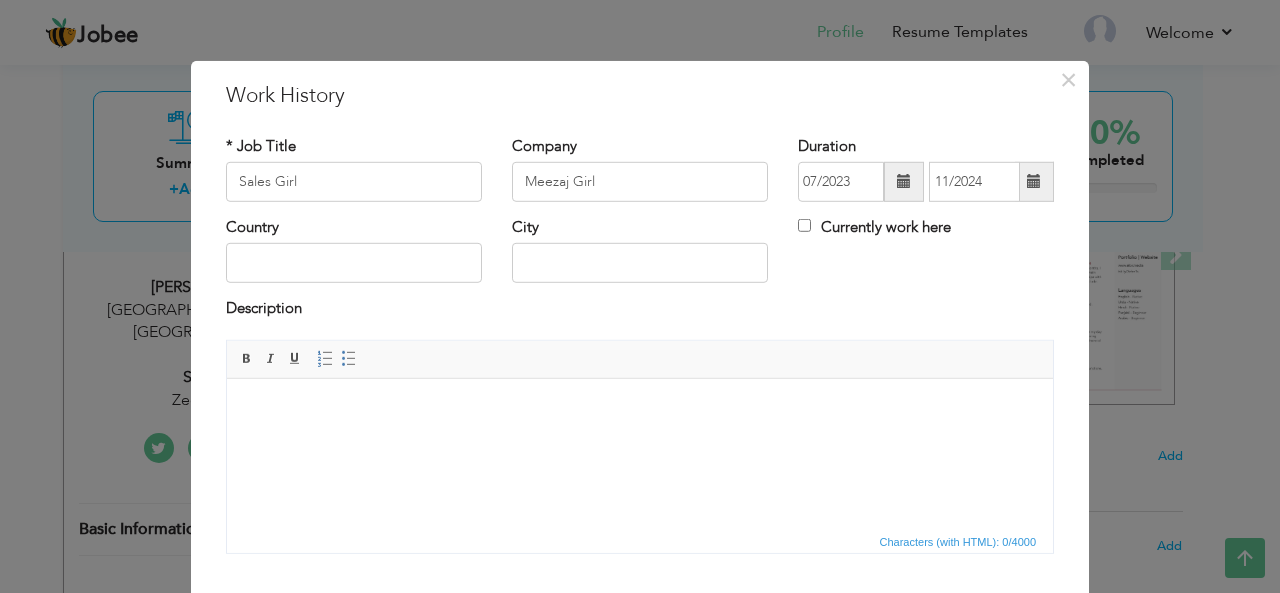 click on "Country" at bounding box center [354, 257] 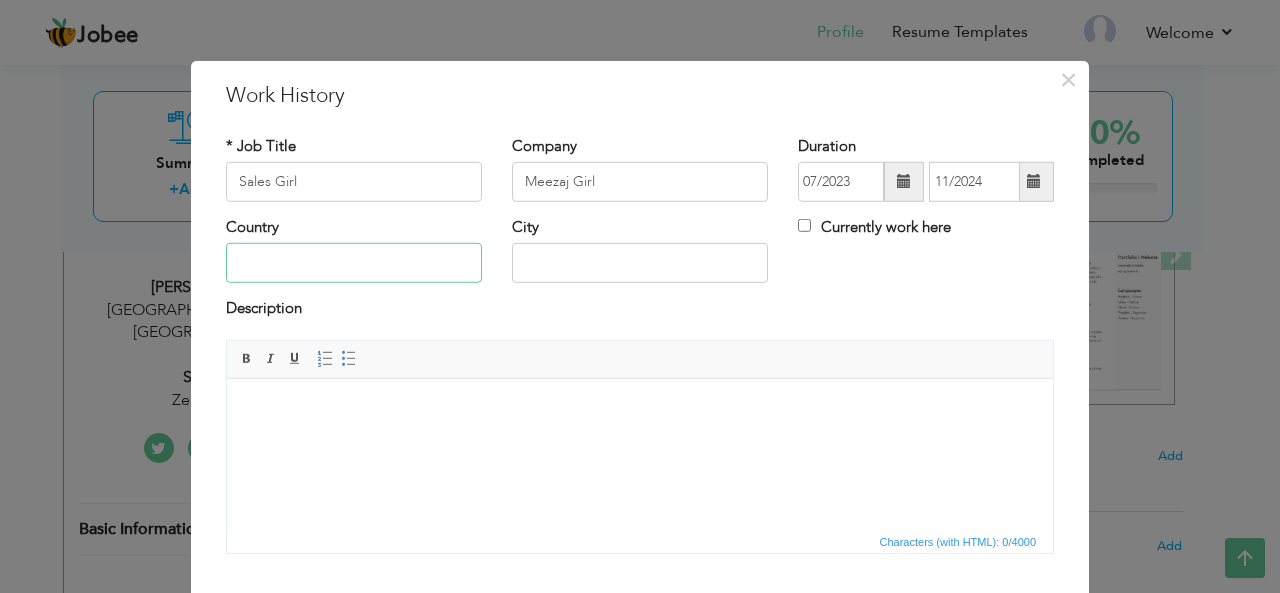 click at bounding box center [354, 263] 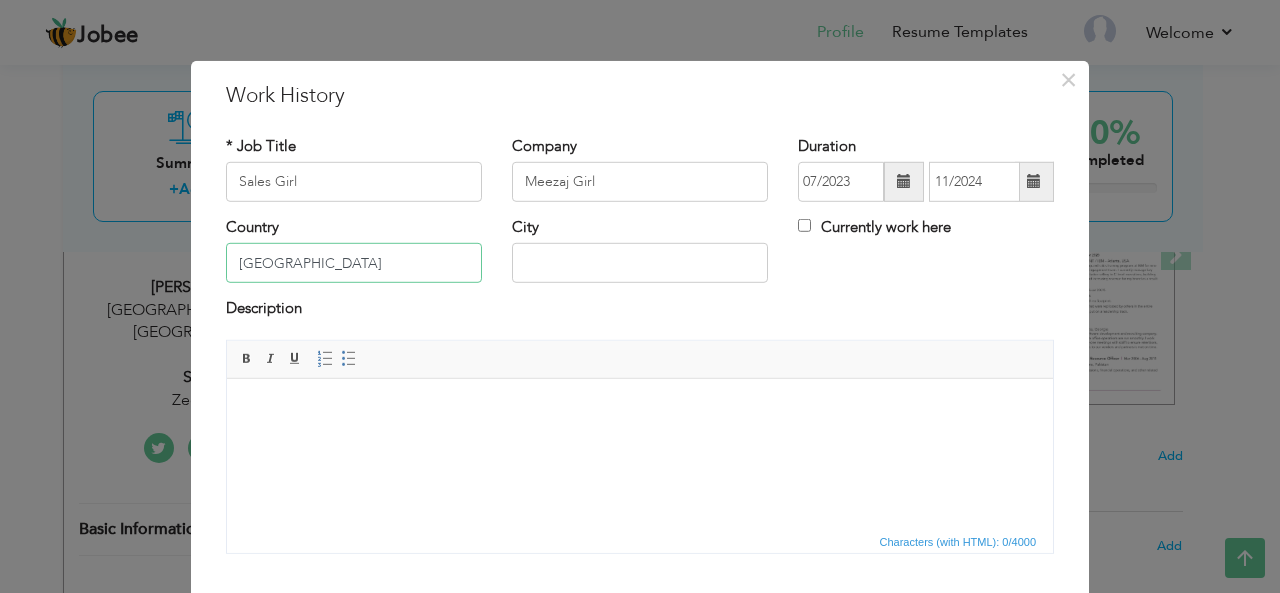 type on "[GEOGRAPHIC_DATA]" 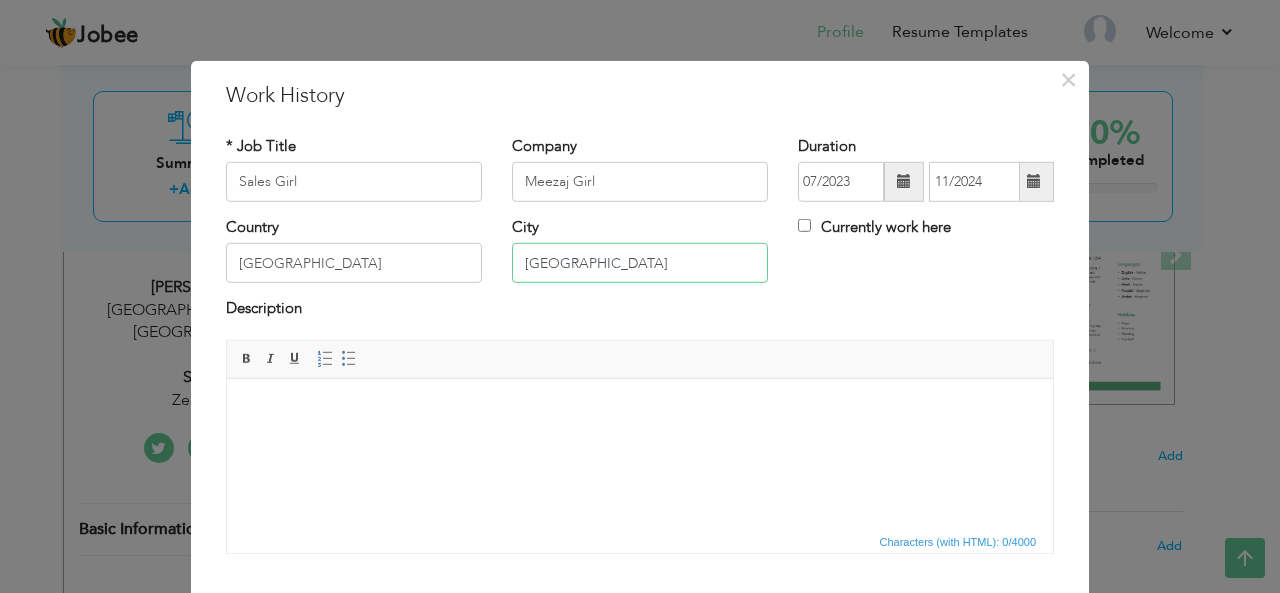 type on "[GEOGRAPHIC_DATA]" 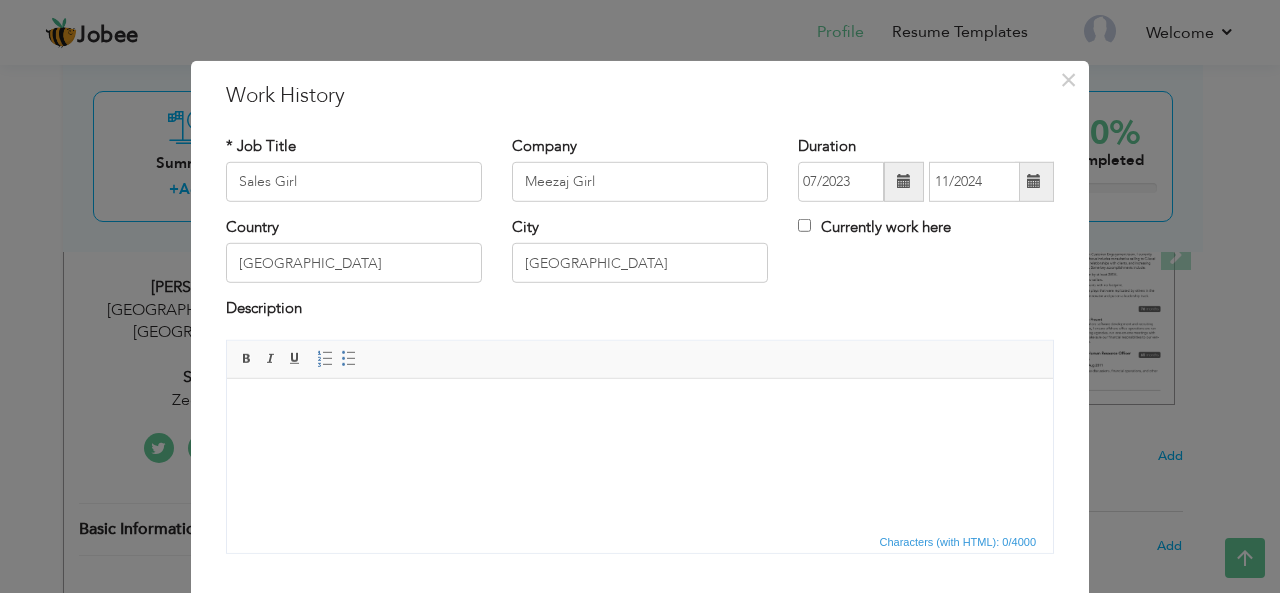 click at bounding box center [640, 408] 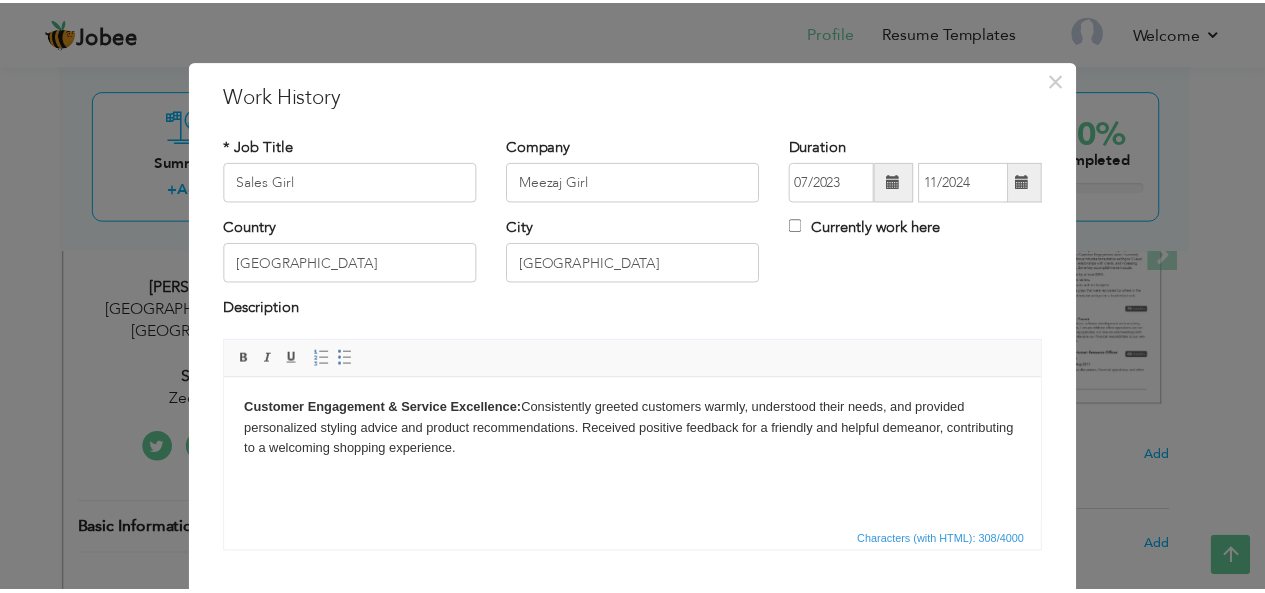 scroll, scrollTop: 120, scrollLeft: 0, axis: vertical 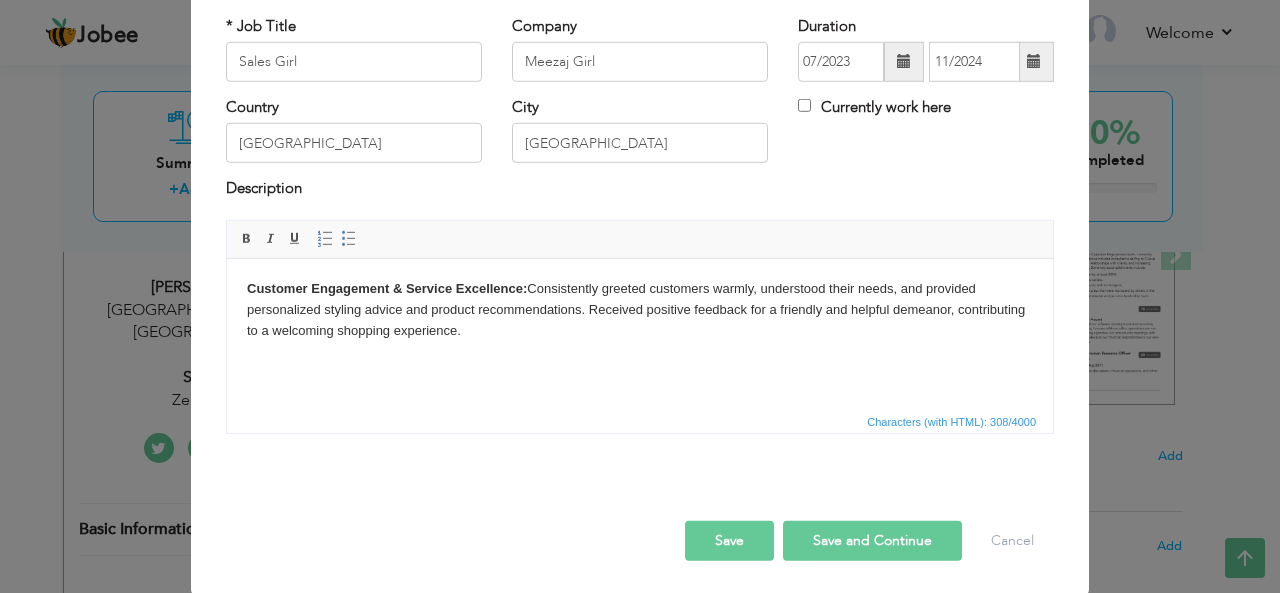 click on "Save" at bounding box center (729, 541) 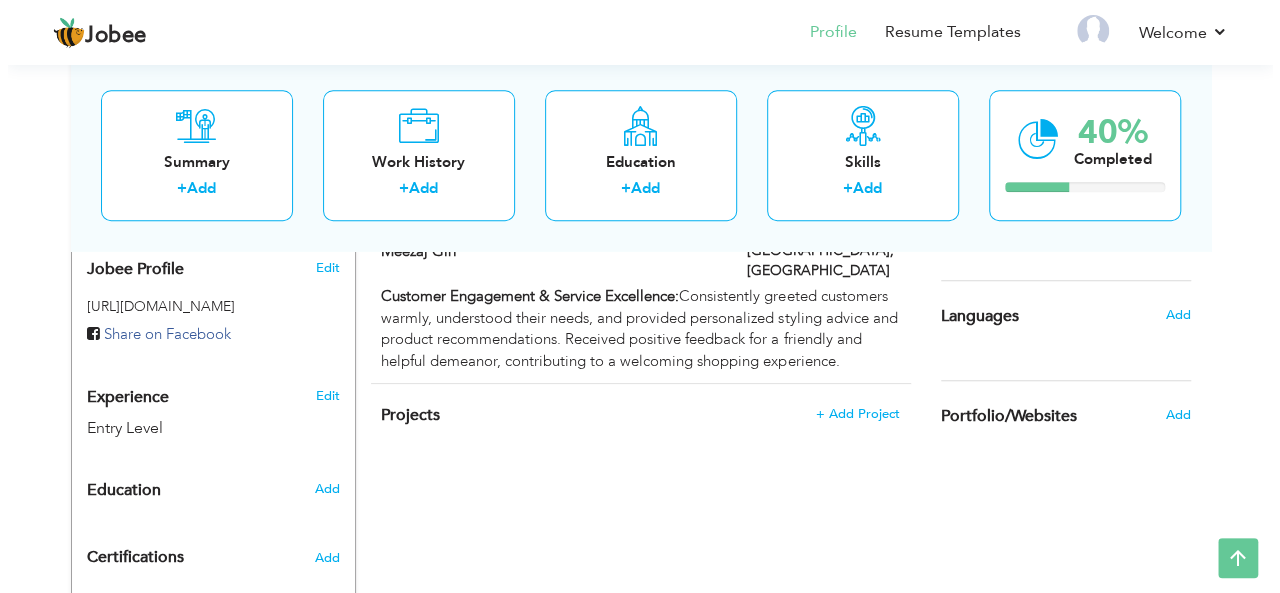 scroll, scrollTop: 662, scrollLeft: 0, axis: vertical 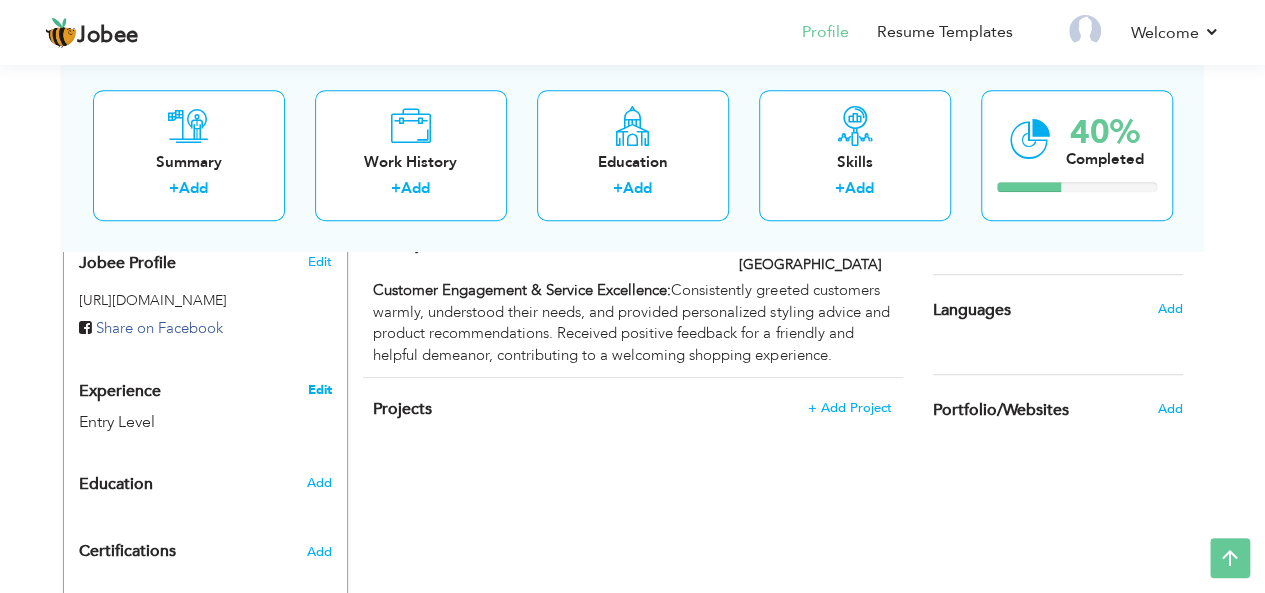 click on "Edit" at bounding box center [319, 390] 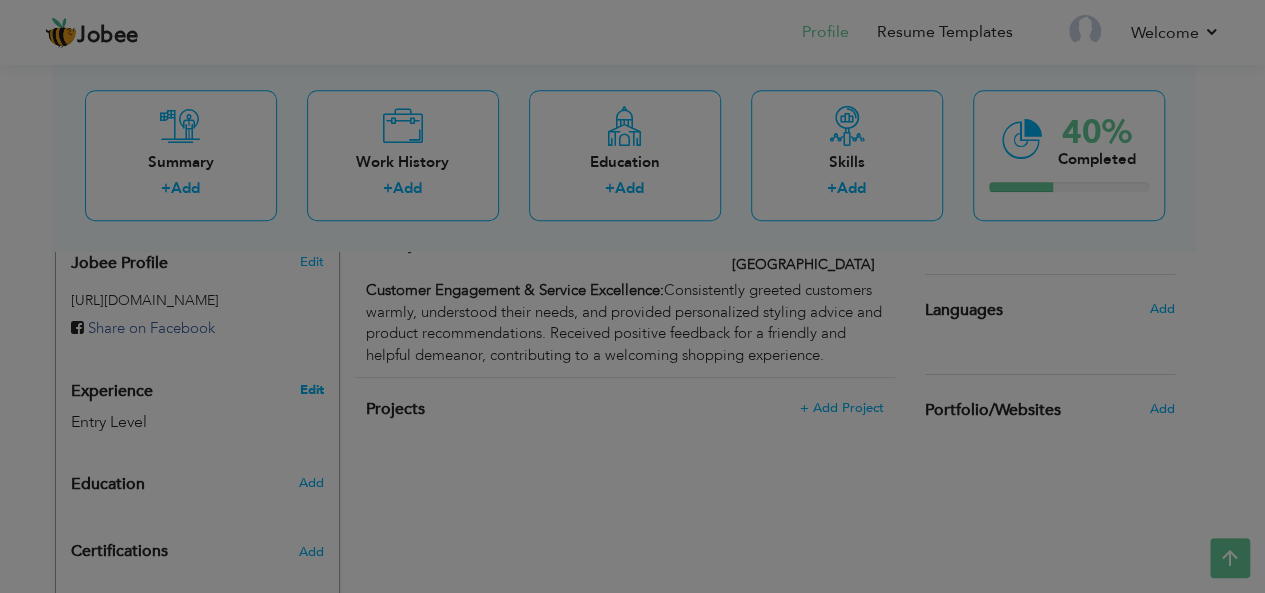 type on "Huma" 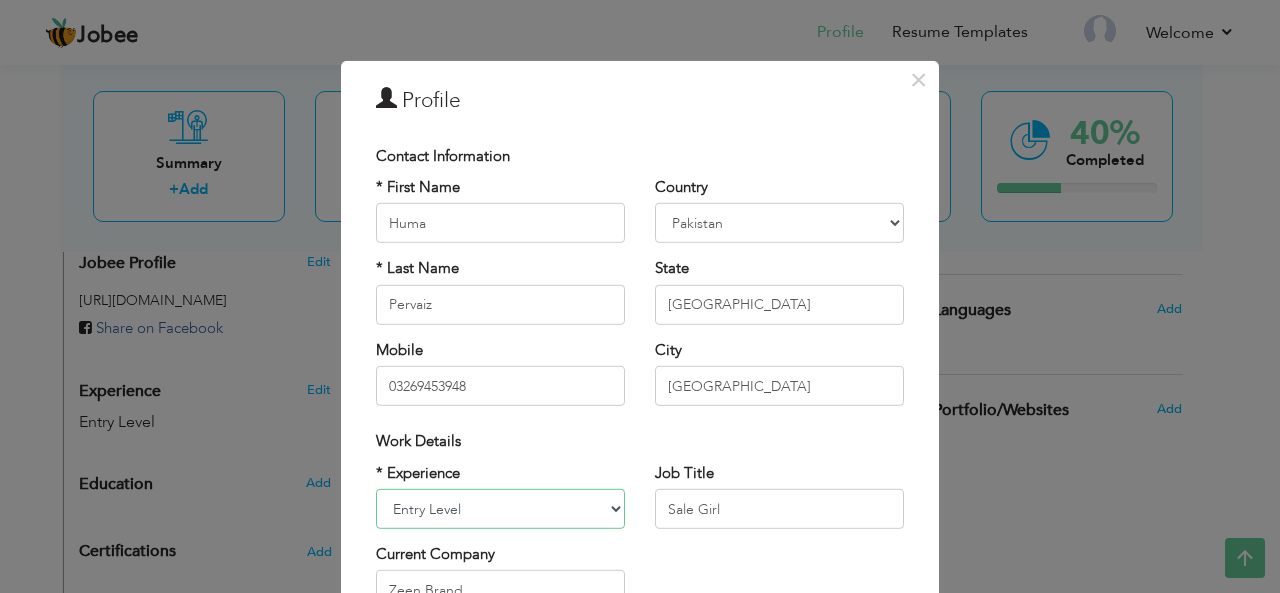 click on "Entry Level Less than 1 Year 1 Year 2 Years 3 Years 4 Years 5 Years 6 Years 7 Years 8 Years 9 Years 10 Years 11 Years 12 Years 13 Years 14 Years 15 Years 16 Years 17 Years 18 Years 19 Years 20 Years 21 Years 22 Years 23 Years 24 Years 25 Years 26 Years 27 Years 28 Years 29 Years 30 Years 31 Years 32 Years 33 Years 34 Years 35 Years More than 35 Years" at bounding box center [500, 509] 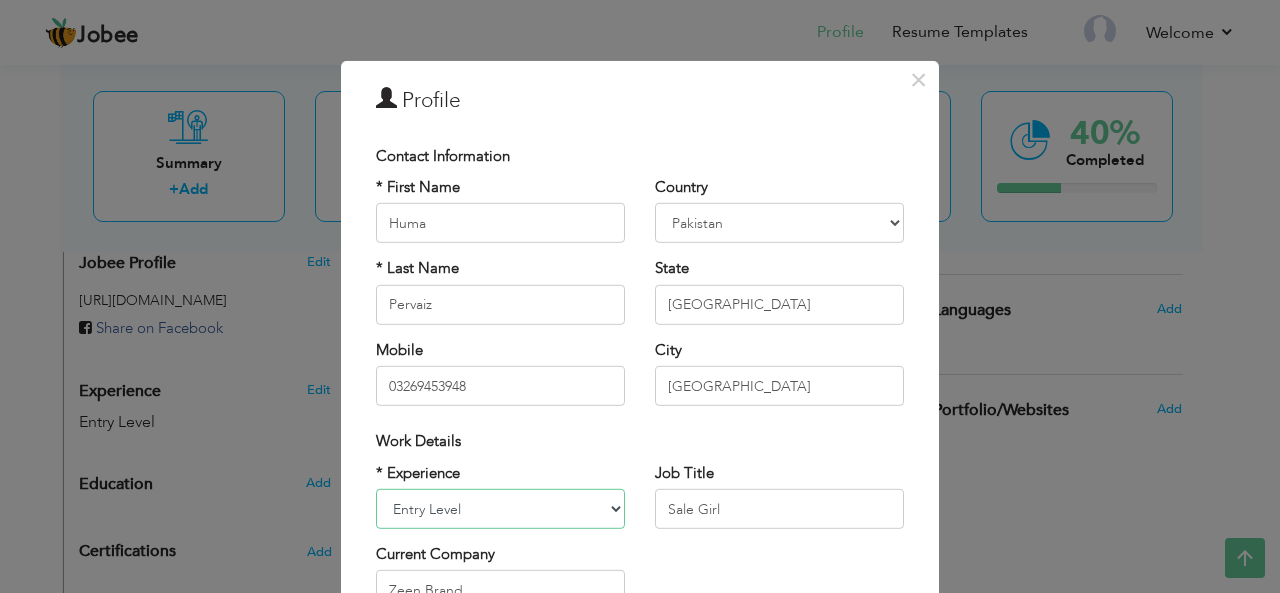 select on "number:4" 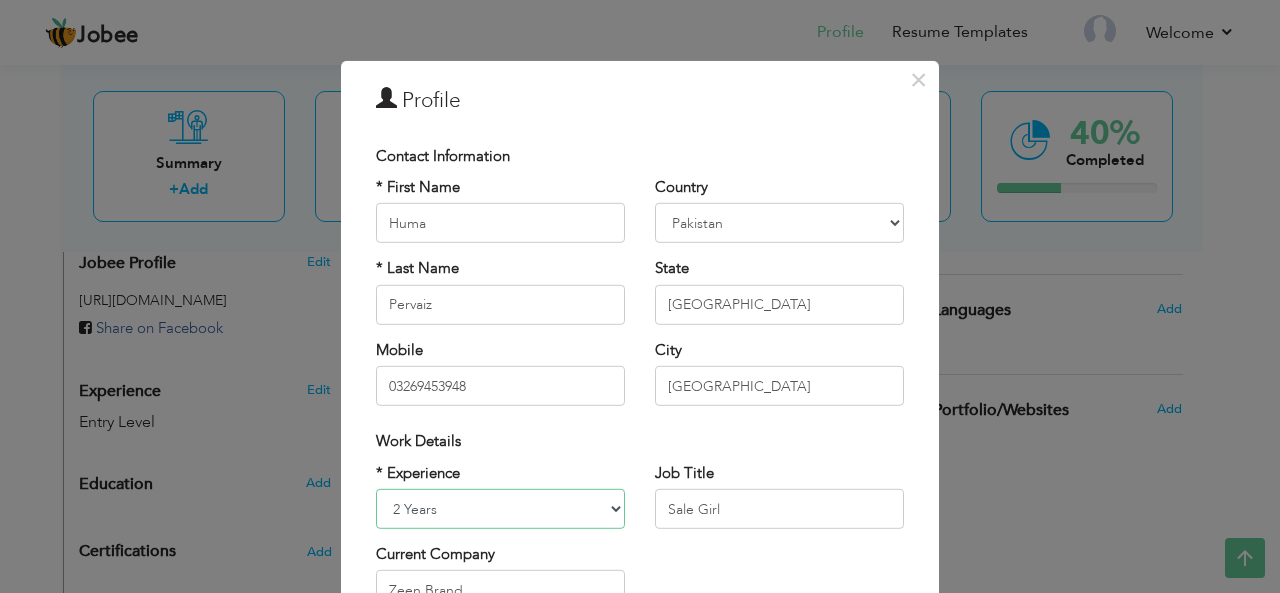 click on "Entry Level Less than 1 Year 1 Year 2 Years 3 Years 4 Years 5 Years 6 Years 7 Years 8 Years 9 Years 10 Years 11 Years 12 Years 13 Years 14 Years 15 Years 16 Years 17 Years 18 Years 19 Years 20 Years 21 Years 22 Years 23 Years 24 Years 25 Years 26 Years 27 Years 28 Years 29 Years 30 Years 31 Years 32 Years 33 Years 34 Years 35 Years More than 35 Years" at bounding box center (500, 509) 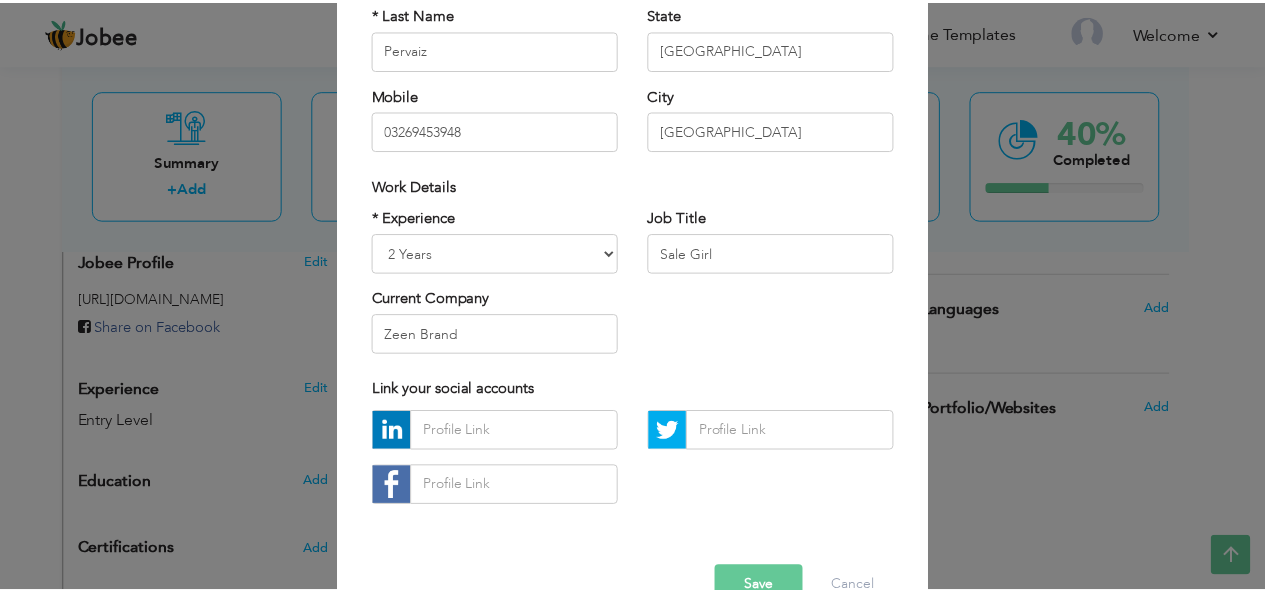 scroll, scrollTop: 304, scrollLeft: 0, axis: vertical 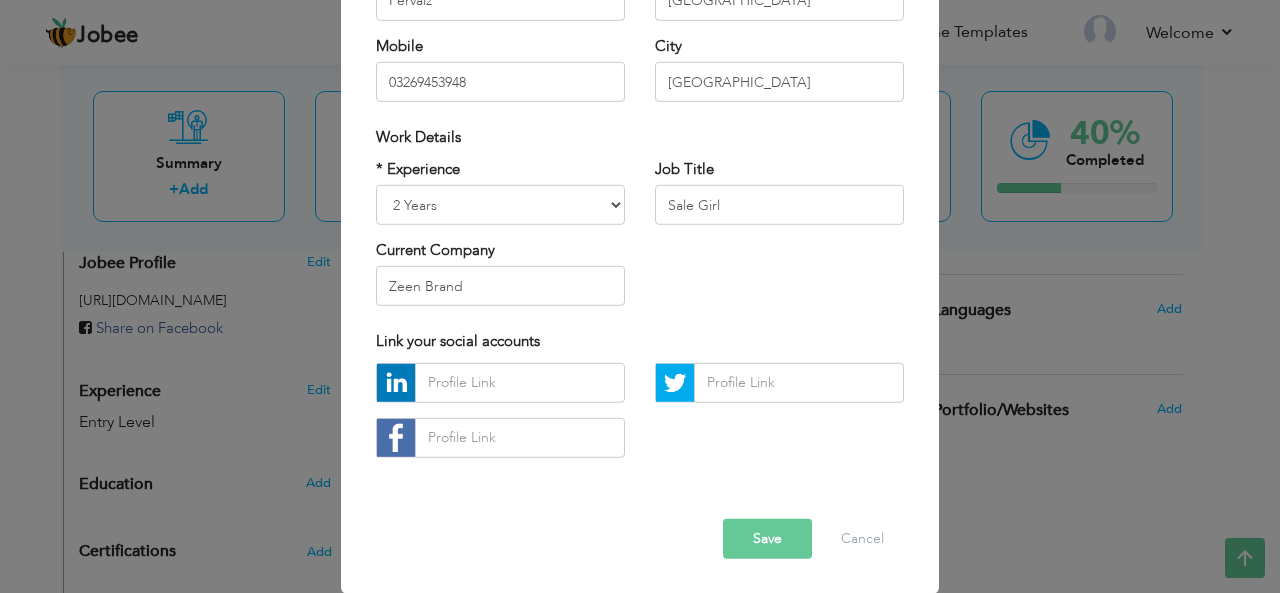 click on "Save" at bounding box center [767, 539] 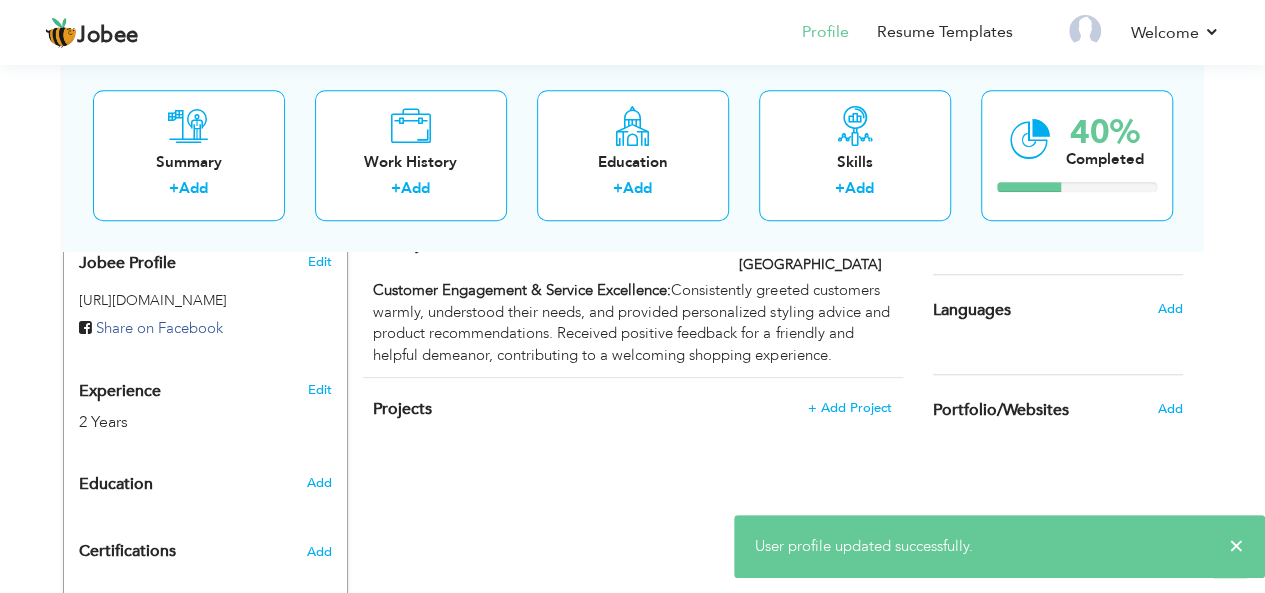 click on "Add" at bounding box center (322, 483) 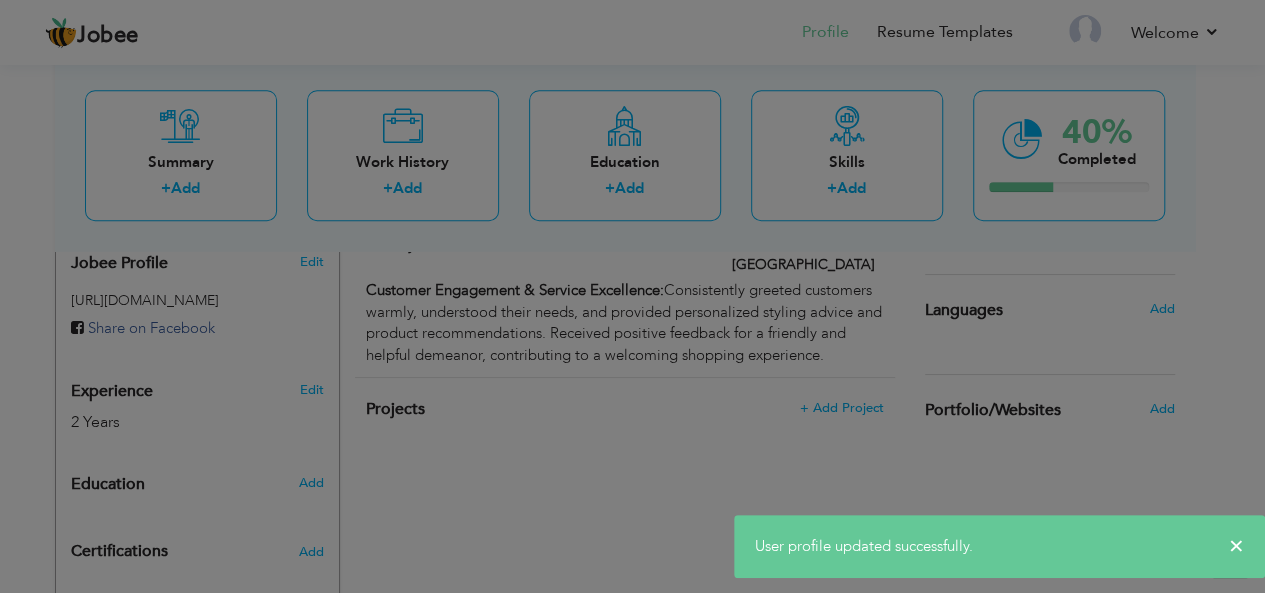 radio on "true" 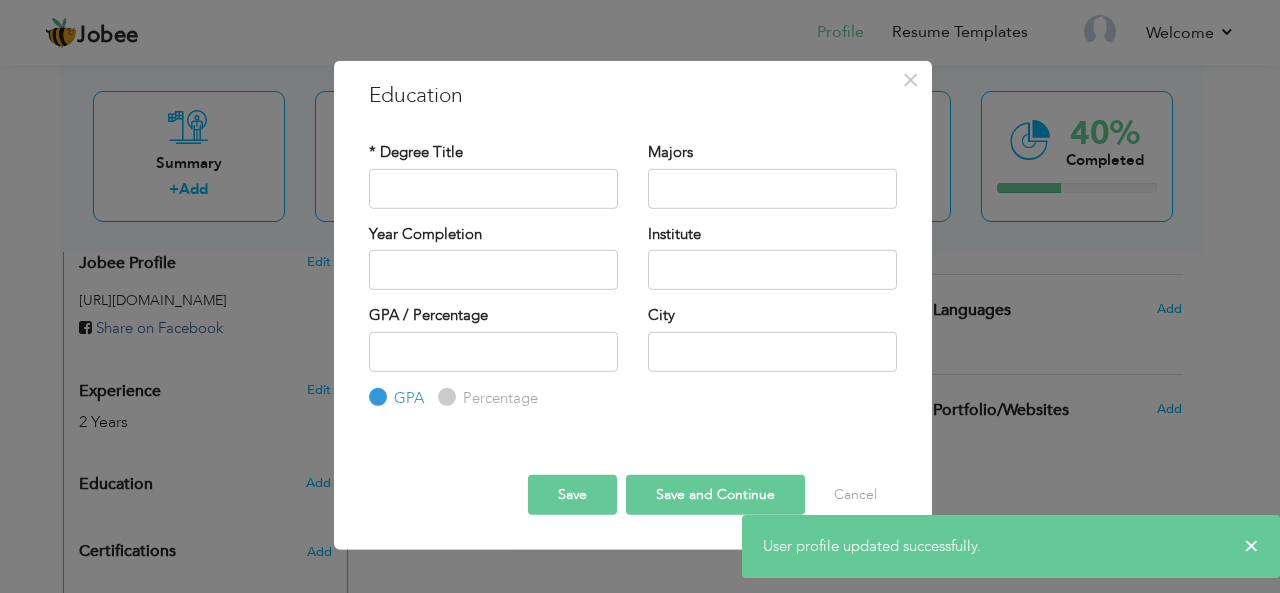 click on "* Degree Title" at bounding box center [493, 182] 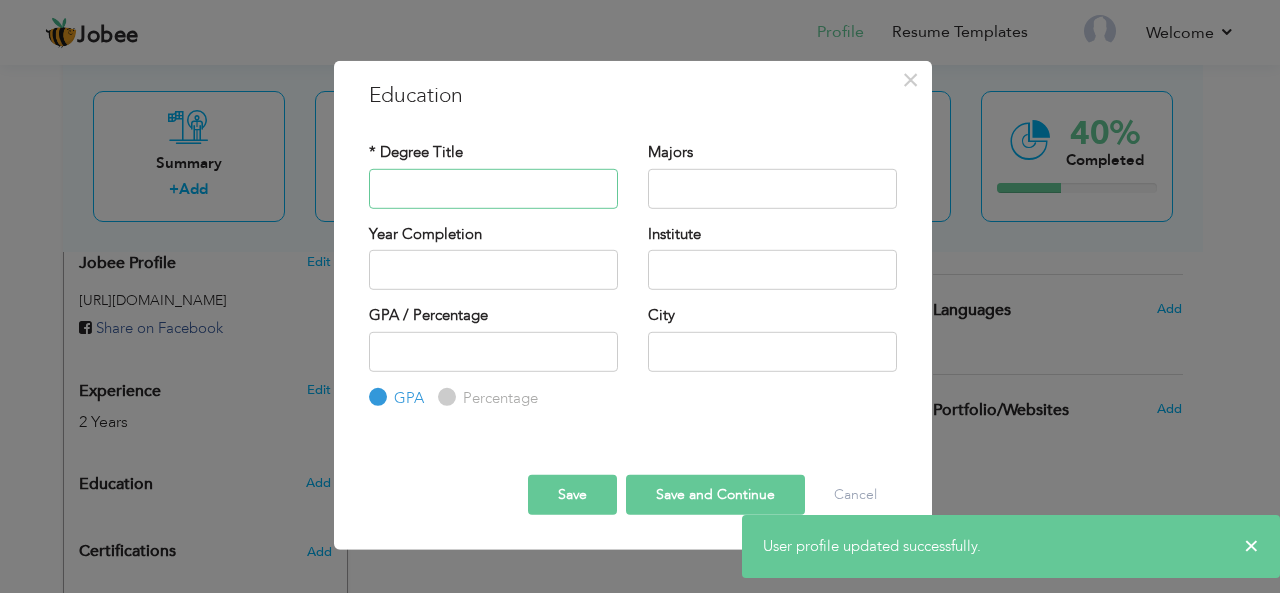 click at bounding box center [493, 188] 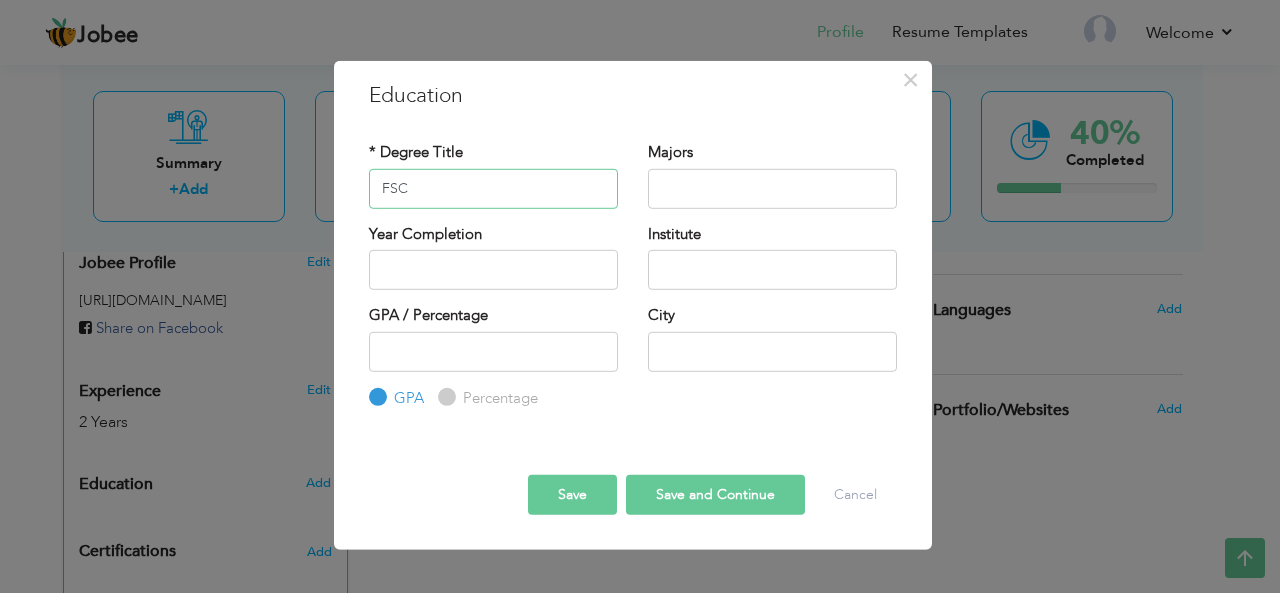 type on "FSC" 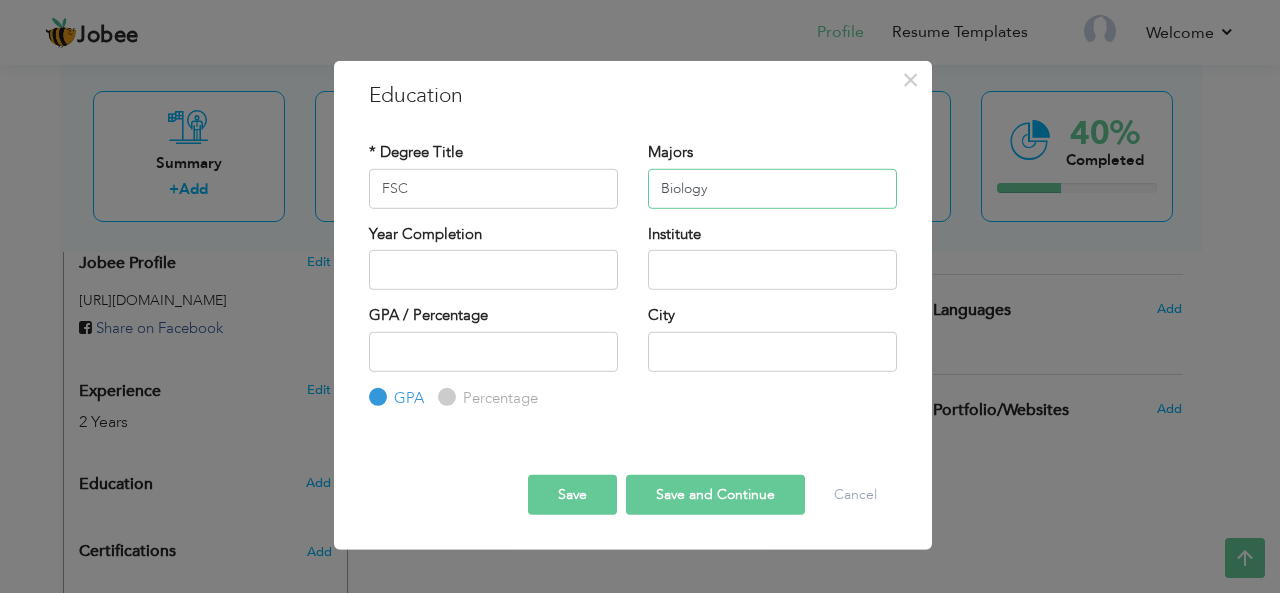 type on "Biology" 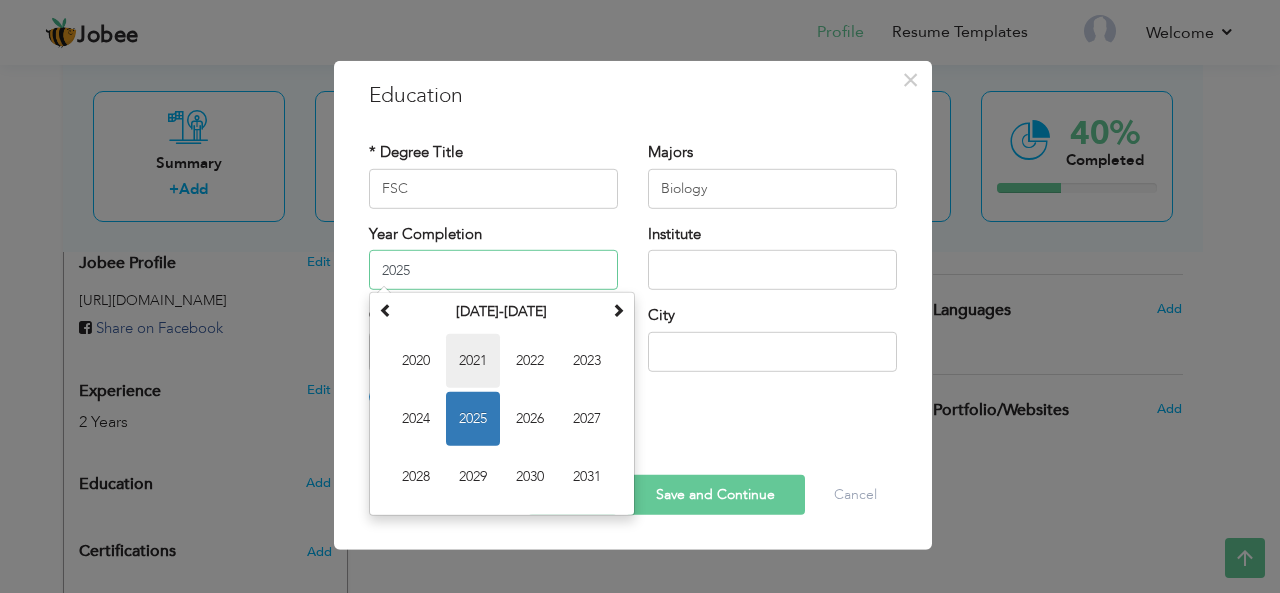 click on "2021" at bounding box center [473, 361] 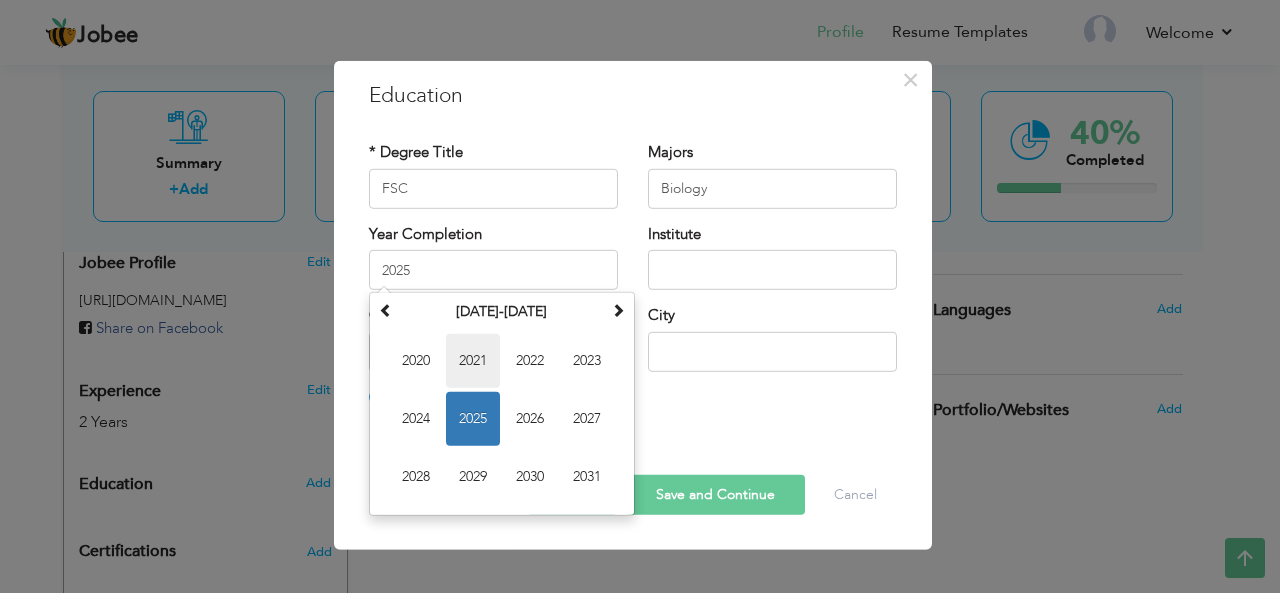 type on "2021" 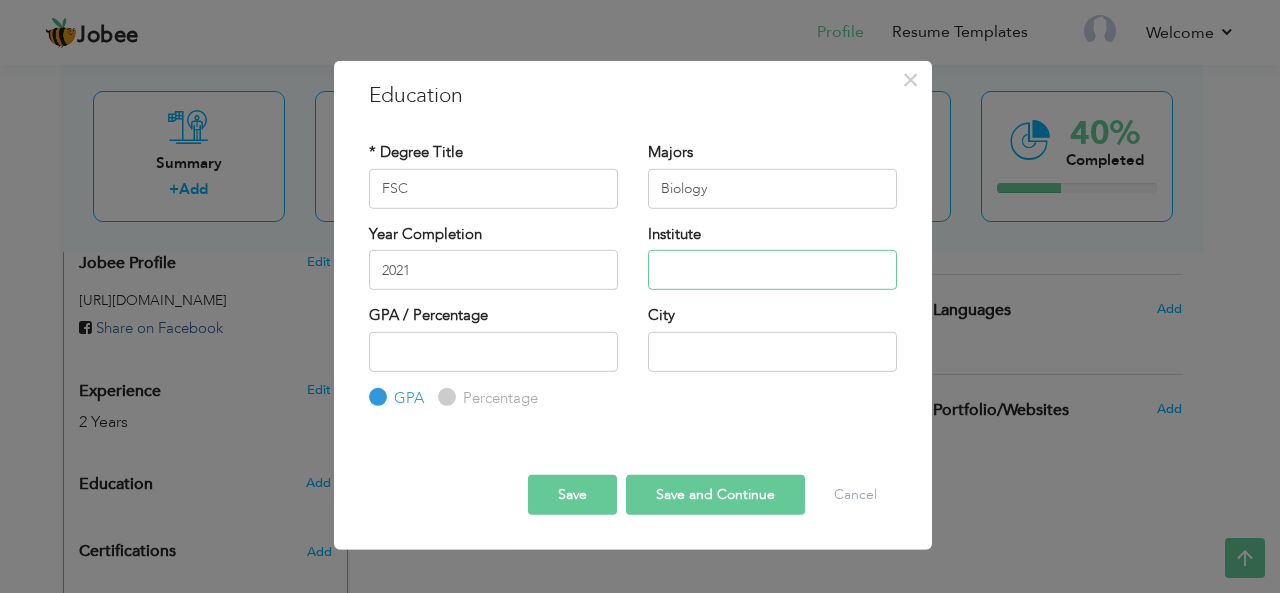 click at bounding box center [772, 270] 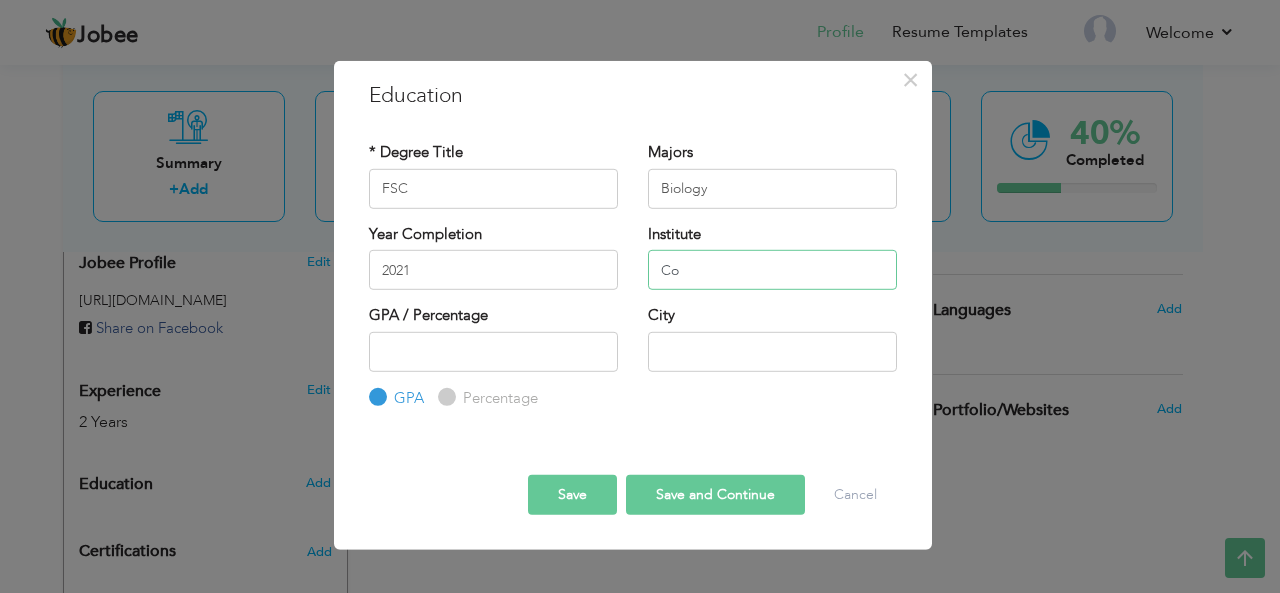 type on "C" 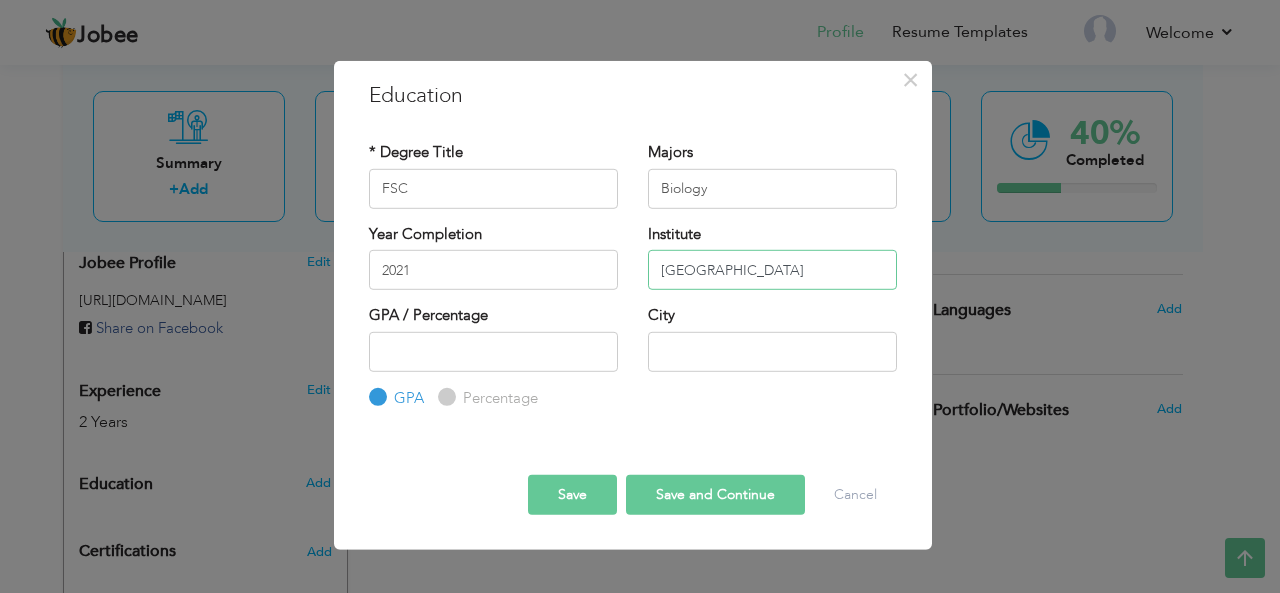 type on "[GEOGRAPHIC_DATA]" 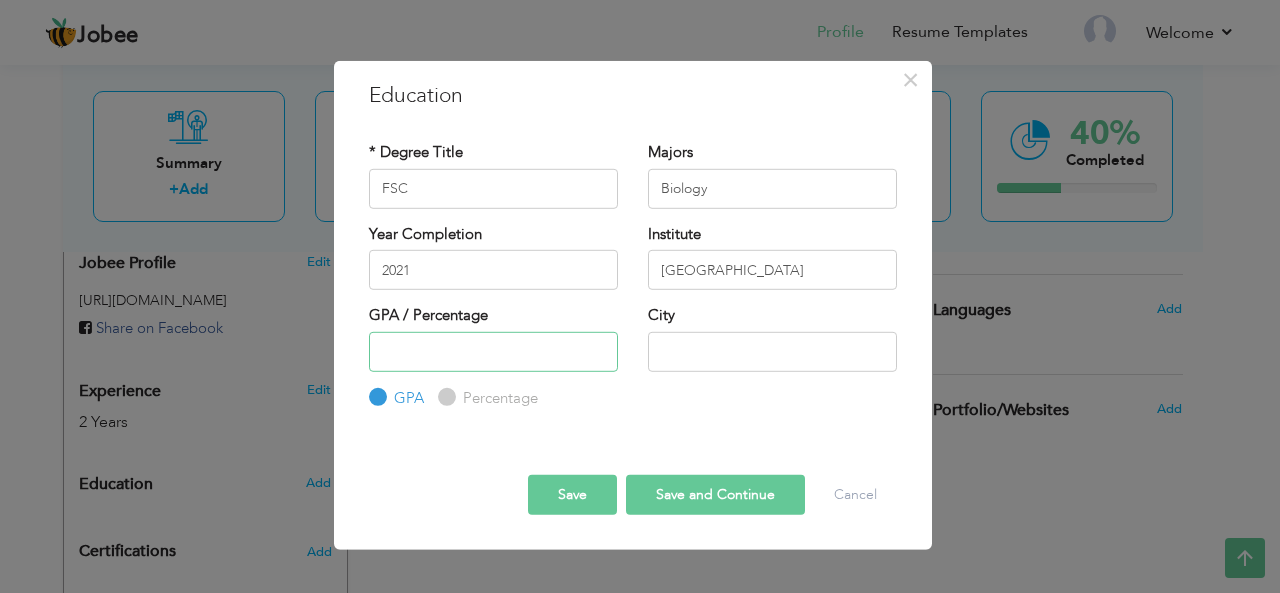 click at bounding box center [493, 351] 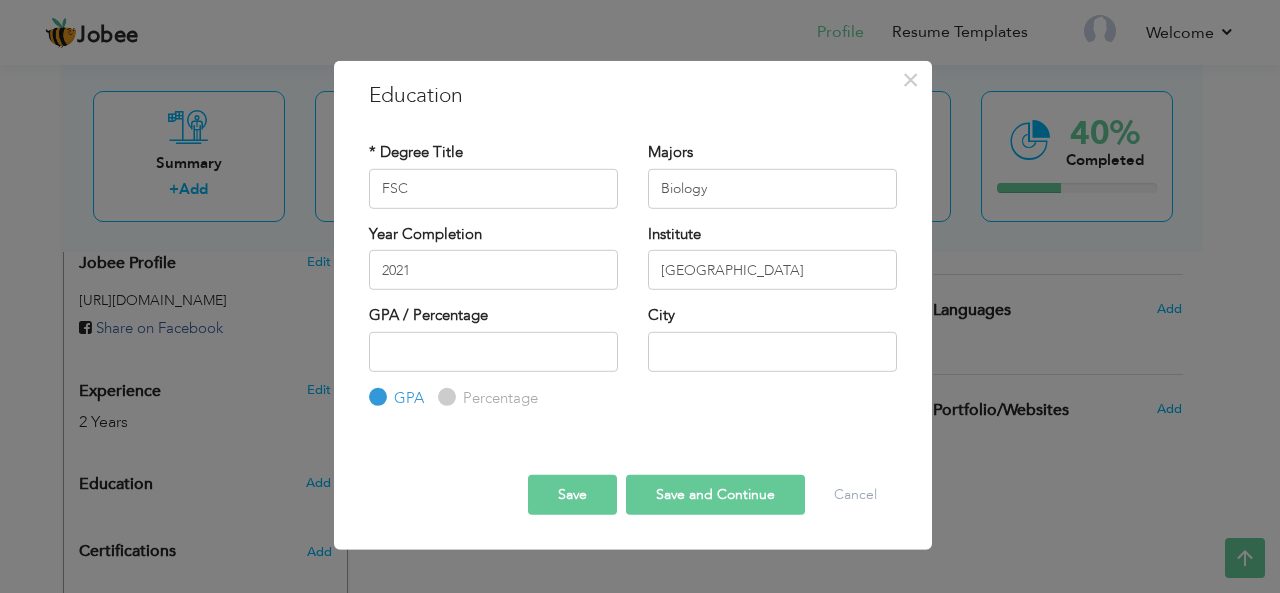 click on "Percentage" at bounding box center (444, 397) 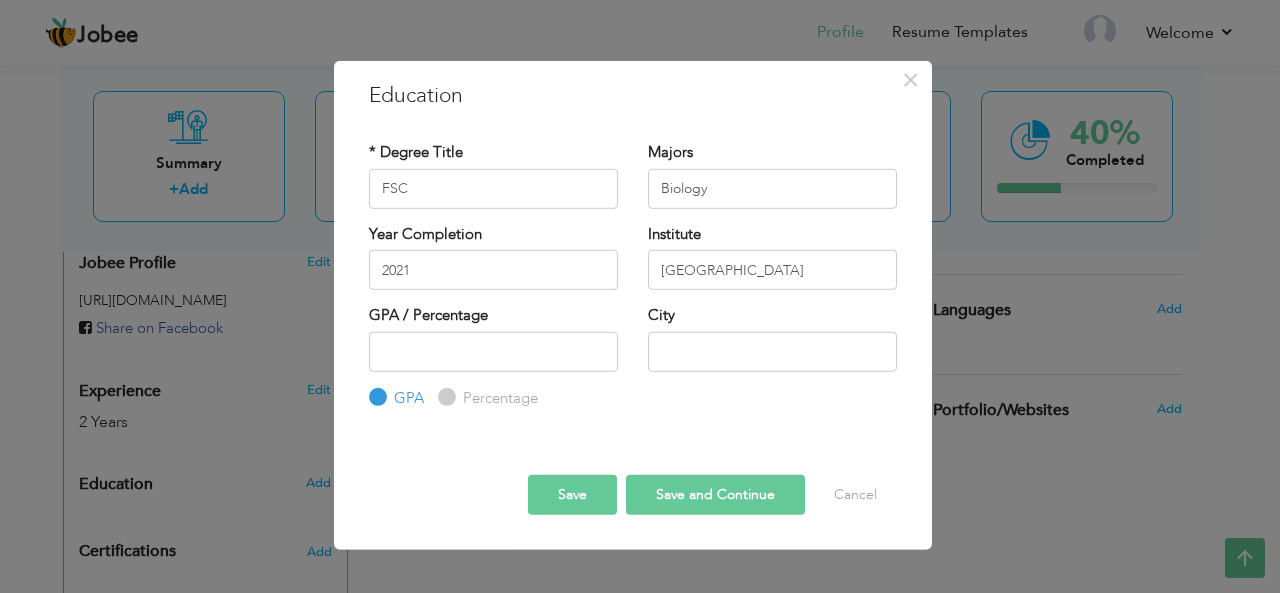 radio on "true" 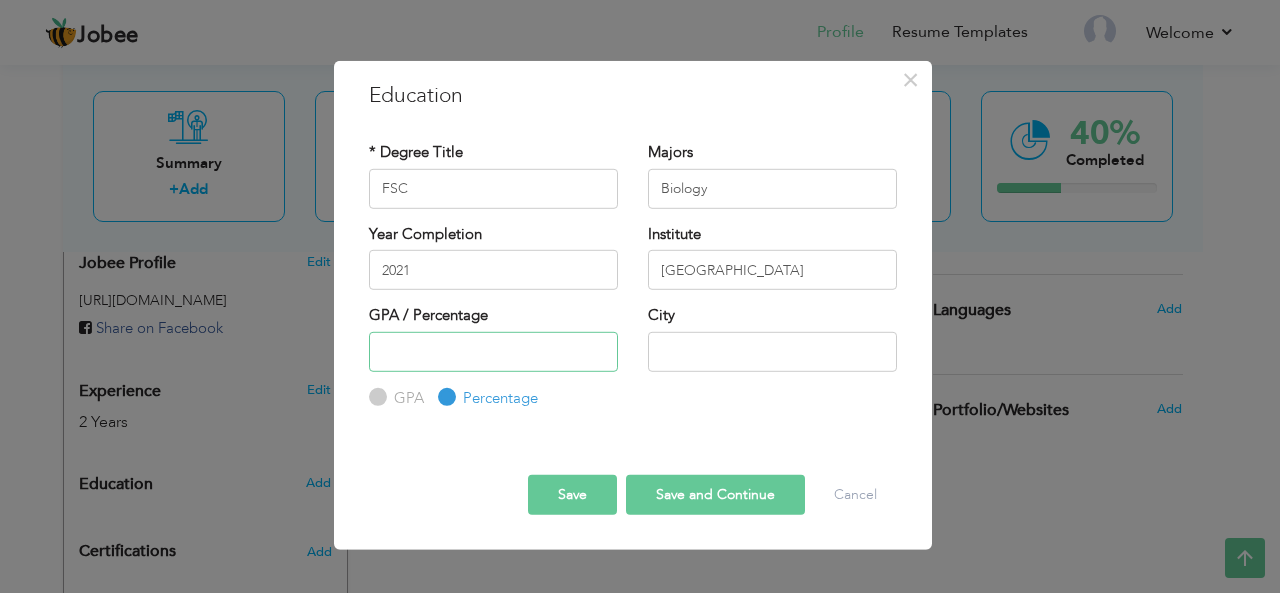 click at bounding box center (493, 351) 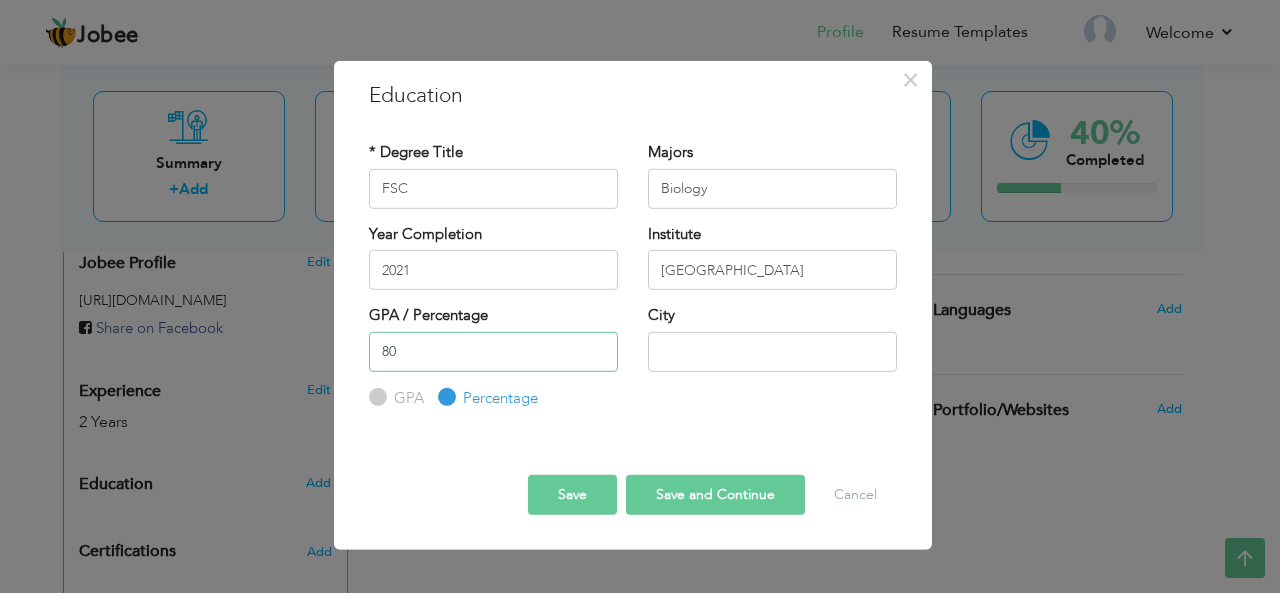 type on "80" 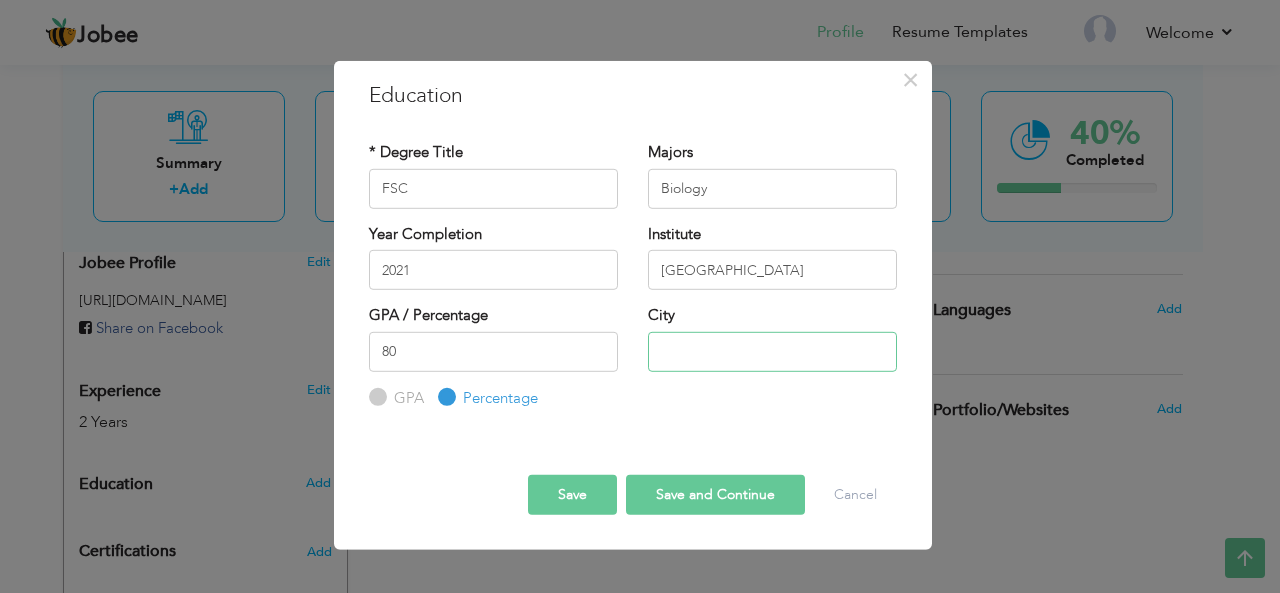 click at bounding box center (772, 351) 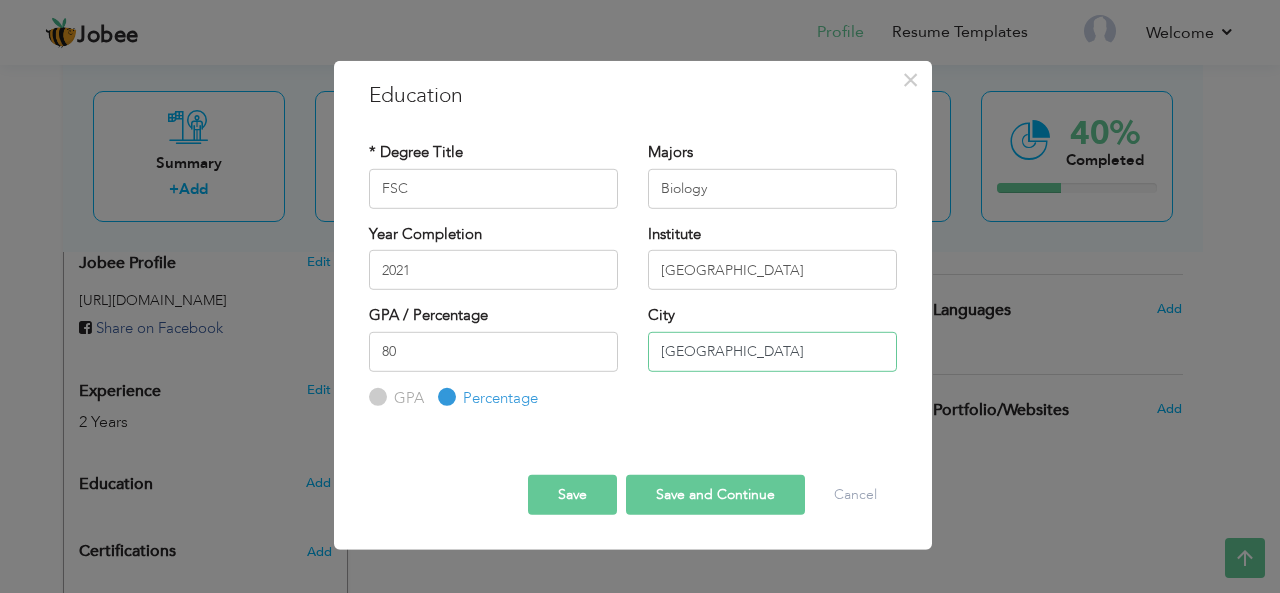 type on "[GEOGRAPHIC_DATA]" 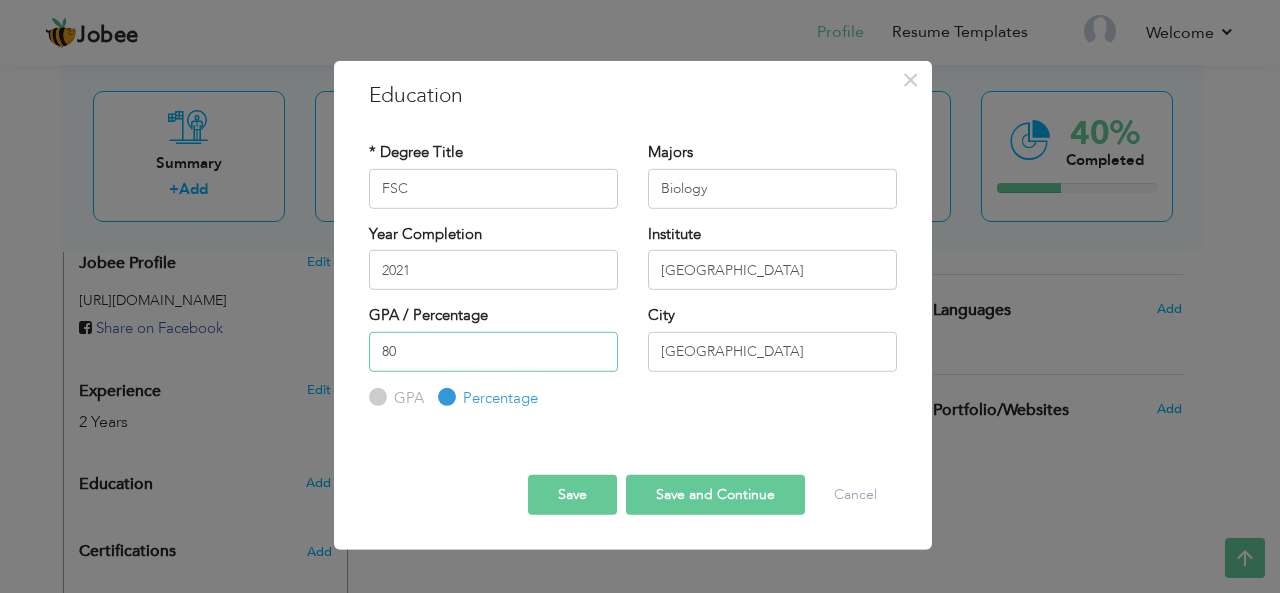 click on "80" at bounding box center [493, 351] 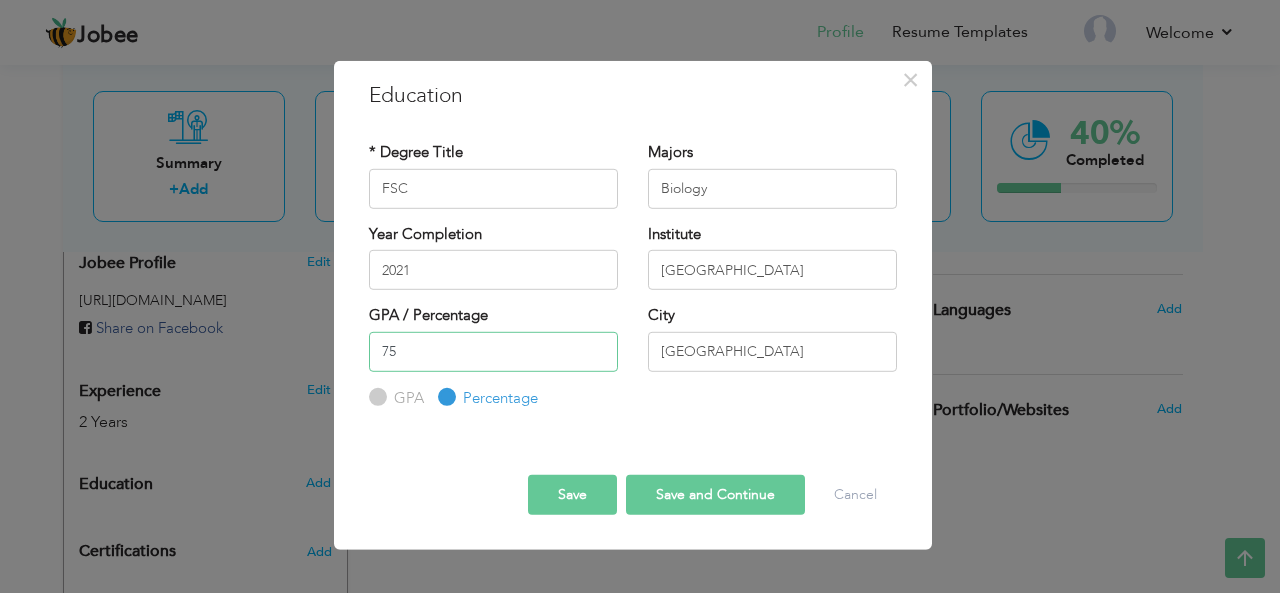 type on "75" 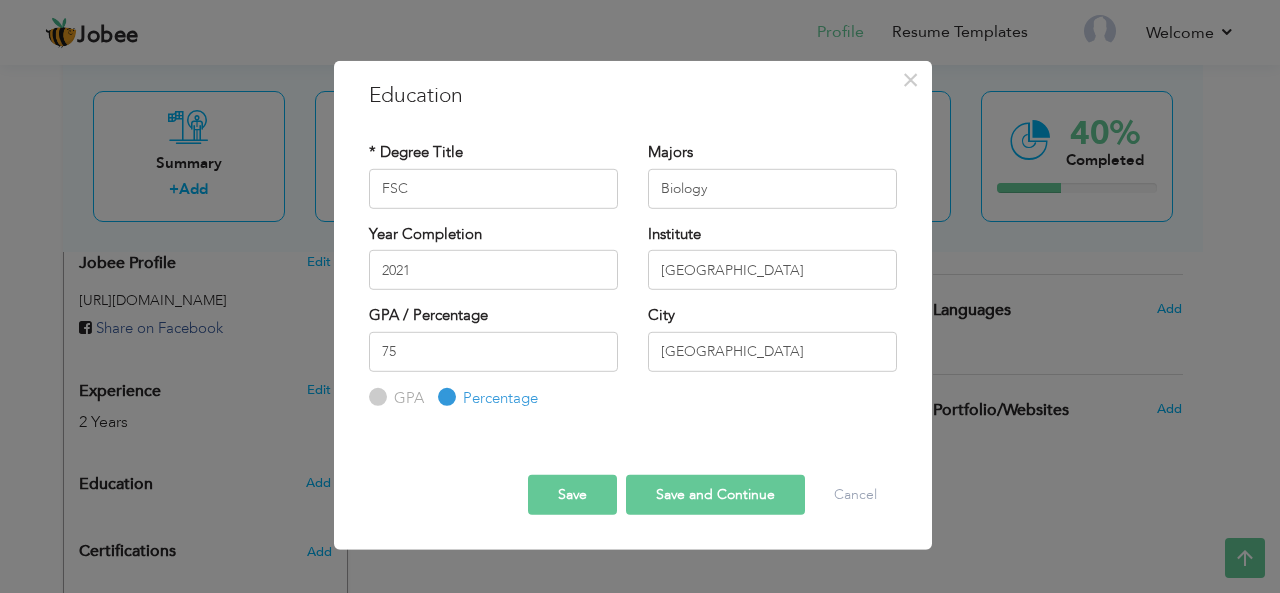 click on "Save" at bounding box center [572, 495] 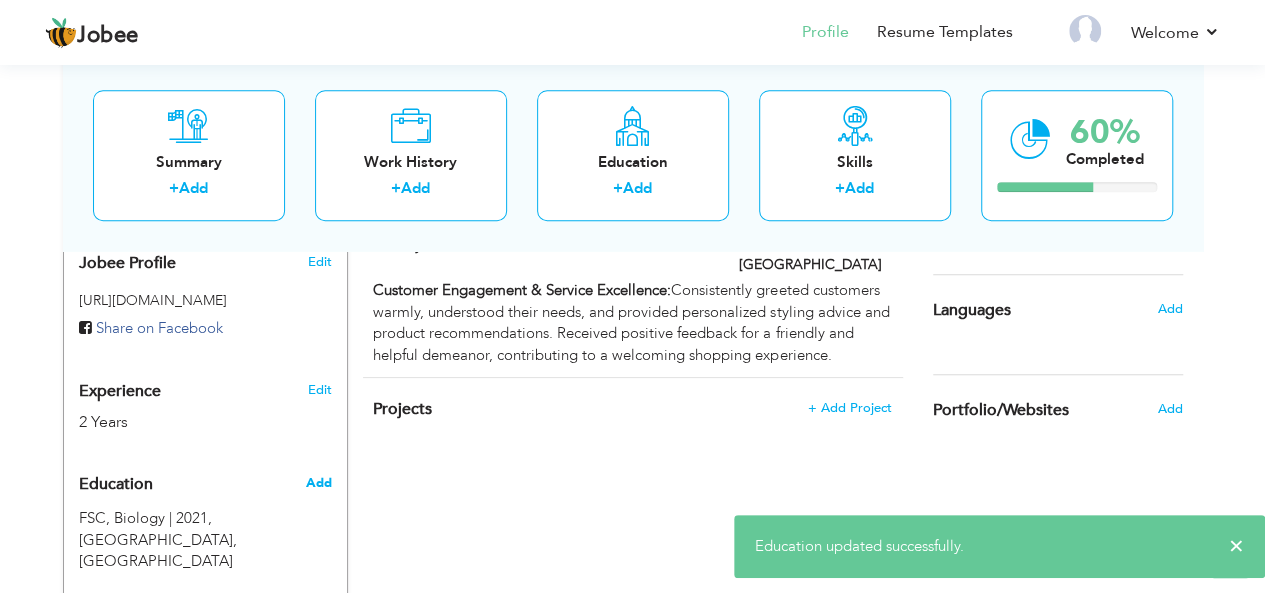 click on "Add" at bounding box center (318, 483) 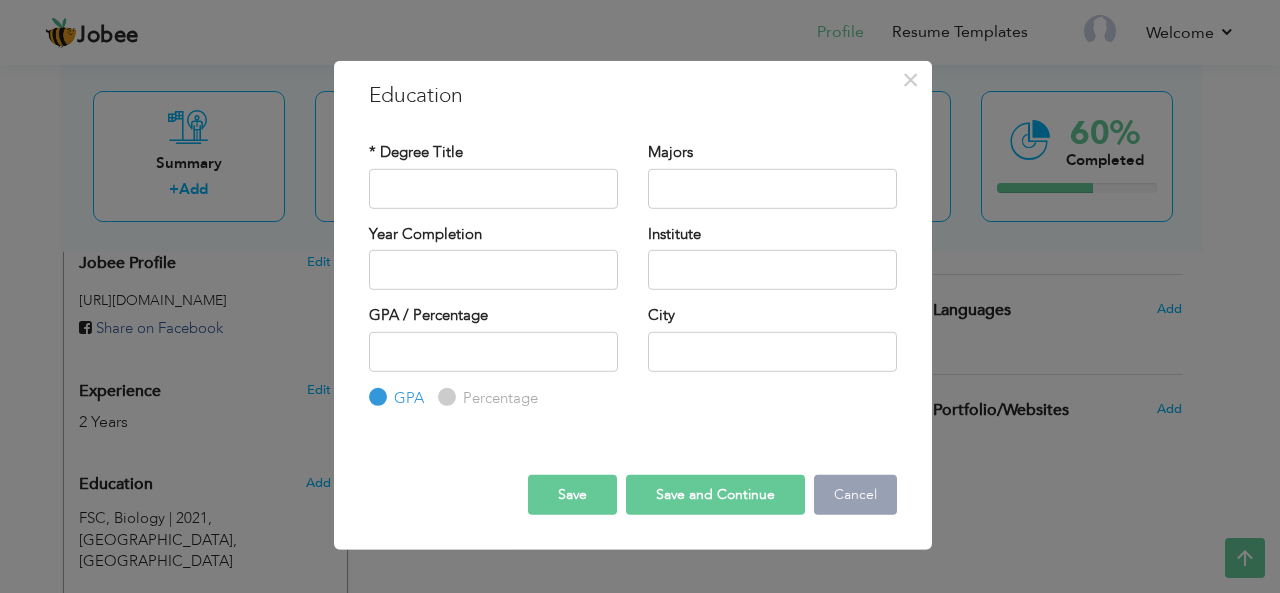 click on "Cancel" at bounding box center (855, 495) 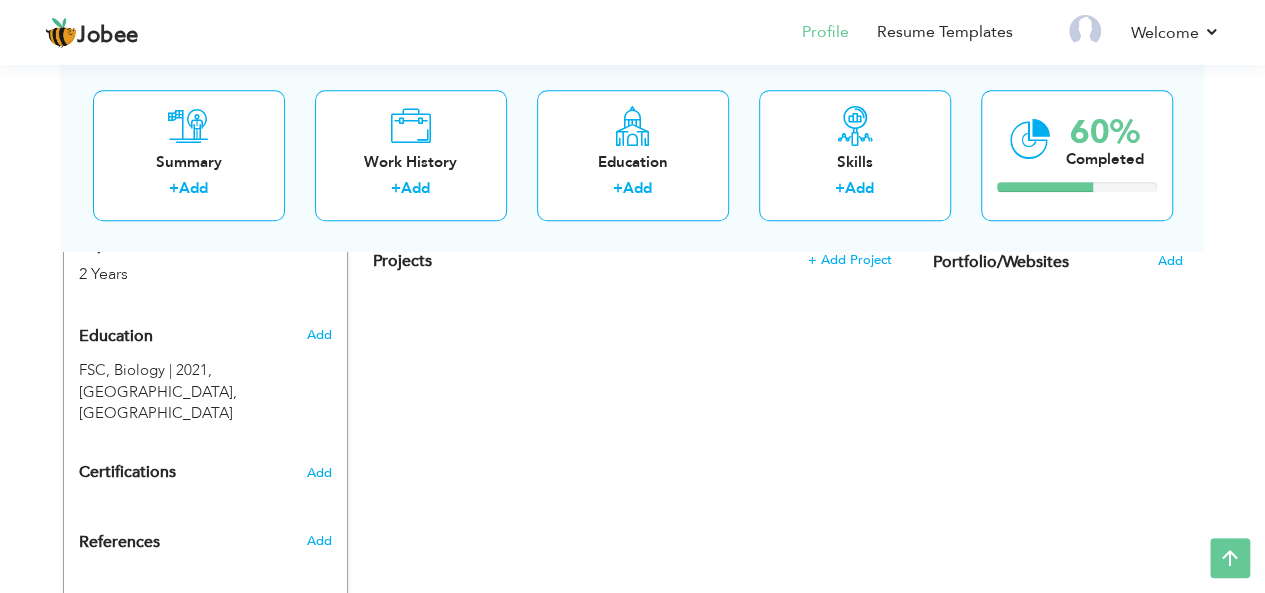 scroll, scrollTop: 792, scrollLeft: 0, axis: vertical 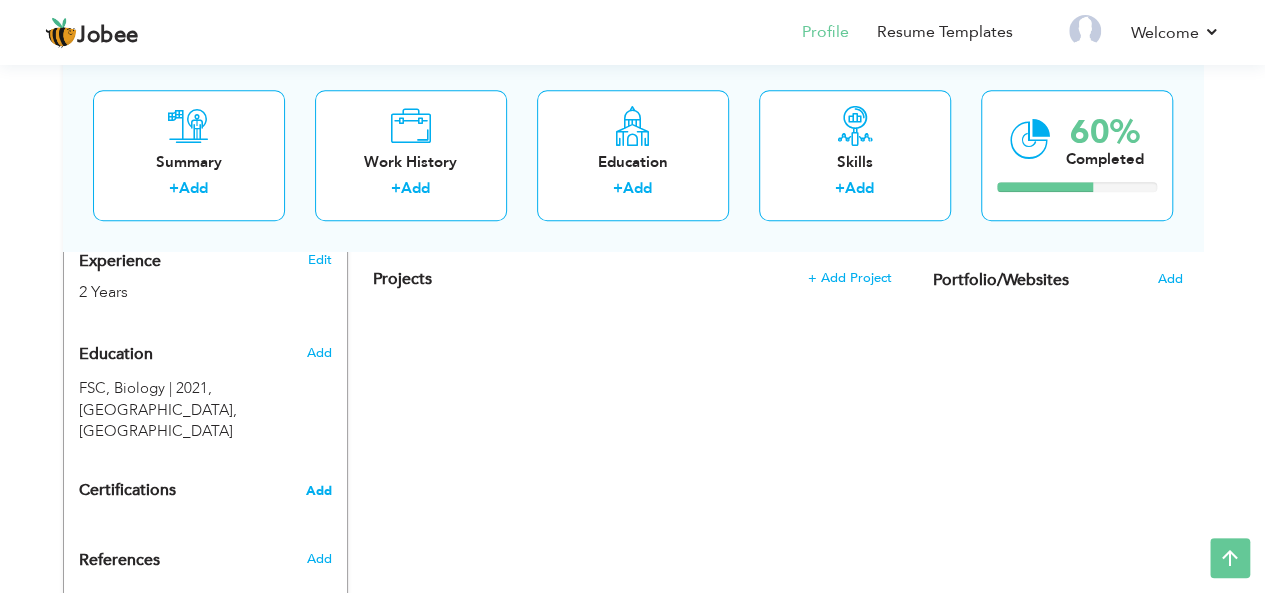 click on "Add" at bounding box center (319, 491) 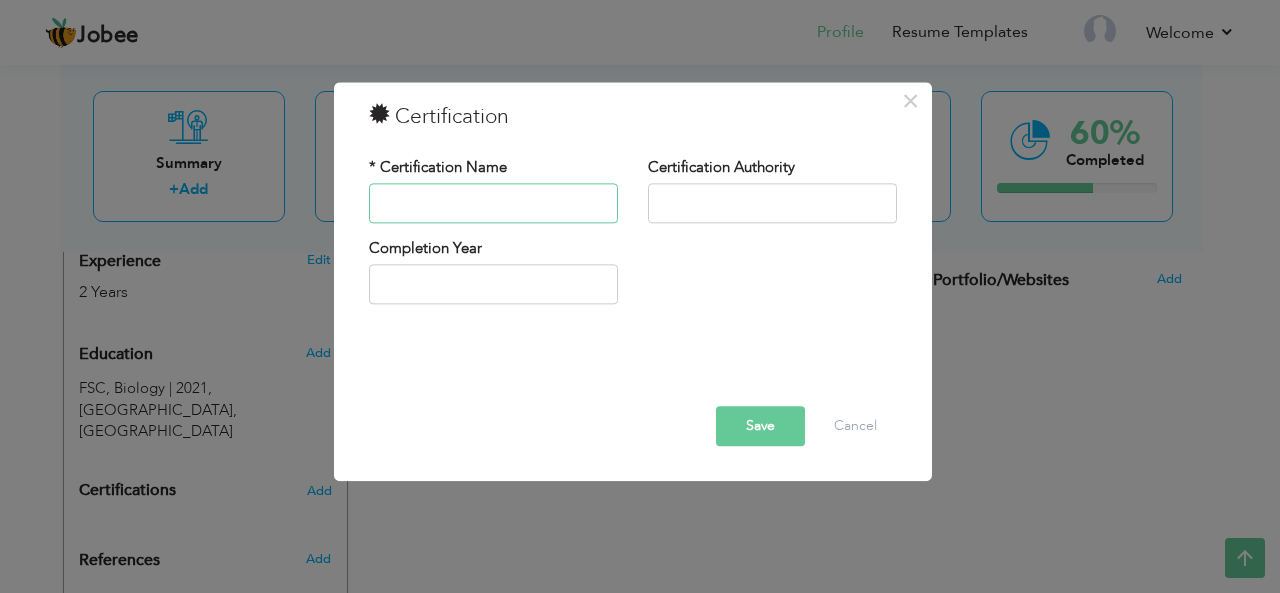 click at bounding box center [493, 203] 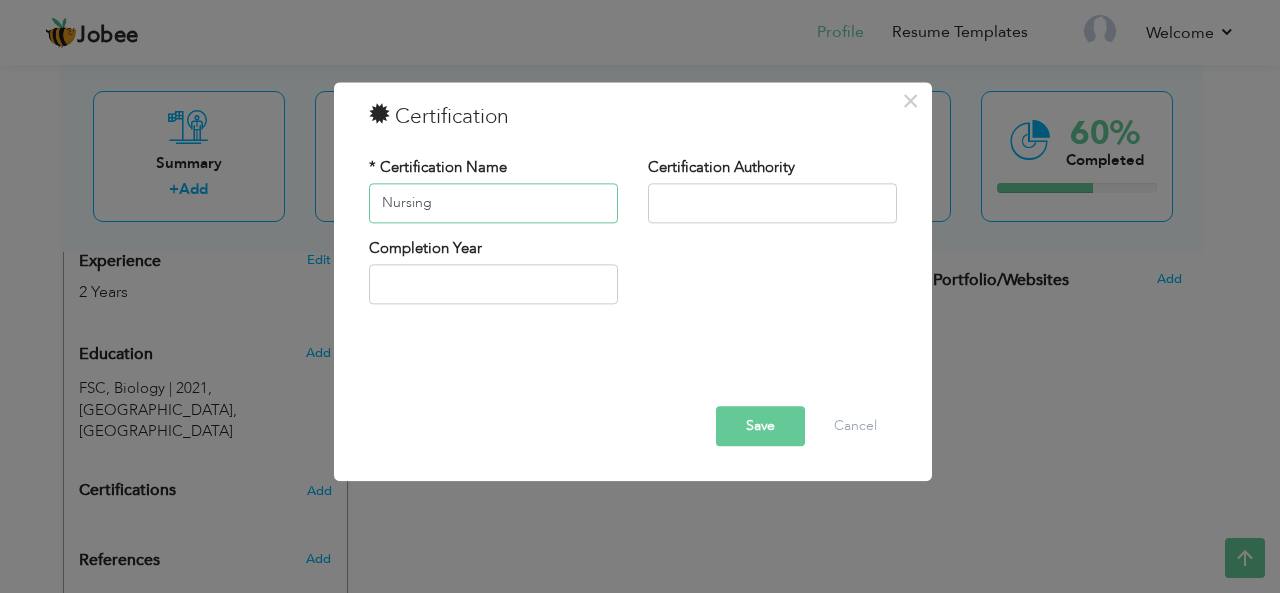 type on "Nursing" 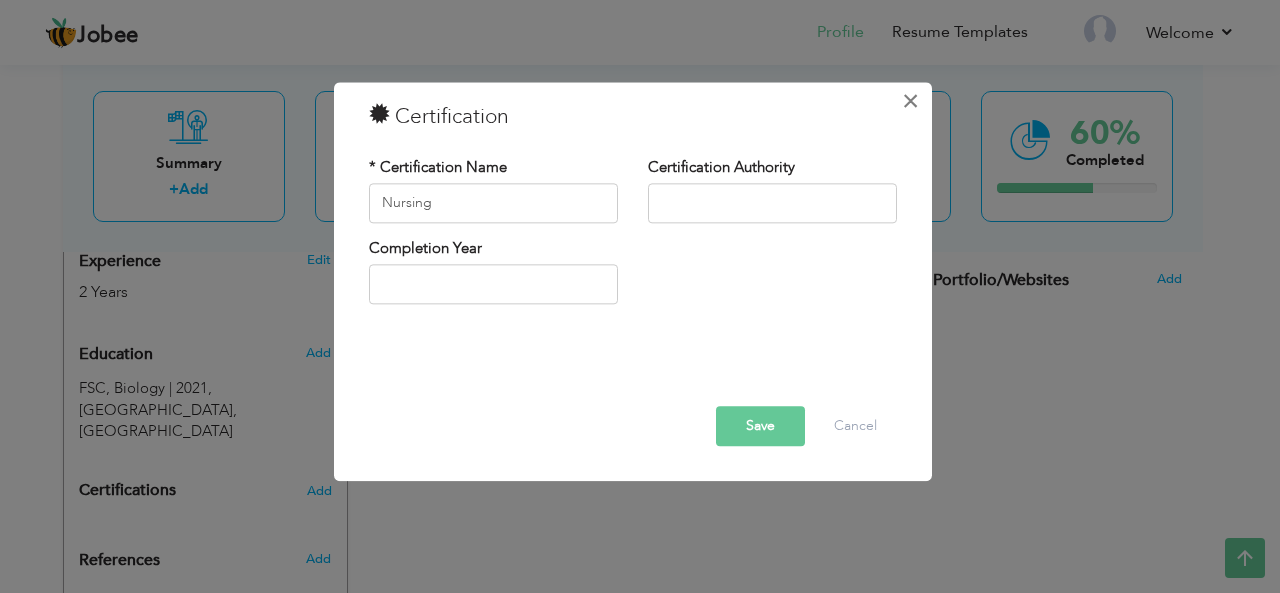 click on "×" at bounding box center (911, 101) 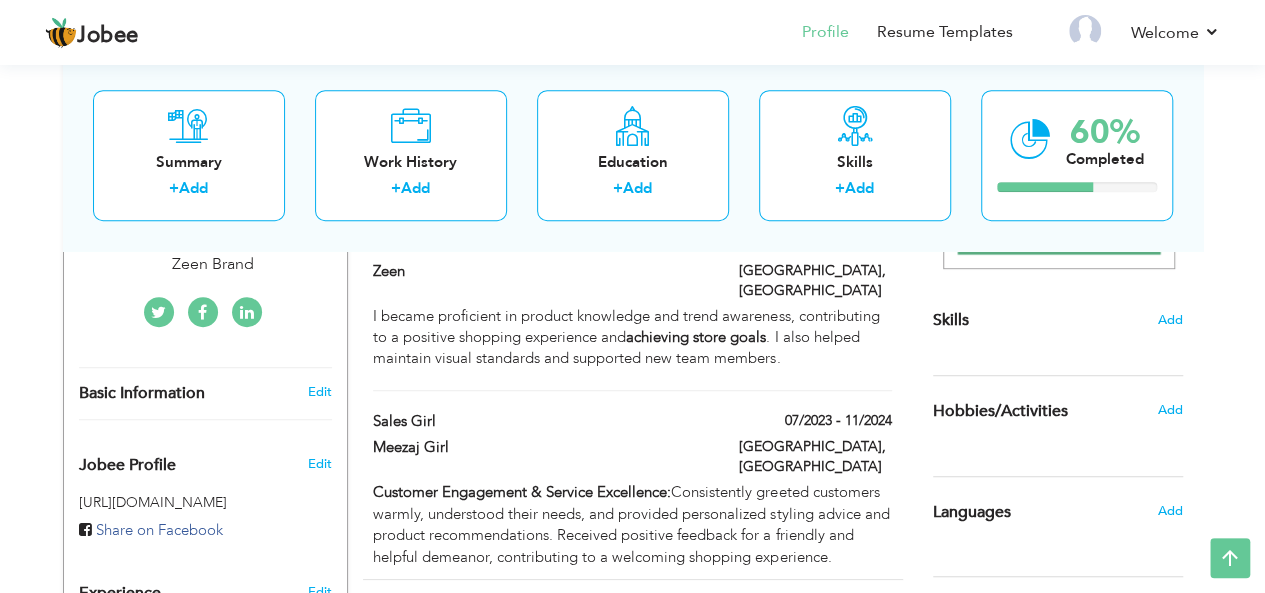 scroll, scrollTop: 463, scrollLeft: 0, axis: vertical 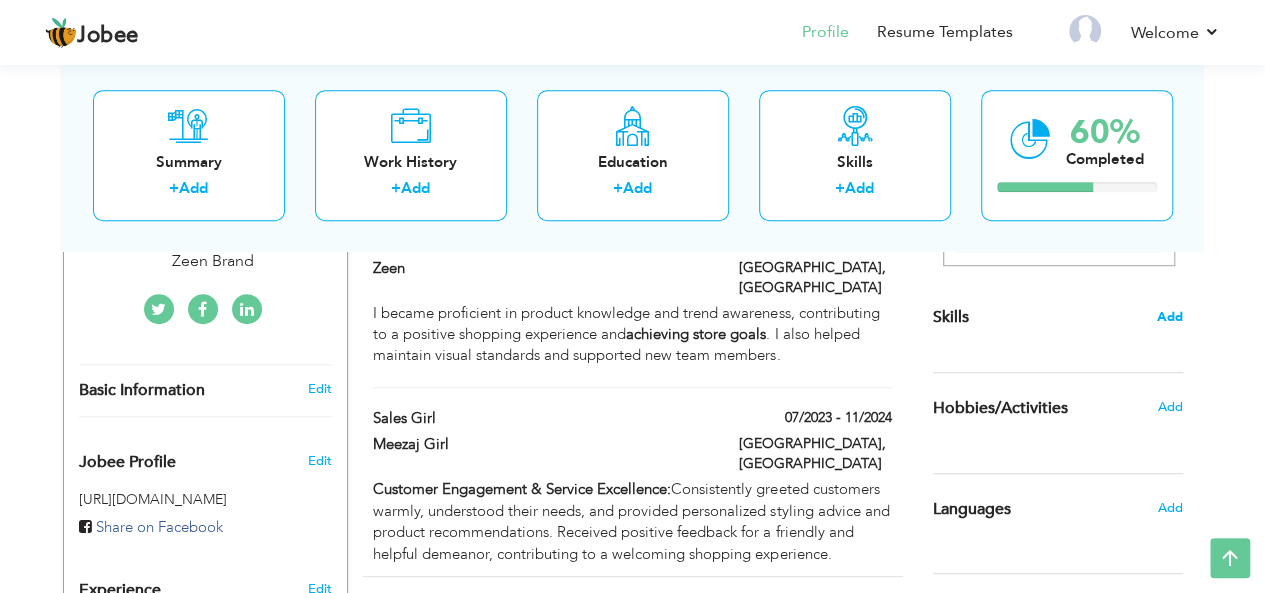 click on "Add" at bounding box center (1170, 317) 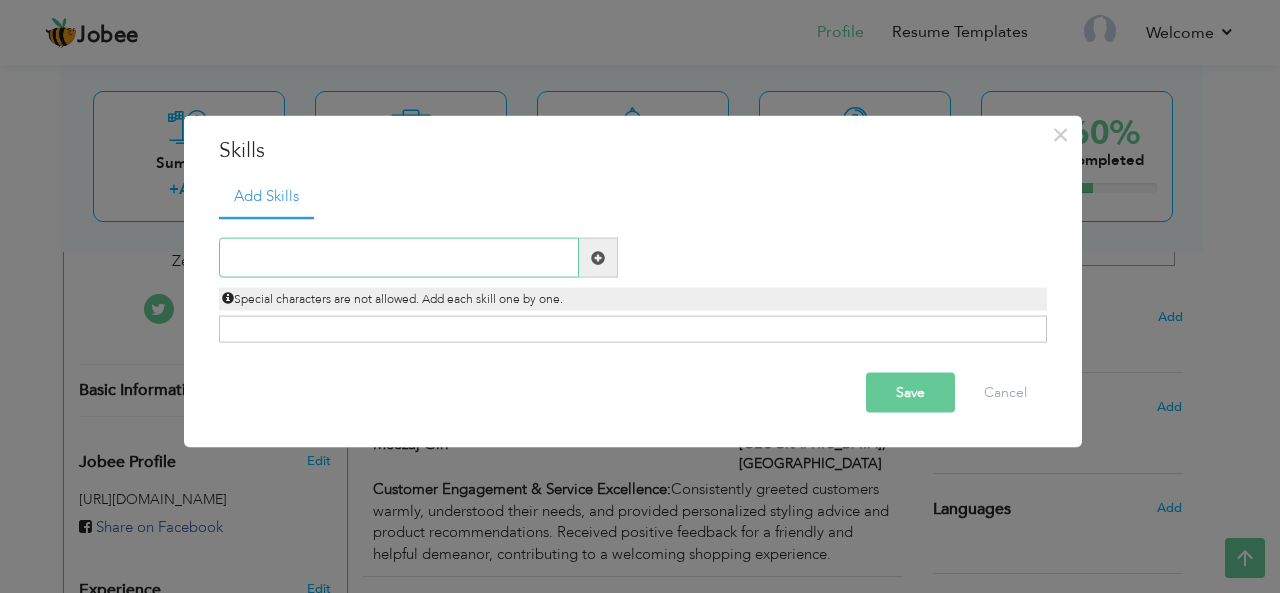 click at bounding box center [399, 258] 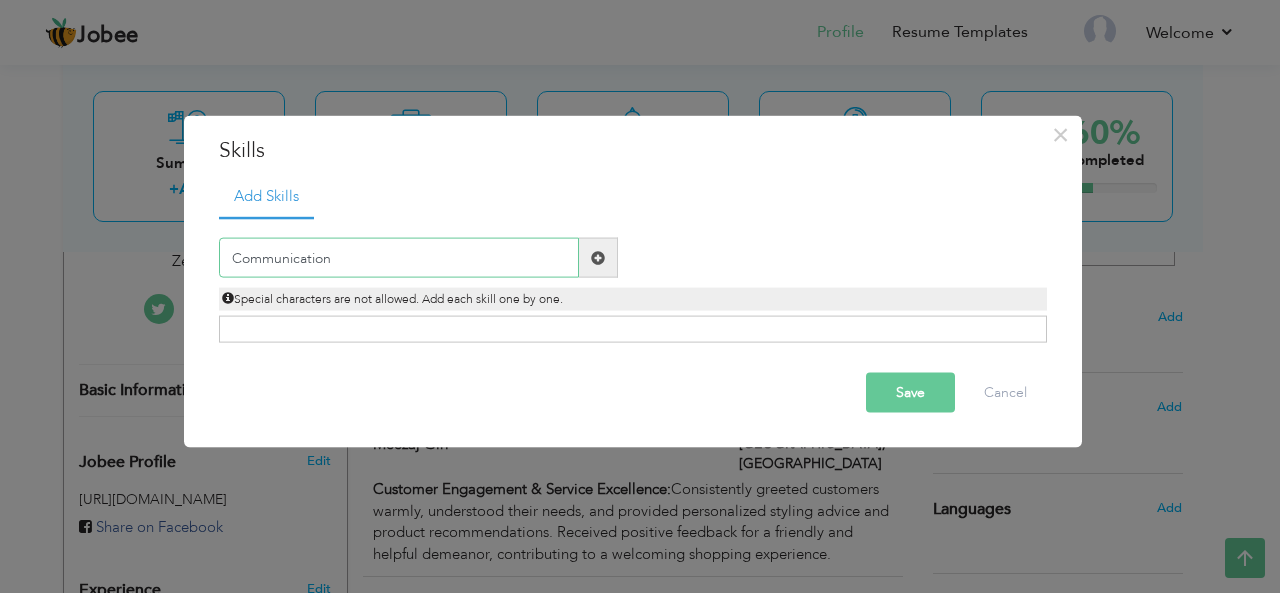 type on "Communication" 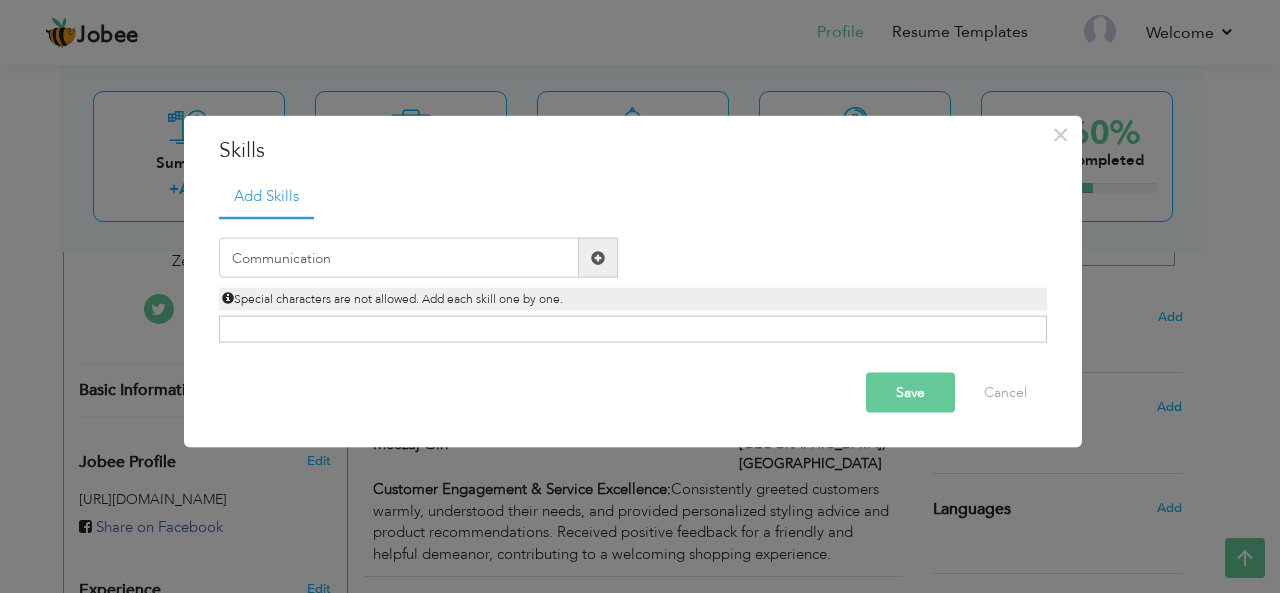 click at bounding box center [598, 258] 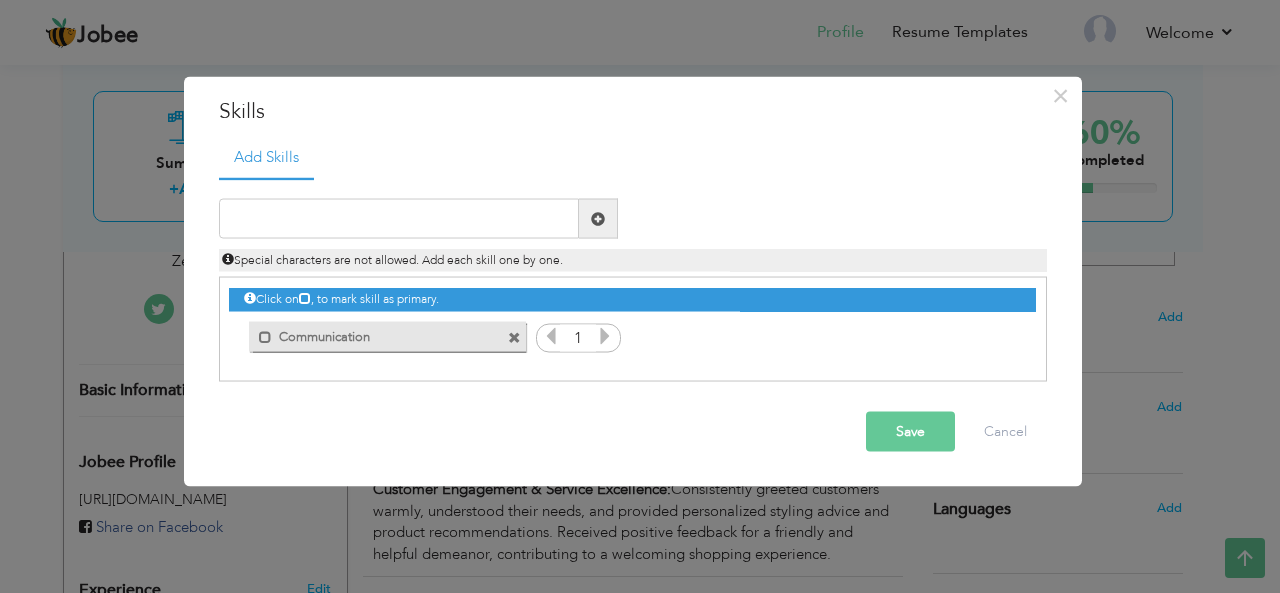 click at bounding box center [605, 336] 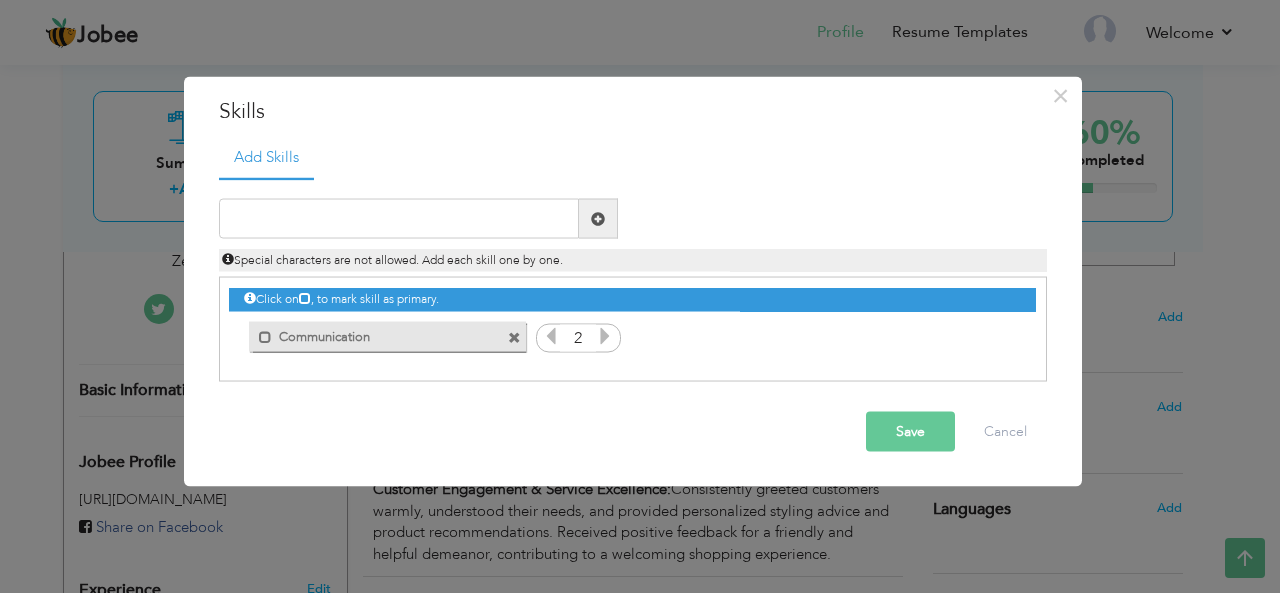 click at bounding box center (605, 336) 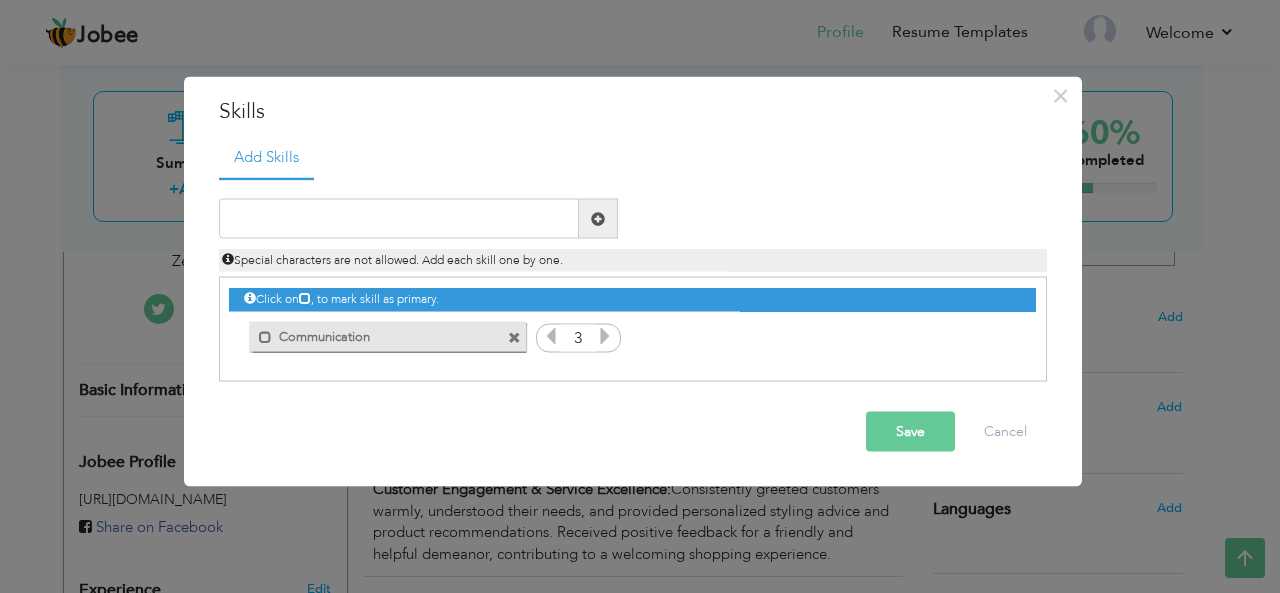 click at bounding box center [605, 336] 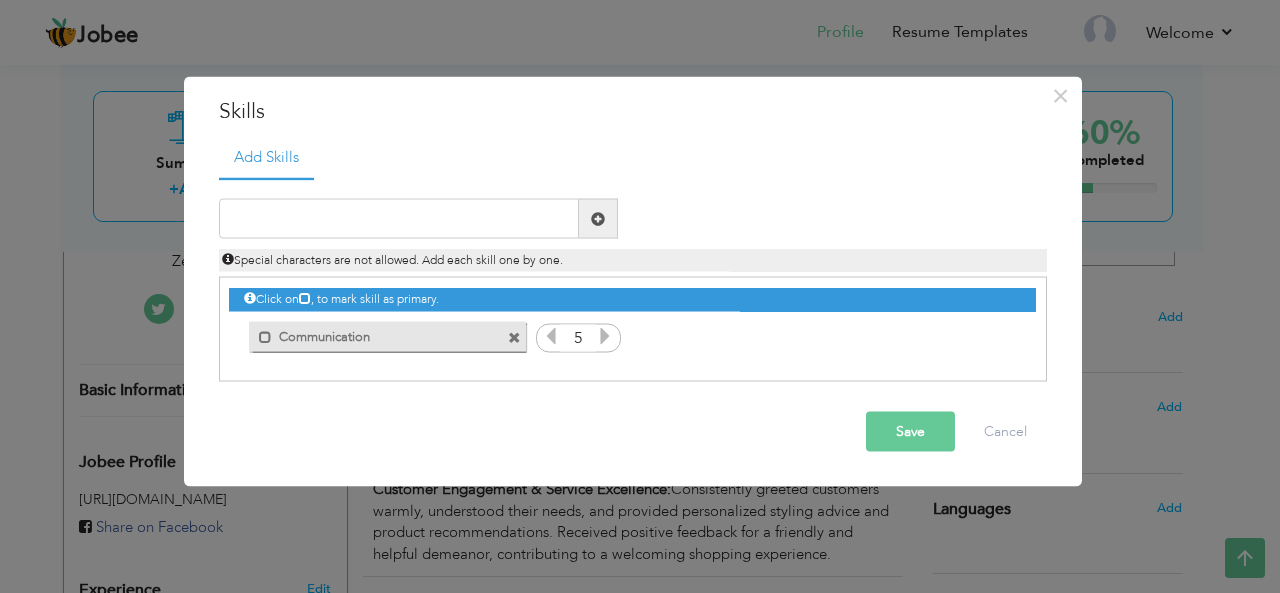 click at bounding box center [605, 336] 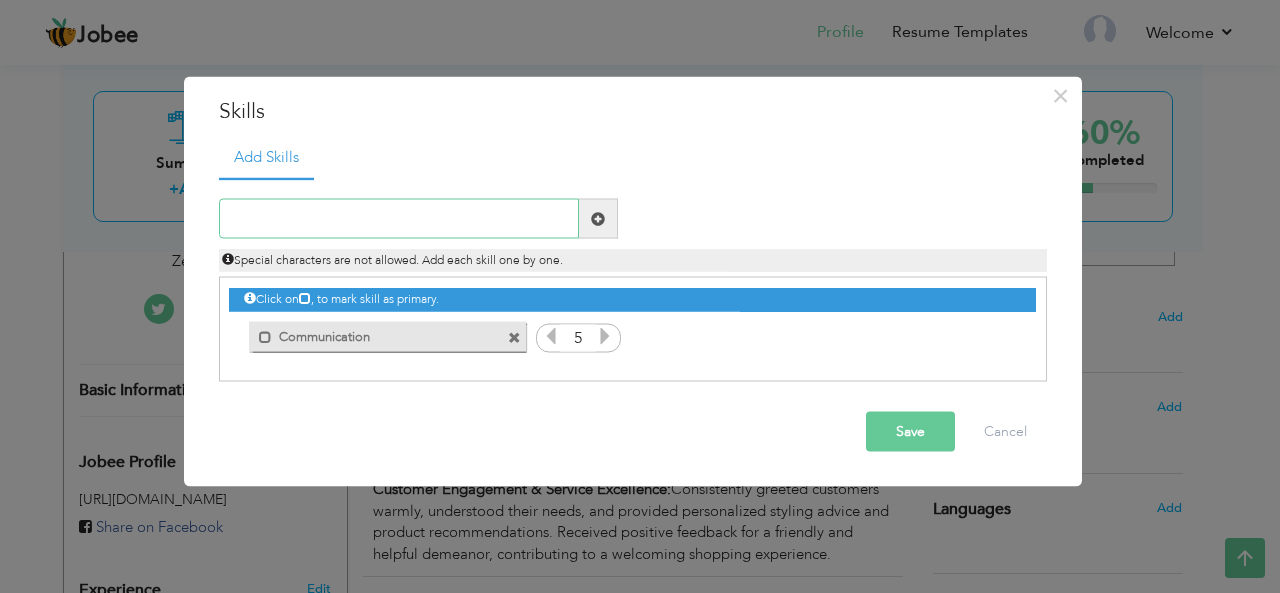 click at bounding box center [399, 219] 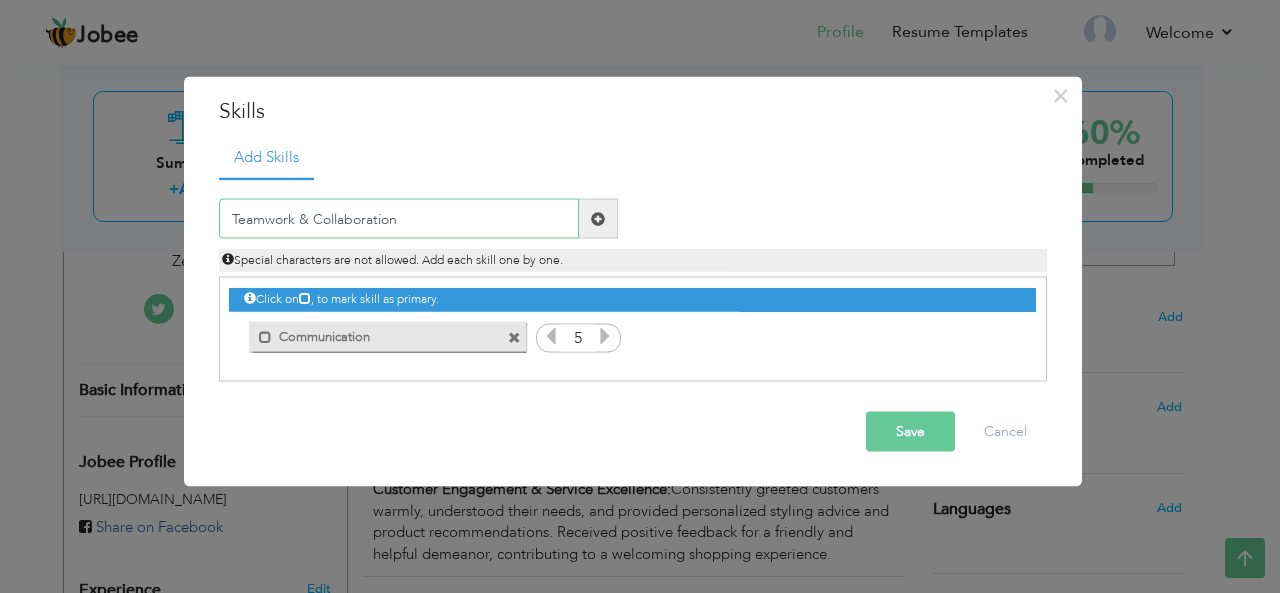 type on "Teamwork & Collaboration" 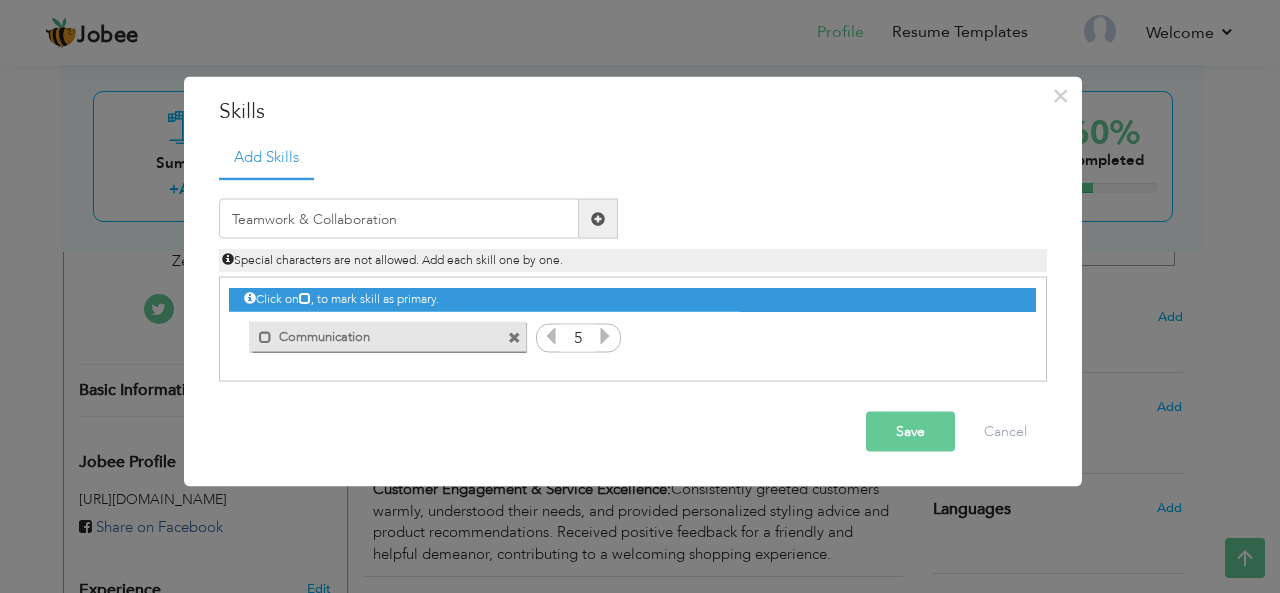 click at bounding box center (598, 219) 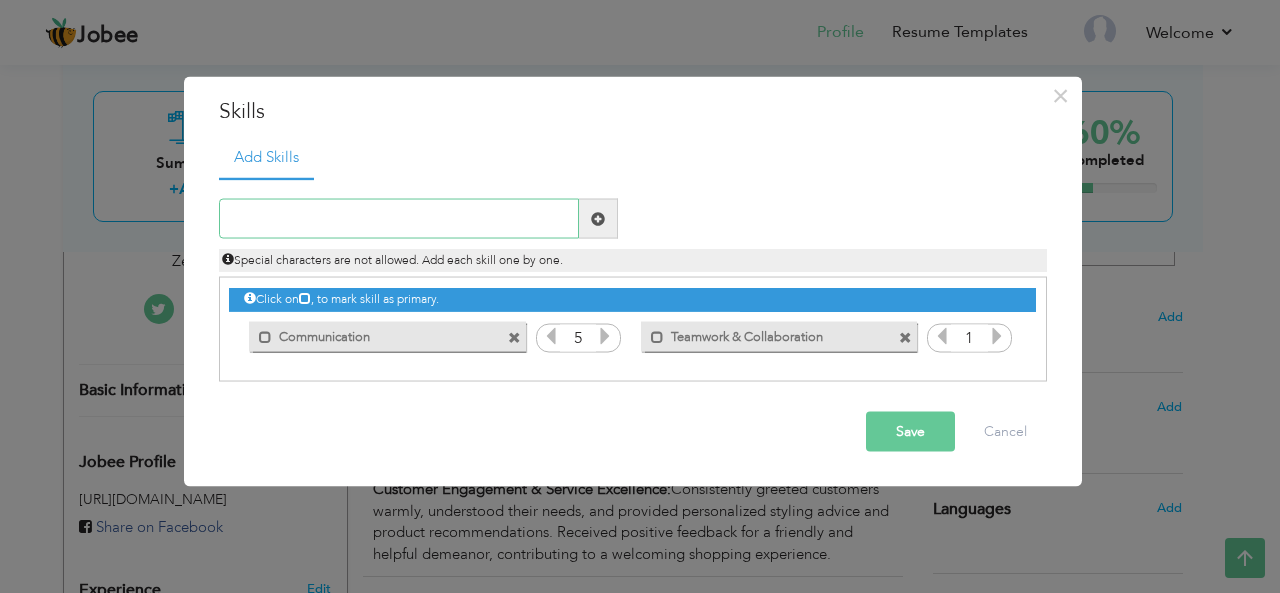 click at bounding box center (399, 219) 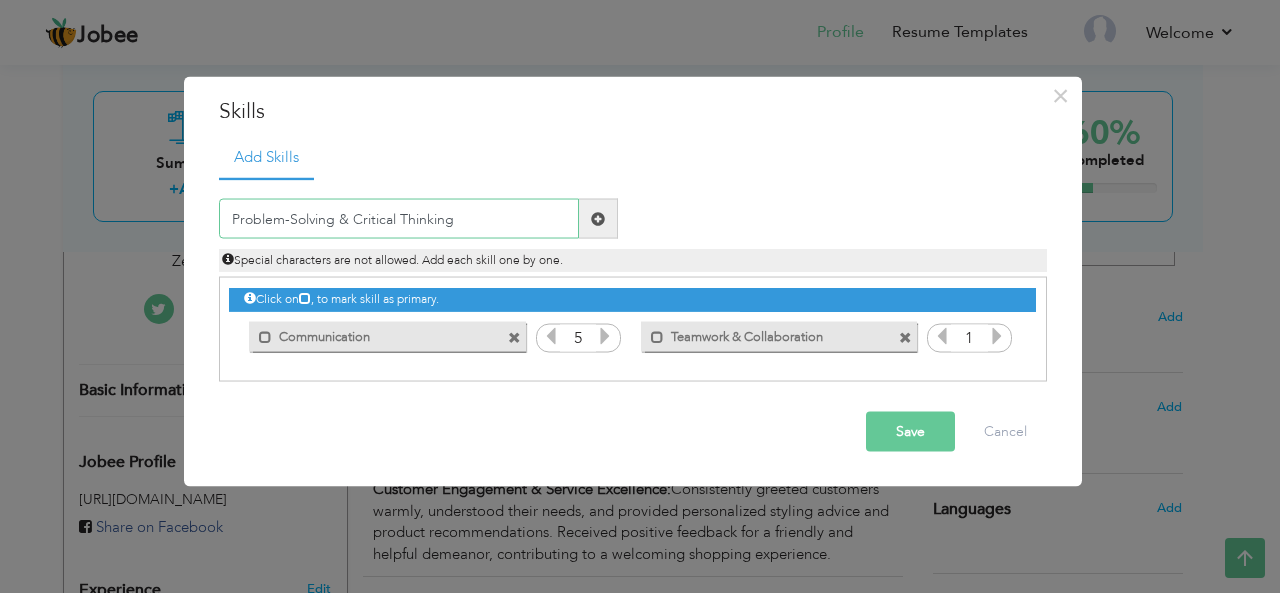 type on "Problem-Solving & Critical Thinking" 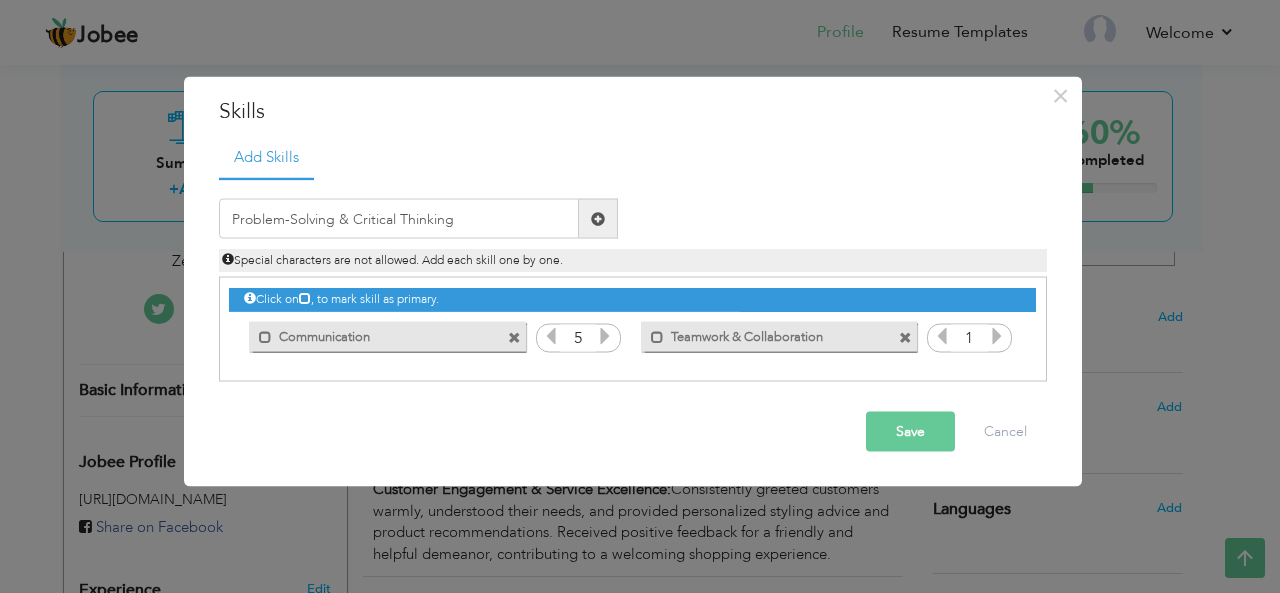 click at bounding box center (598, 219) 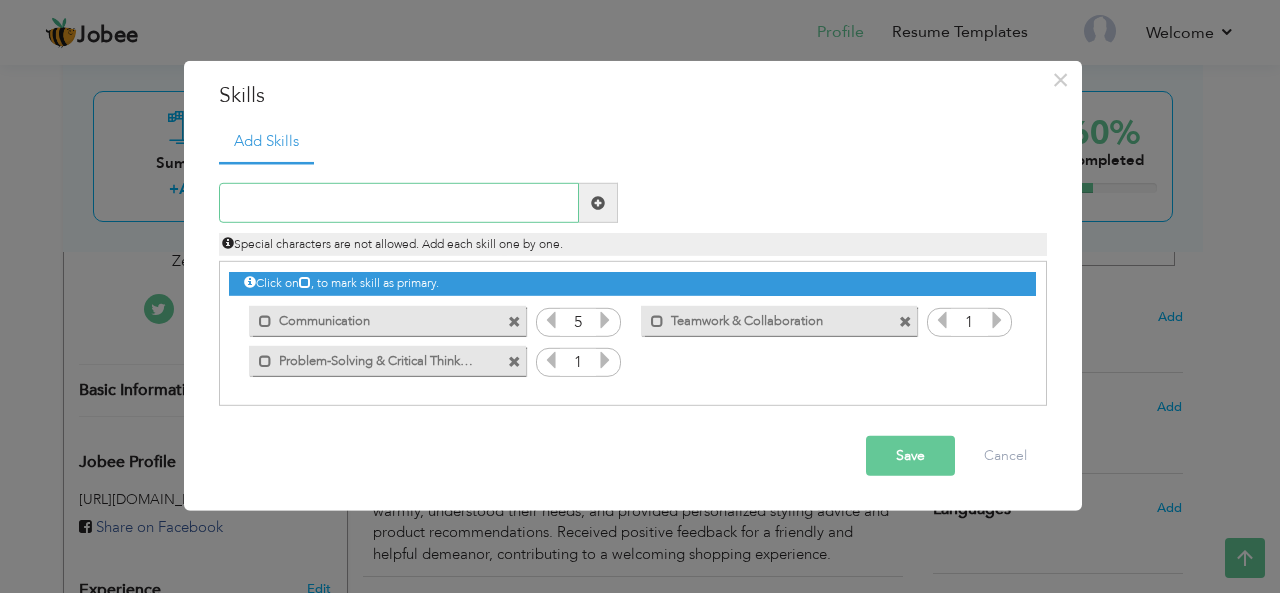 click at bounding box center [399, 203] 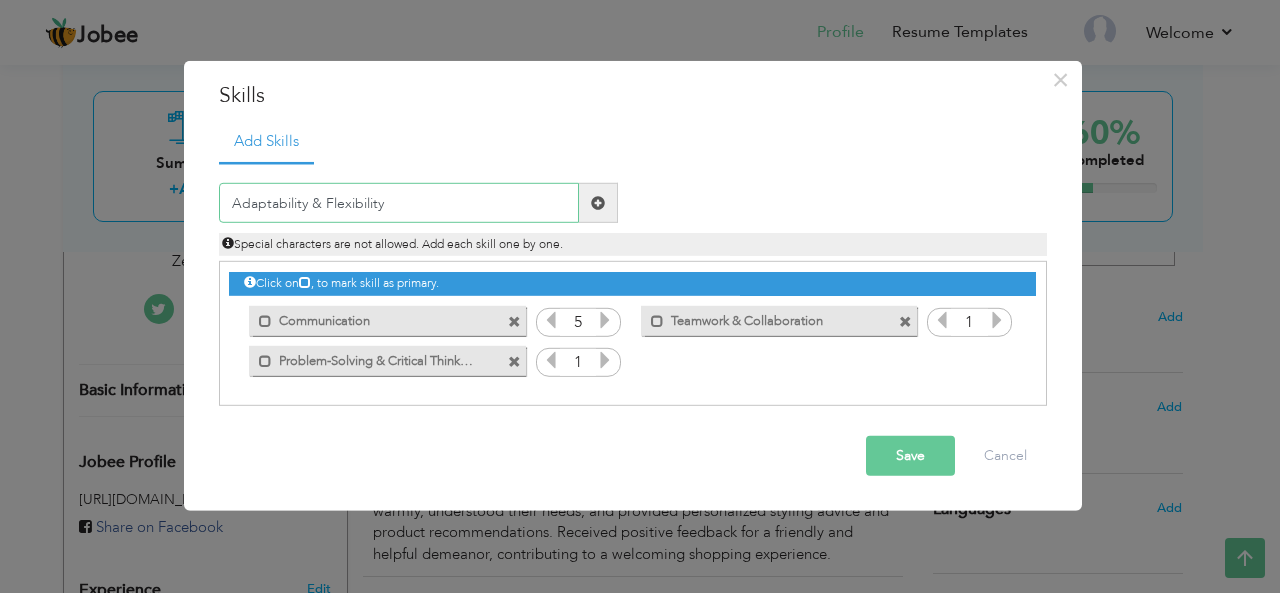 type on "Adaptability & Flexibility" 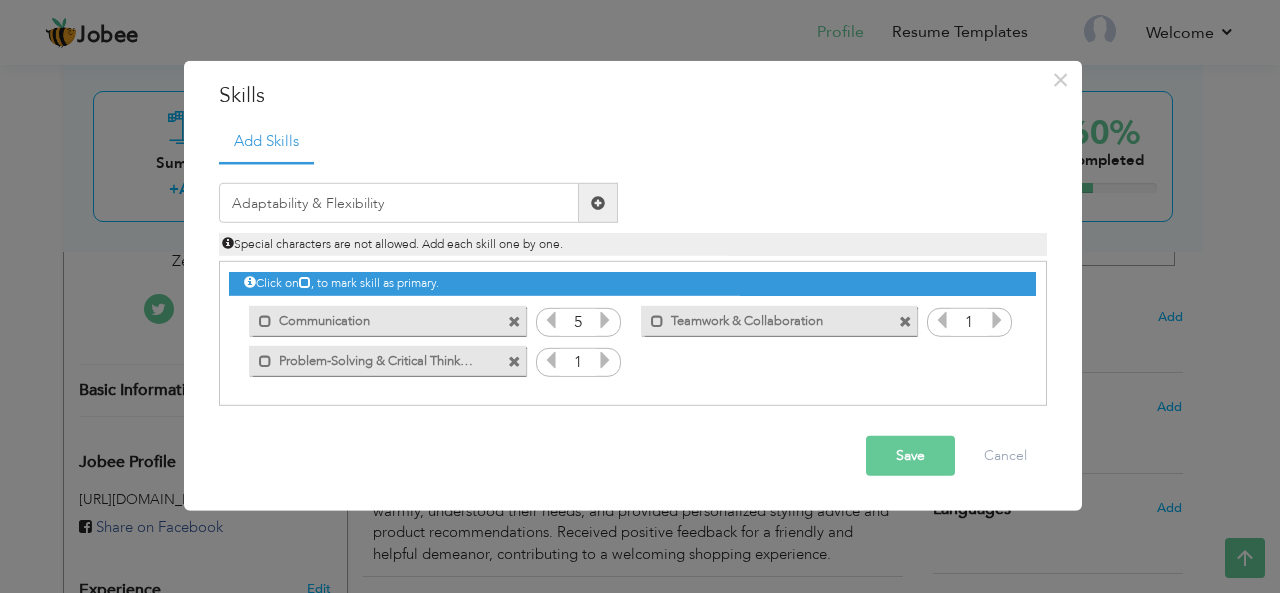 click at bounding box center [598, 203] 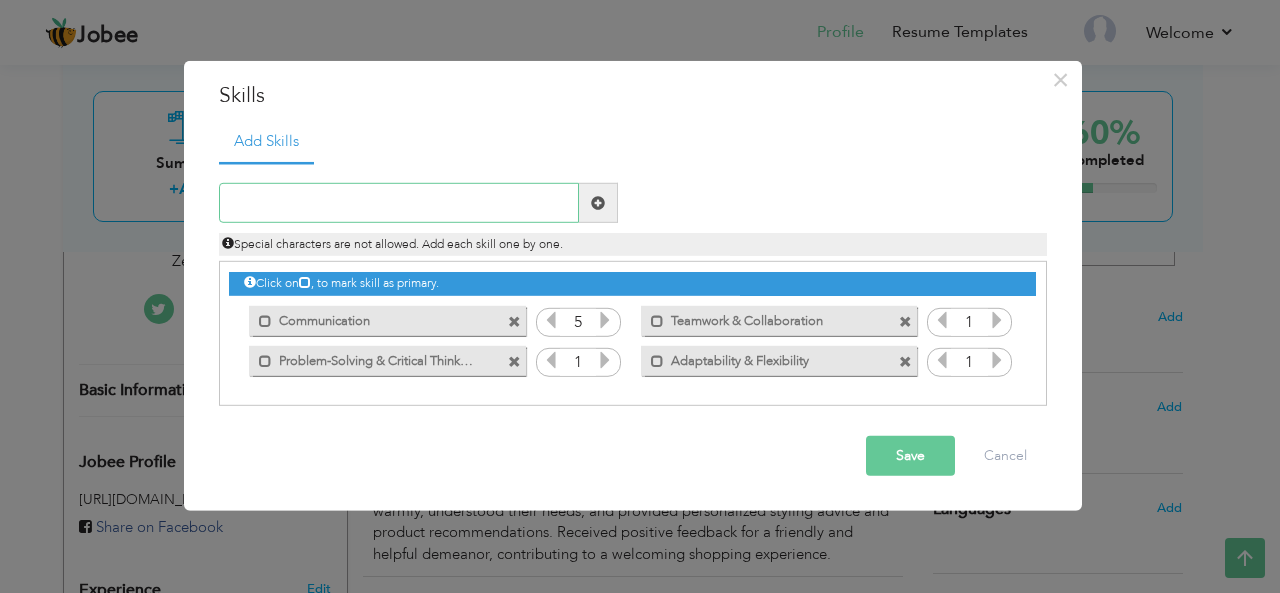 click at bounding box center [399, 203] 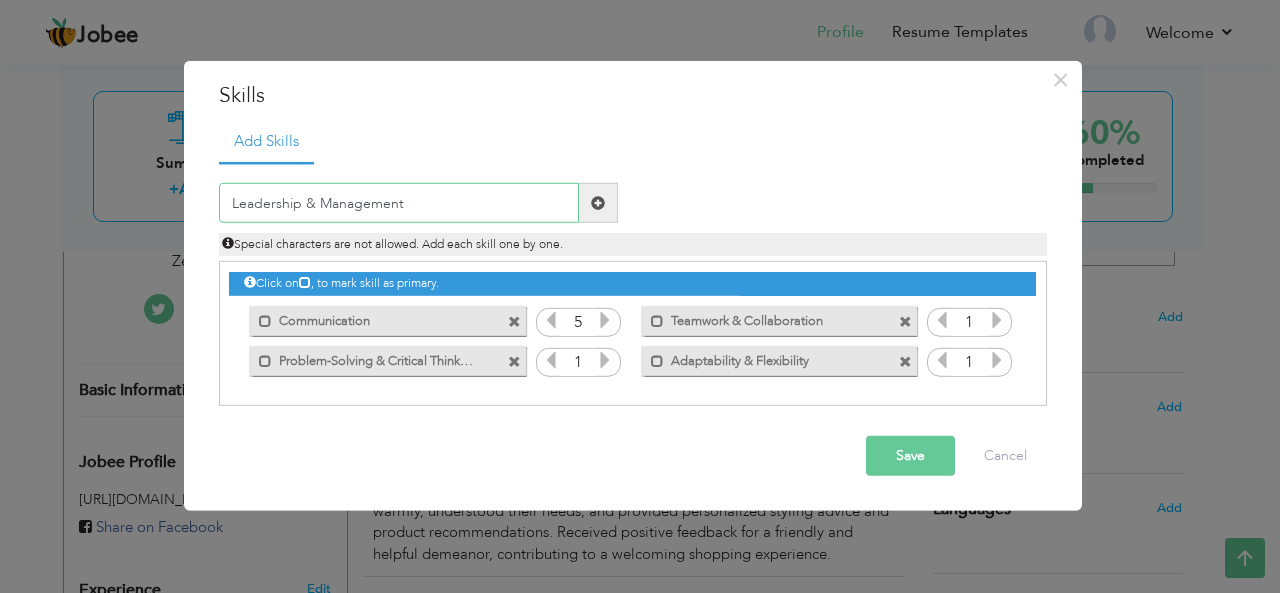 type on "Leadership & Management" 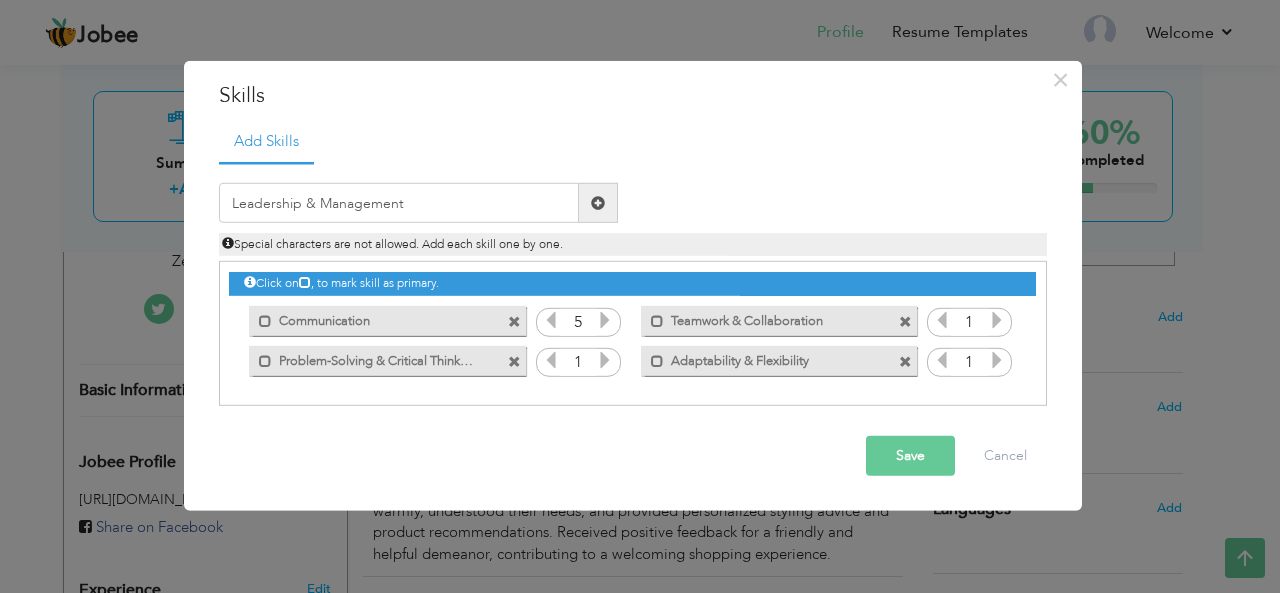 click at bounding box center [598, 203] 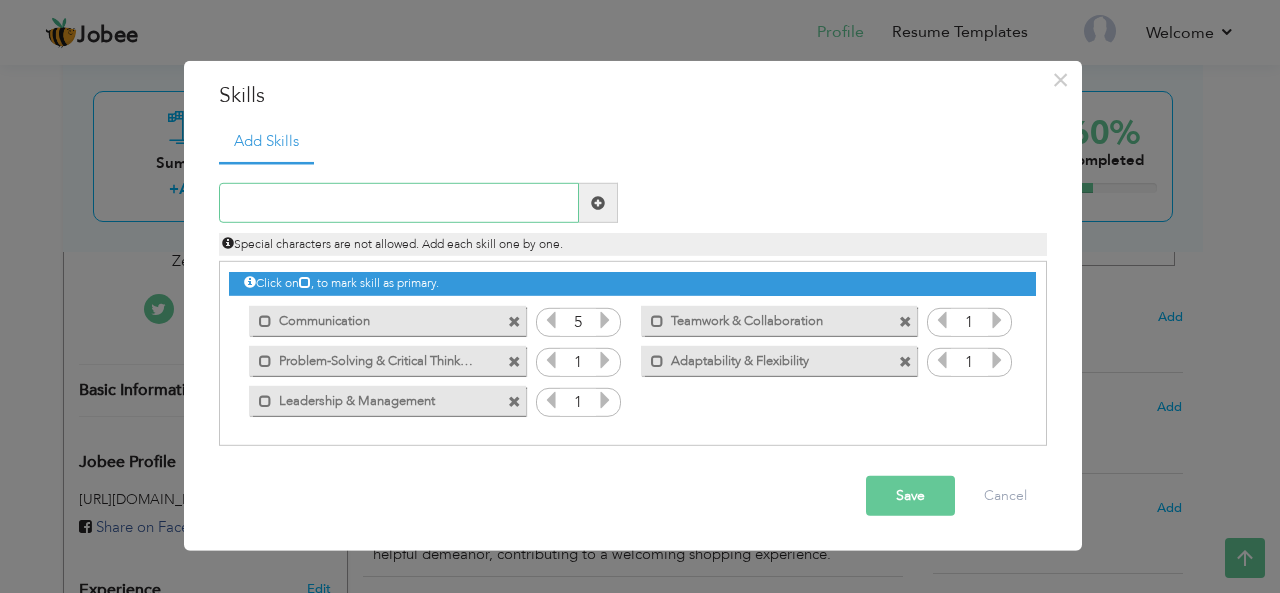 click at bounding box center [399, 203] 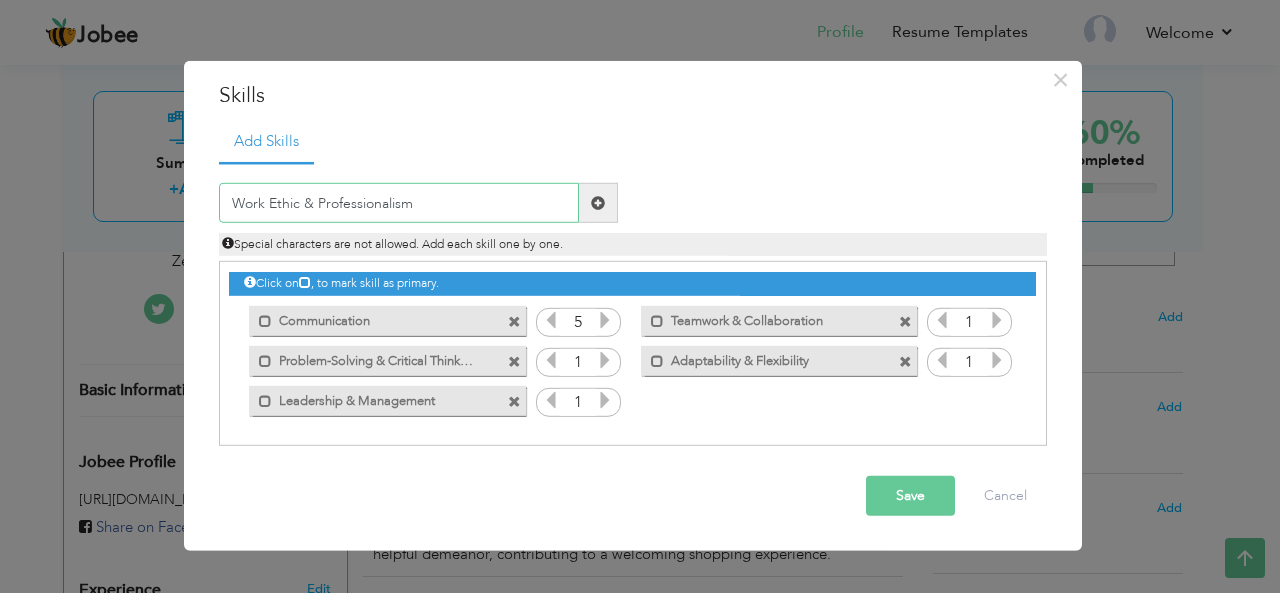 type on "Work Ethic & Professionalism" 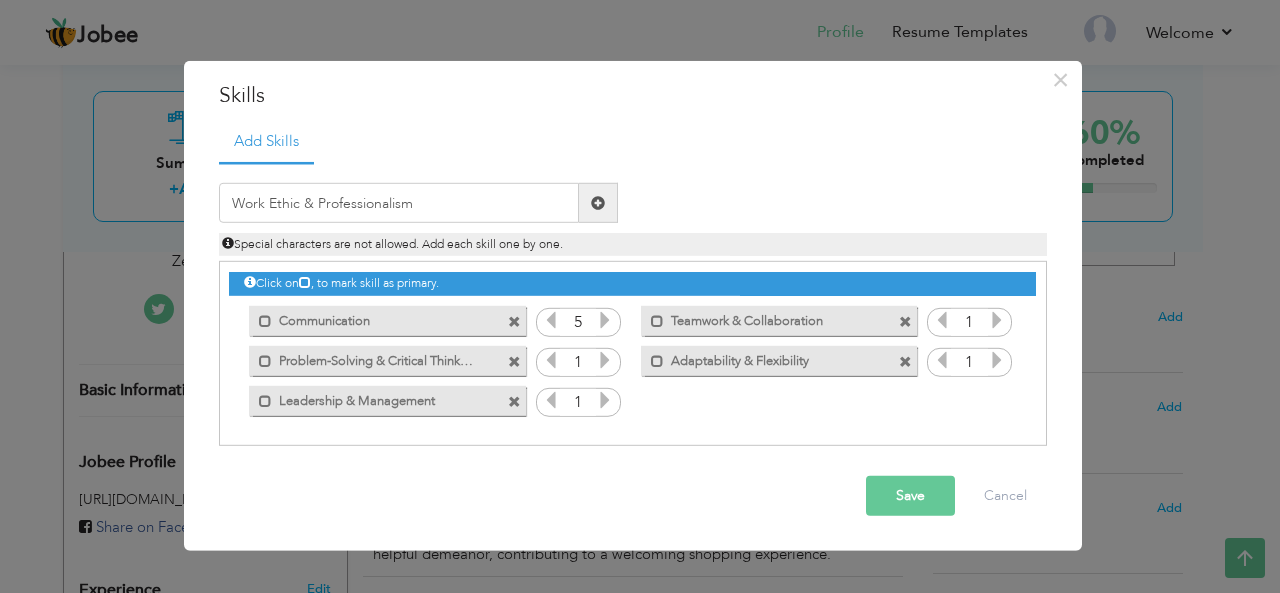 click at bounding box center (598, 203) 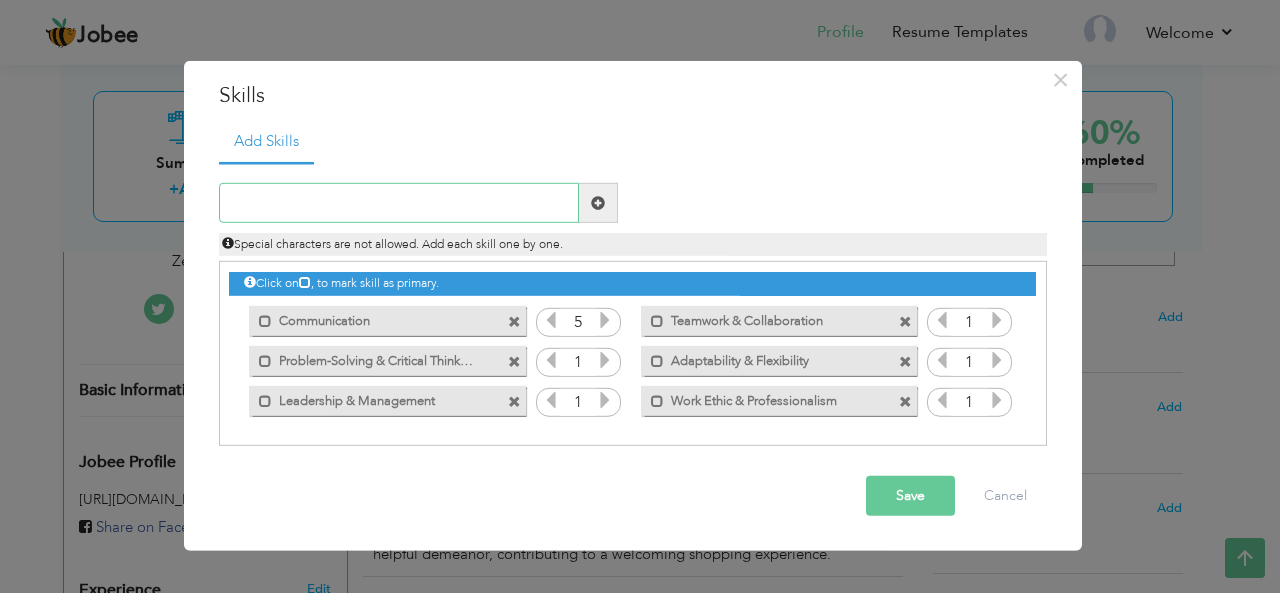click at bounding box center (399, 203) 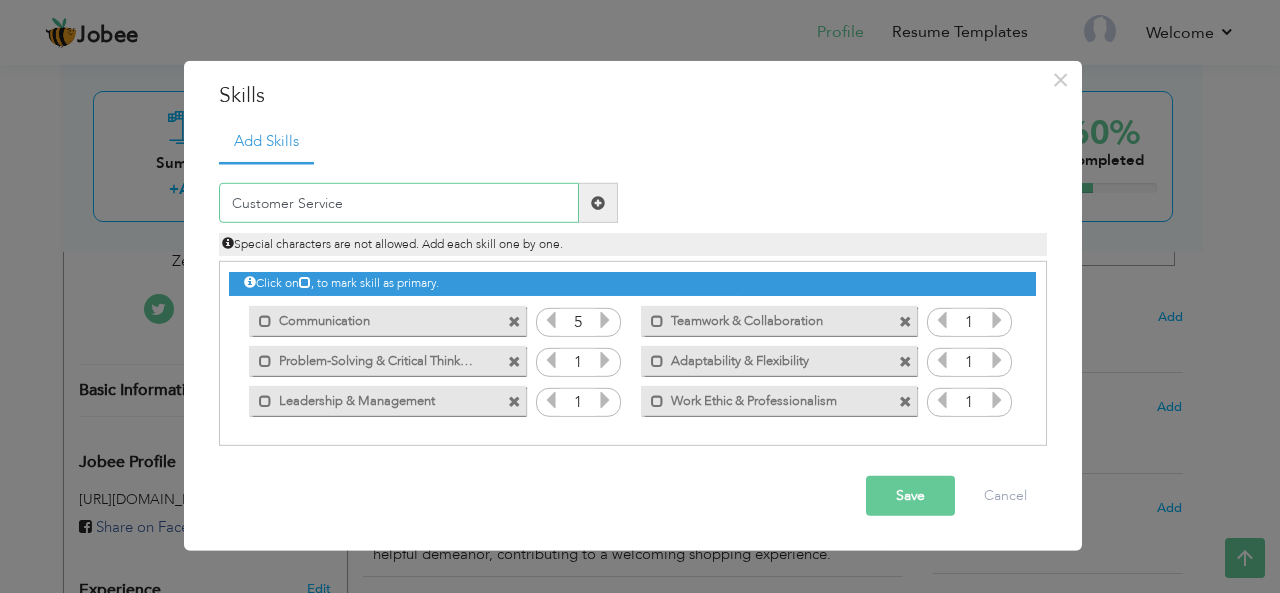 type on "Customer Service" 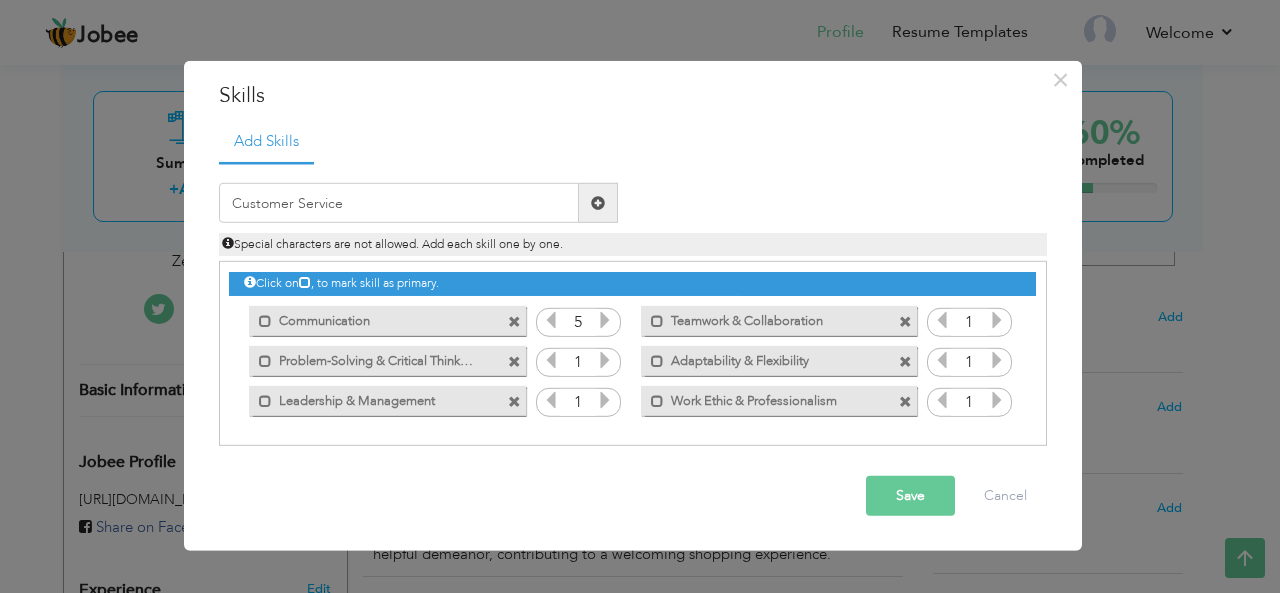 click at bounding box center (598, 203) 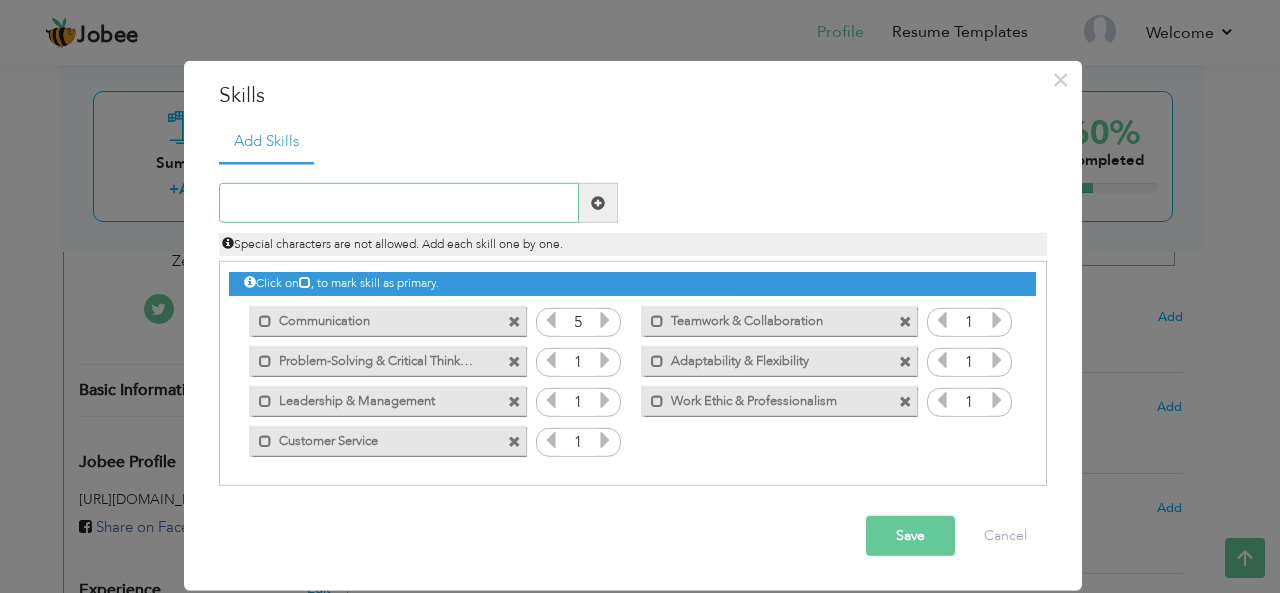click at bounding box center [399, 203] 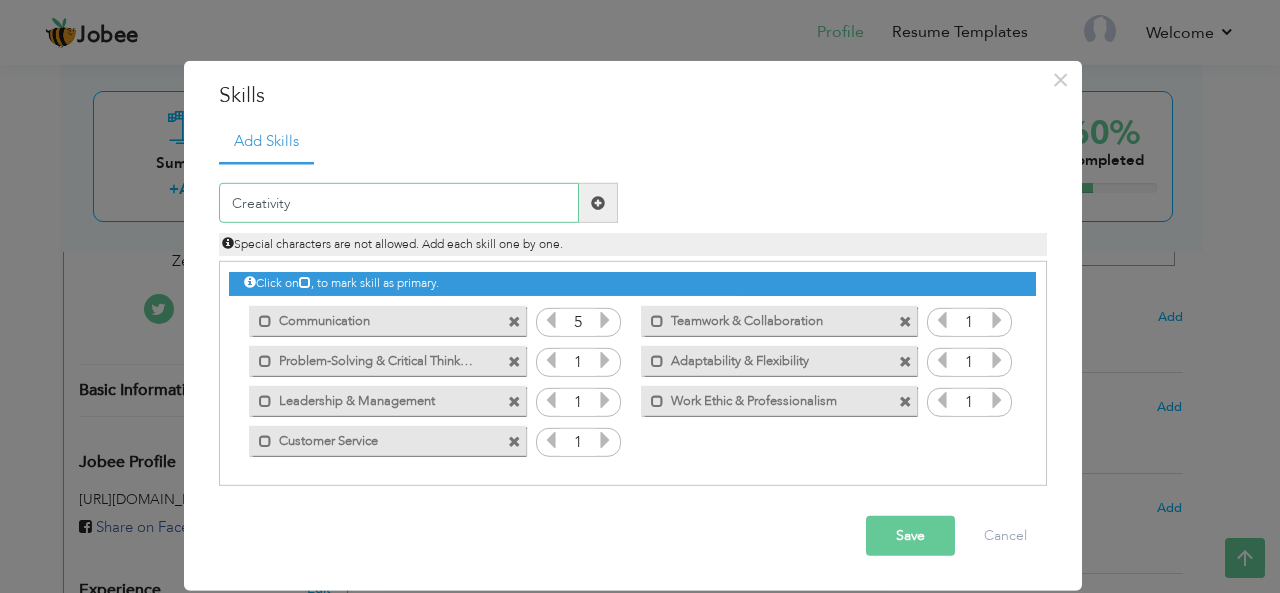 type on "Creativity" 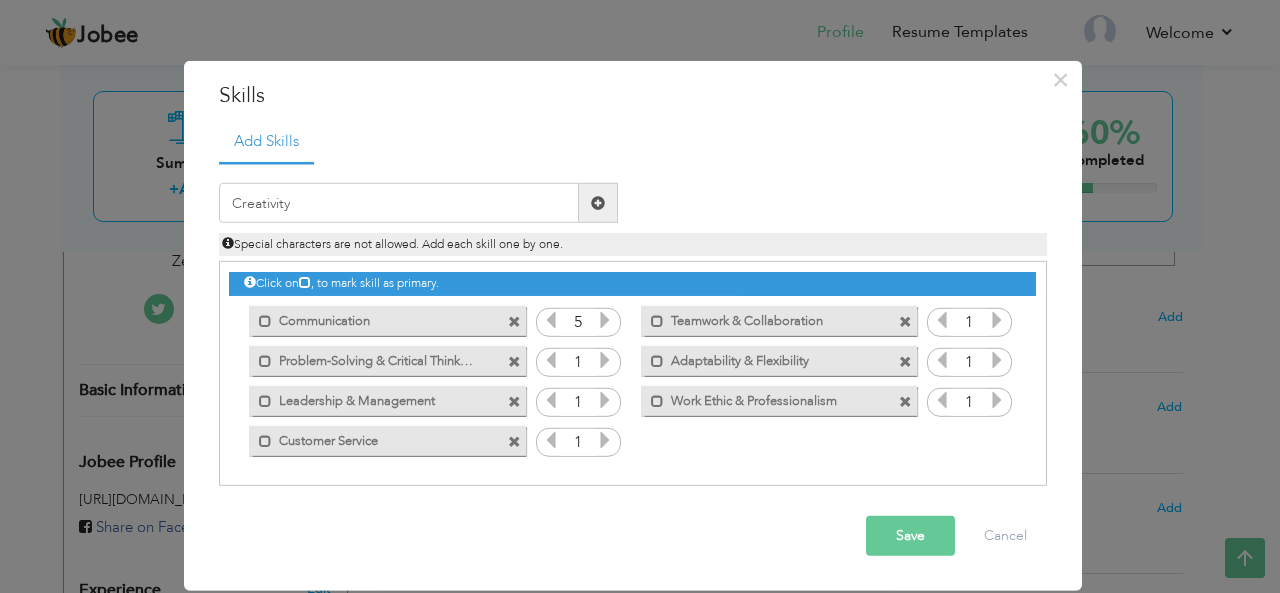 click at bounding box center [598, 203] 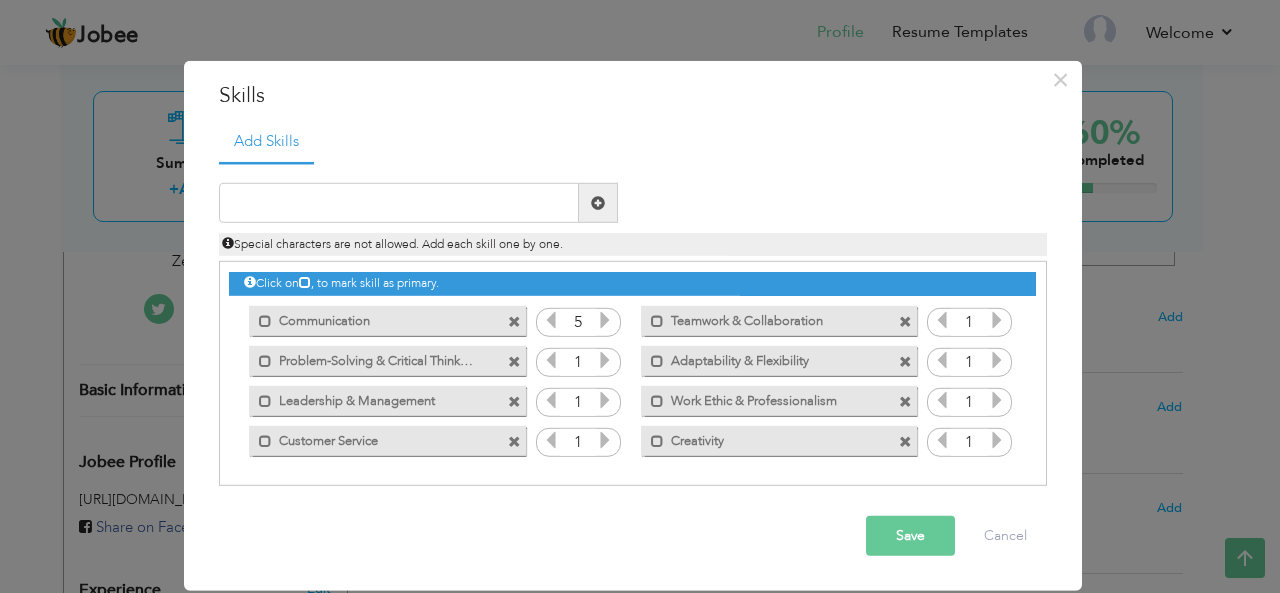 click at bounding box center [605, 360] 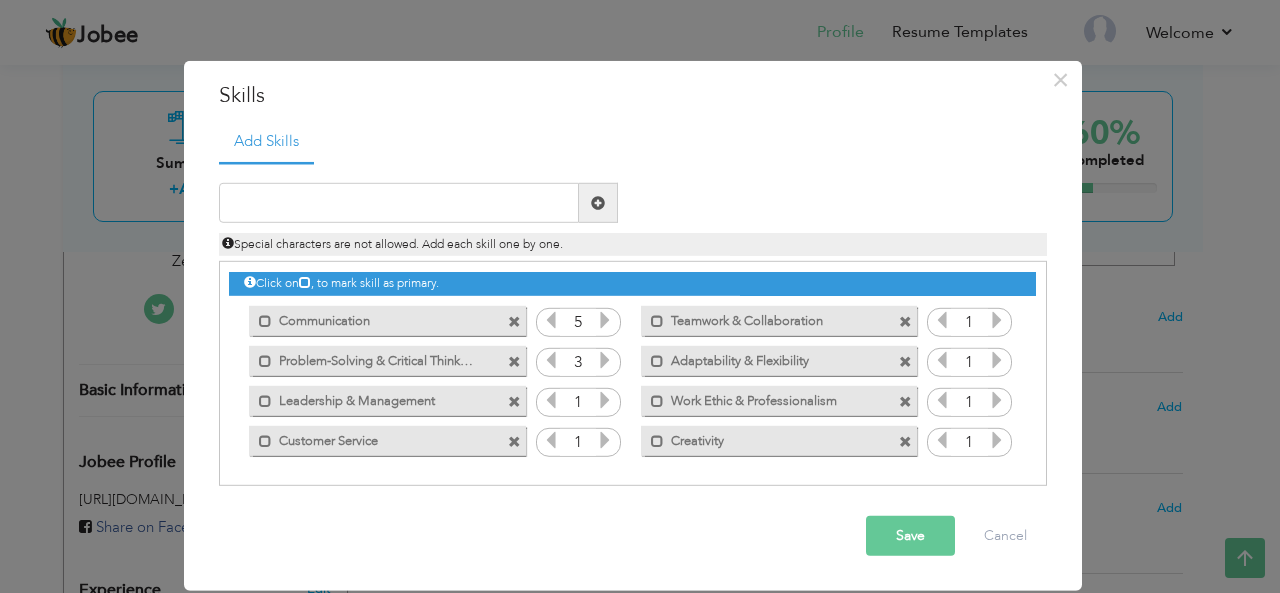 click at bounding box center [605, 360] 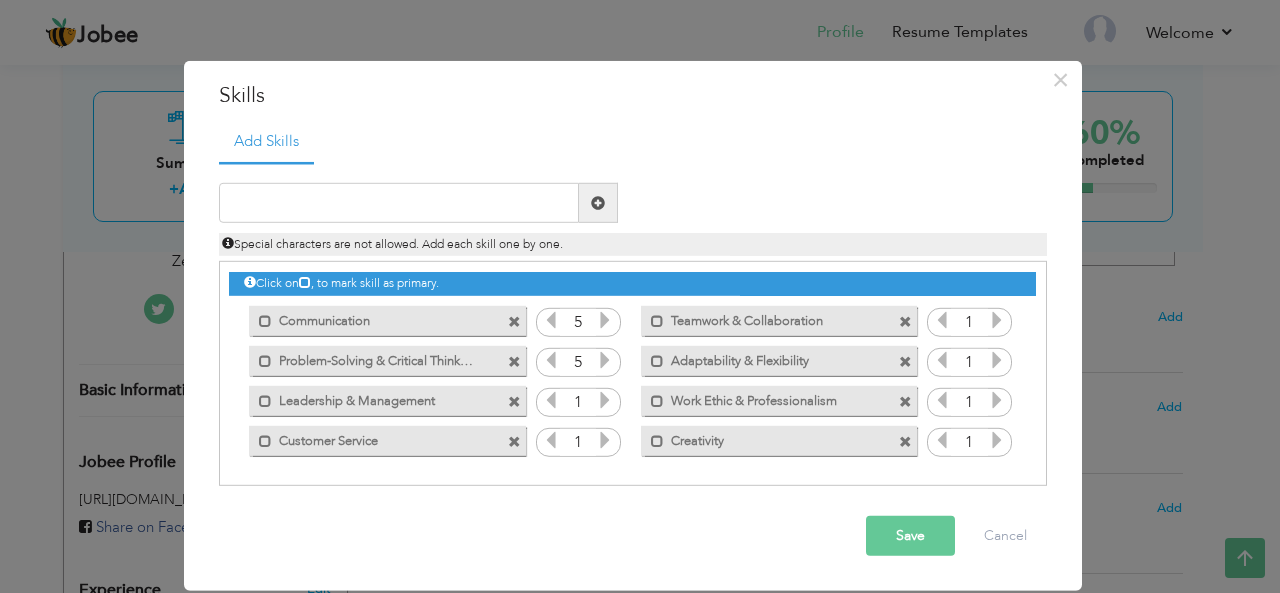 click at bounding box center (605, 360) 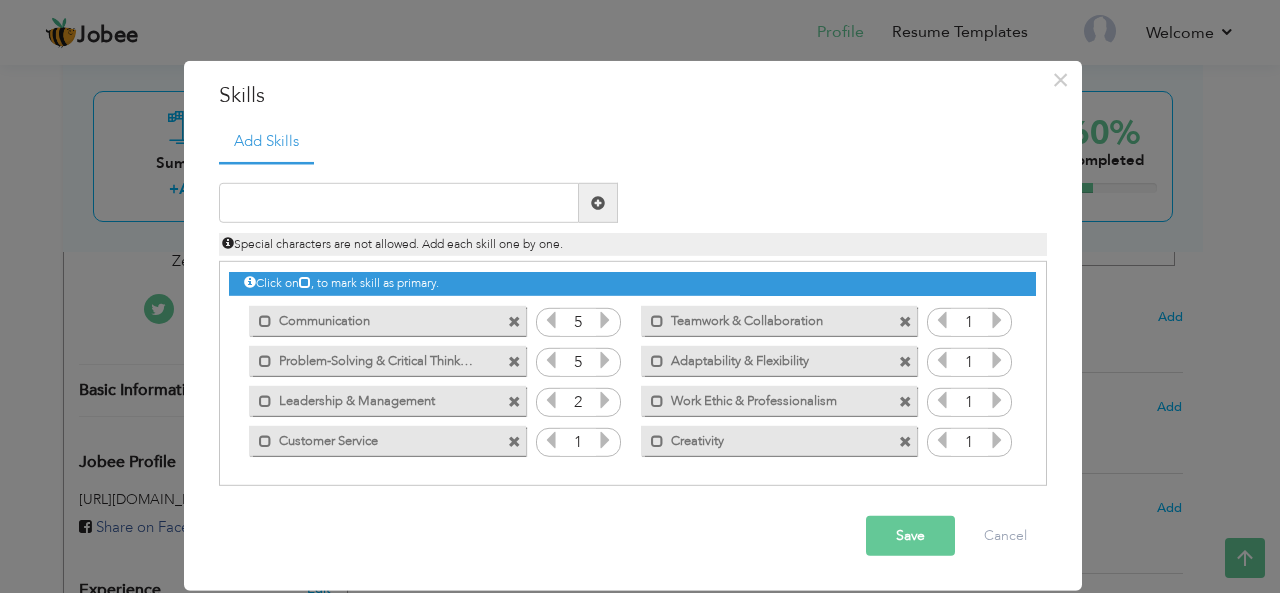 click at bounding box center (605, 400) 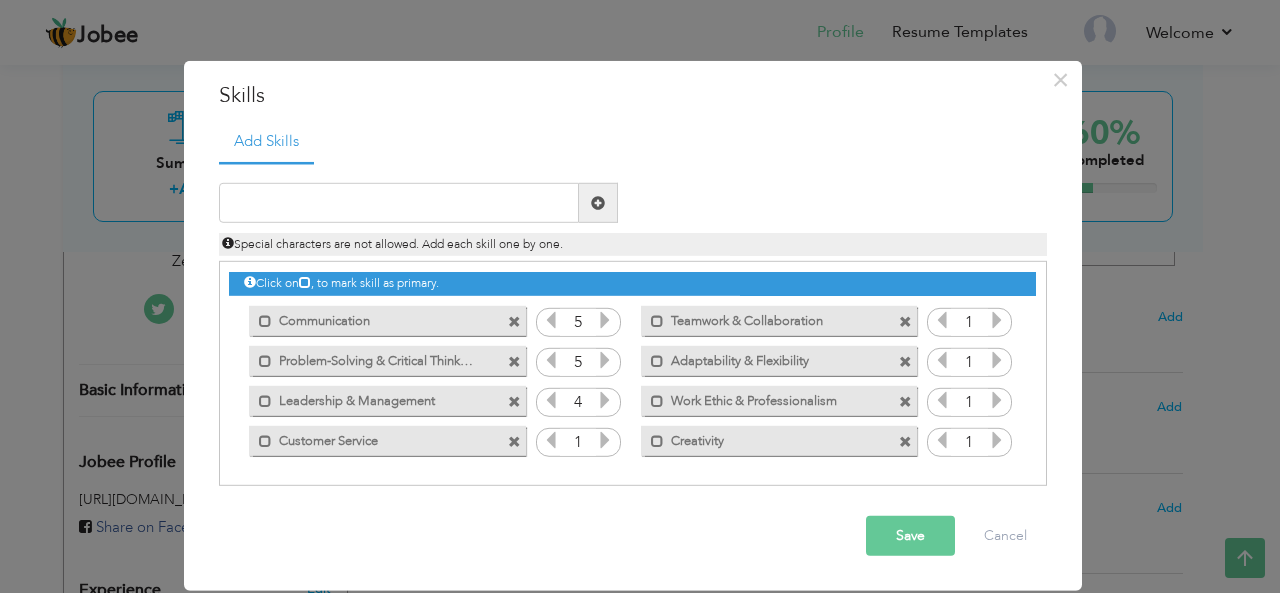 click at bounding box center [605, 400] 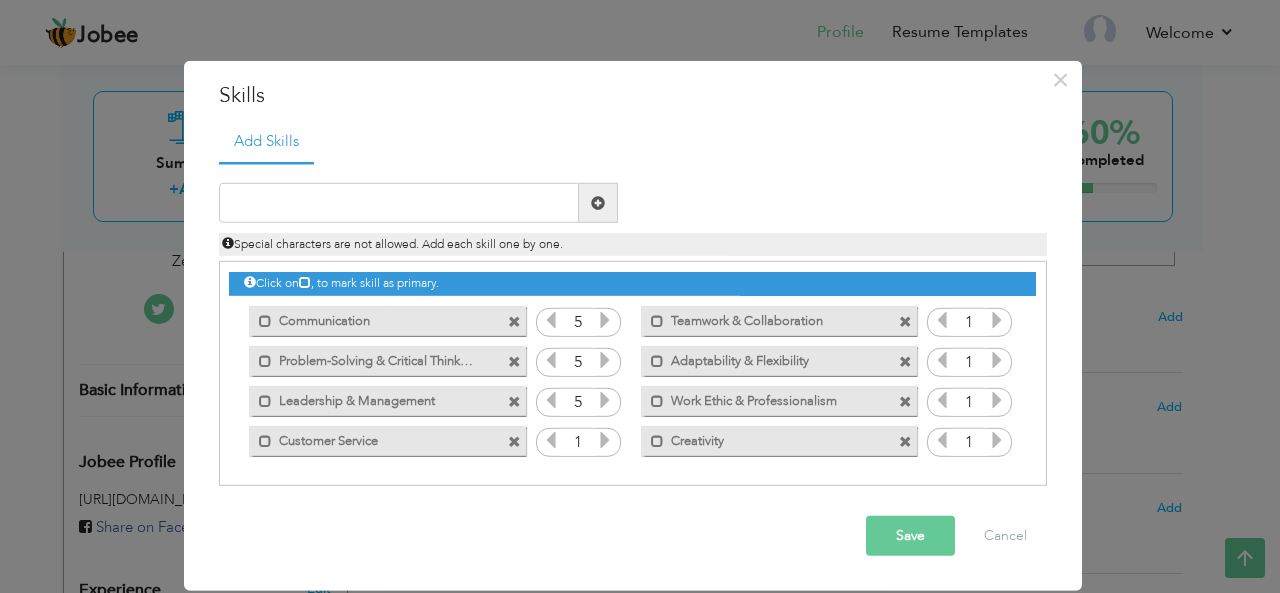 click at bounding box center [605, 440] 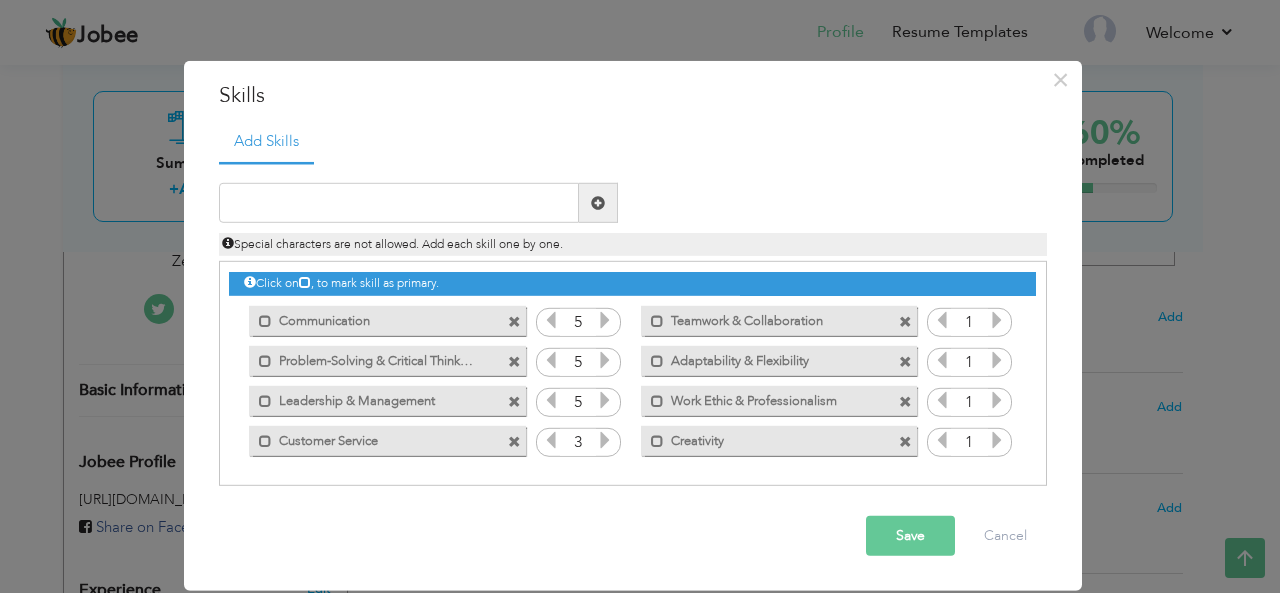 click at bounding box center (605, 440) 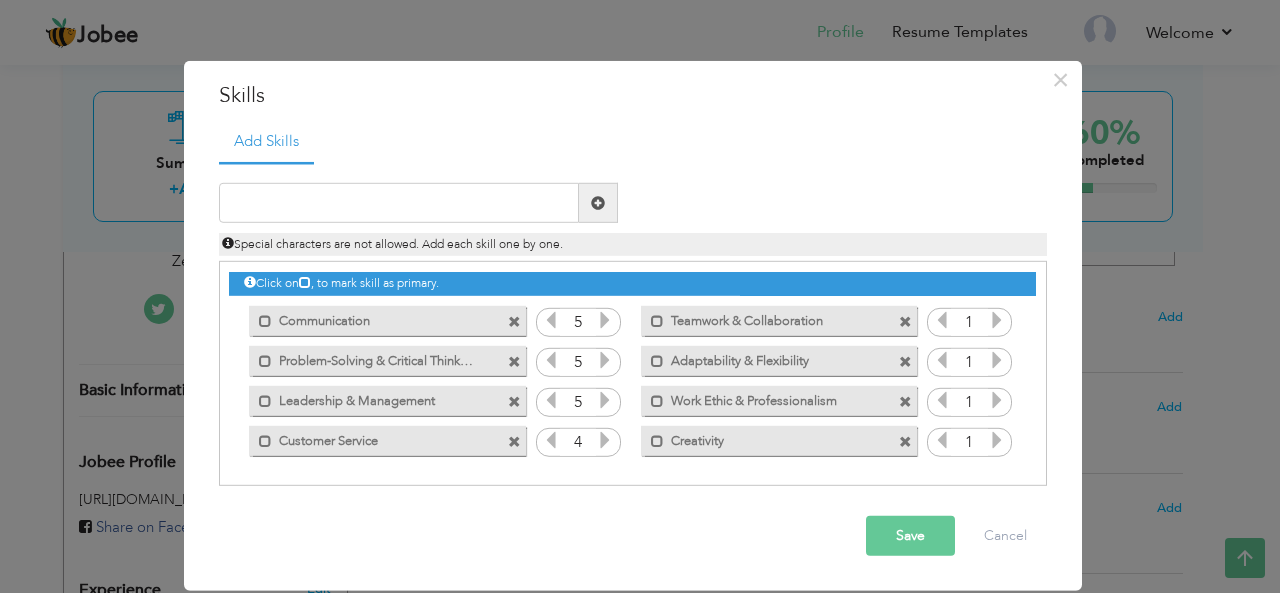 click at bounding box center [605, 440] 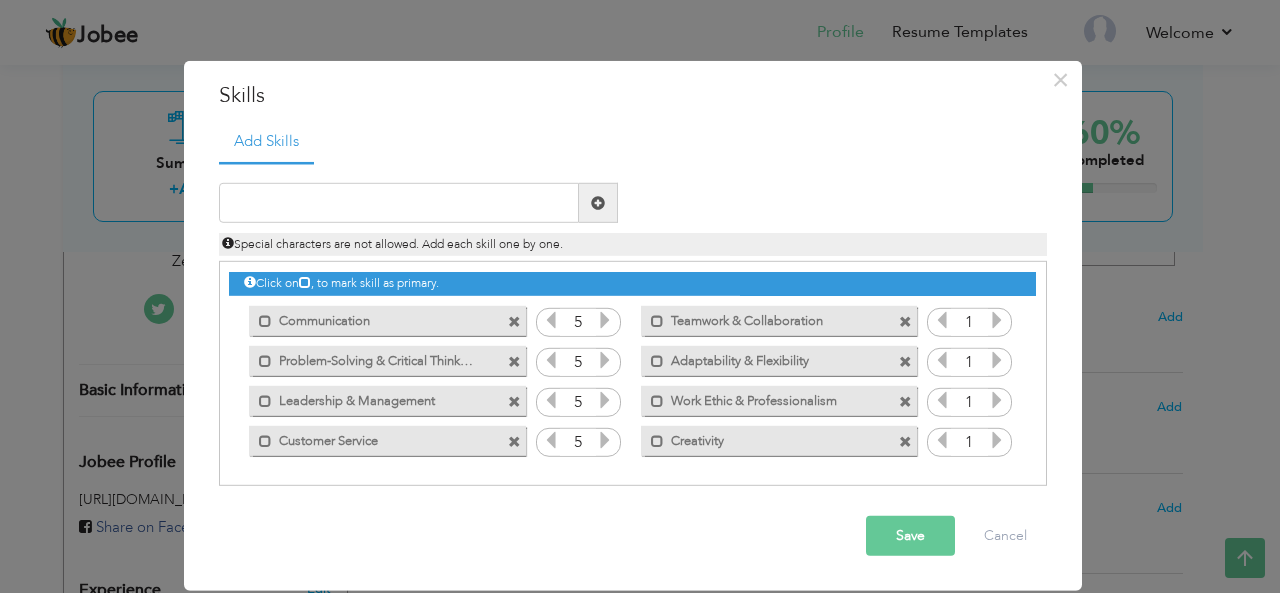 click at bounding box center [605, 440] 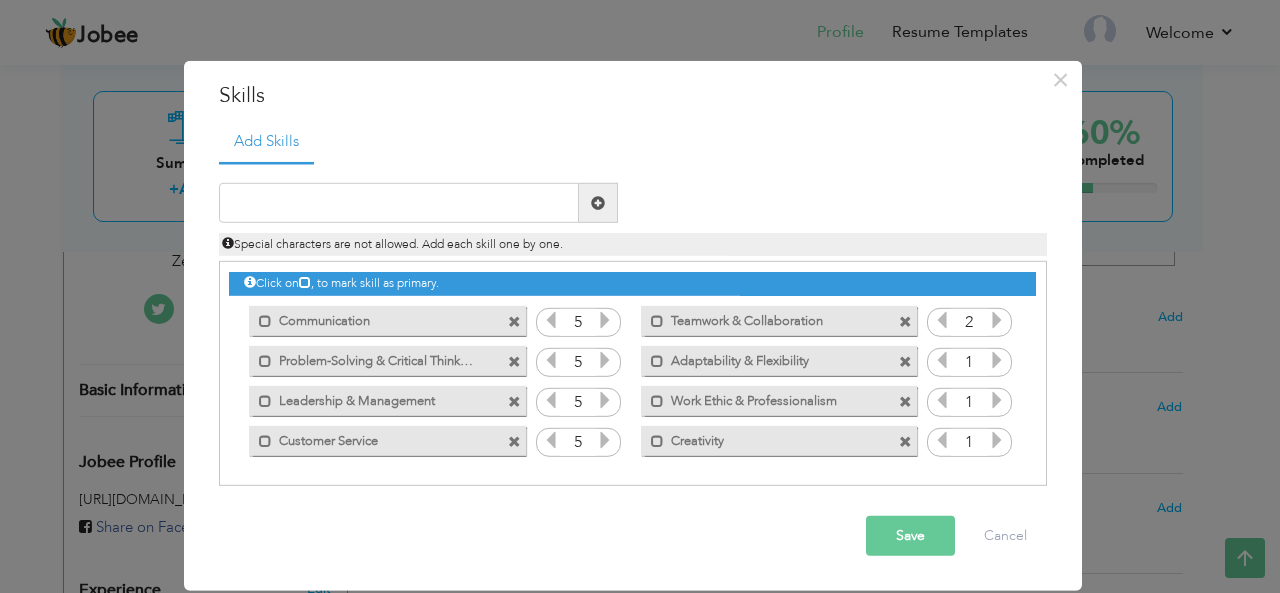 click at bounding box center (997, 320) 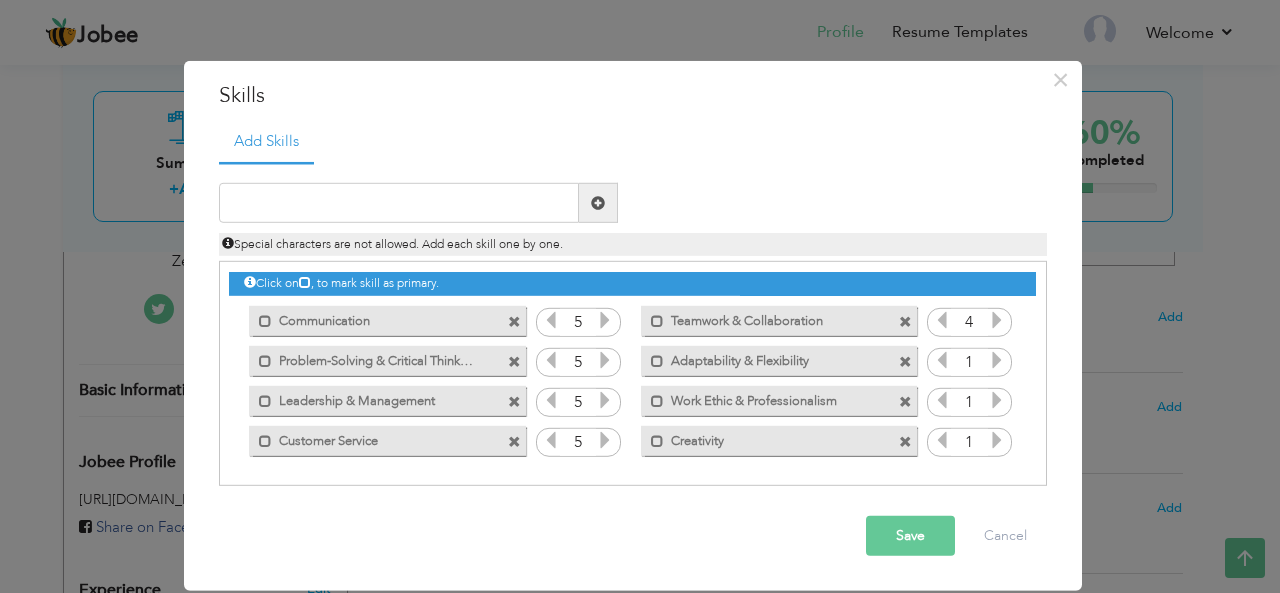 click at bounding box center [997, 320] 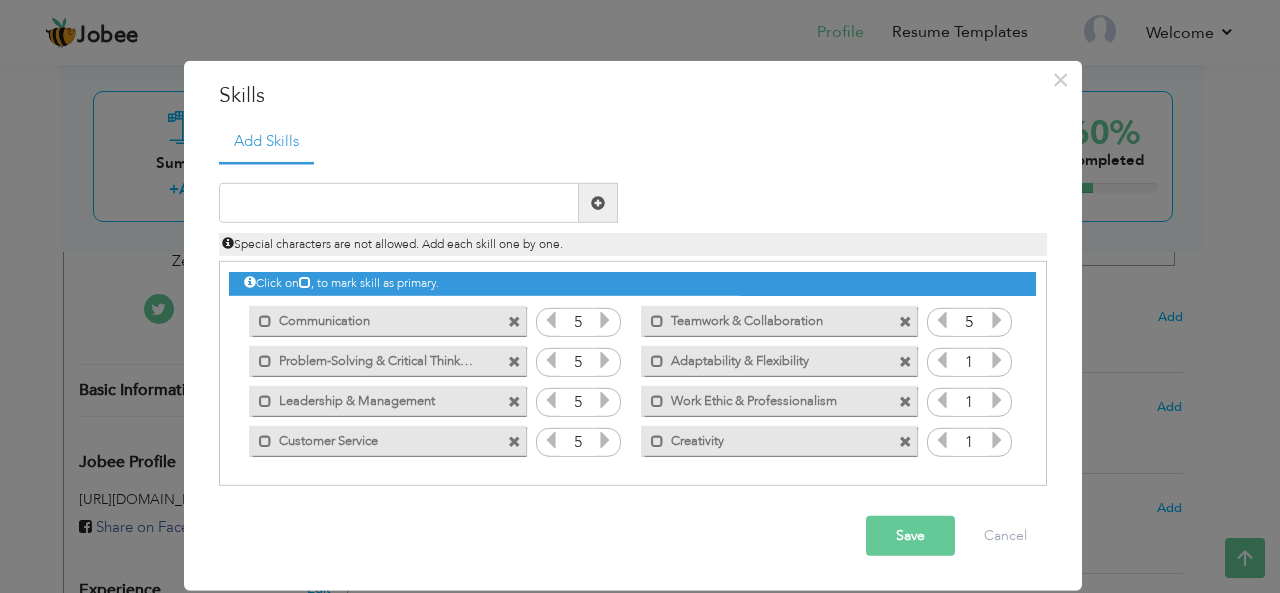 click at bounding box center [997, 320] 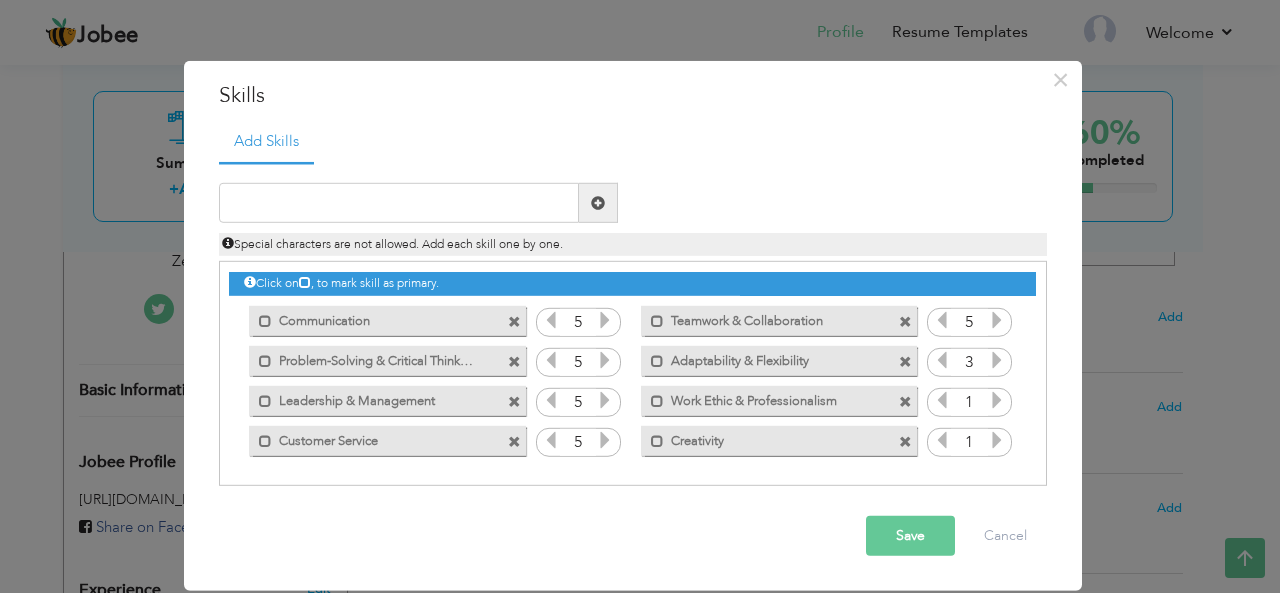 click at bounding box center [997, 360] 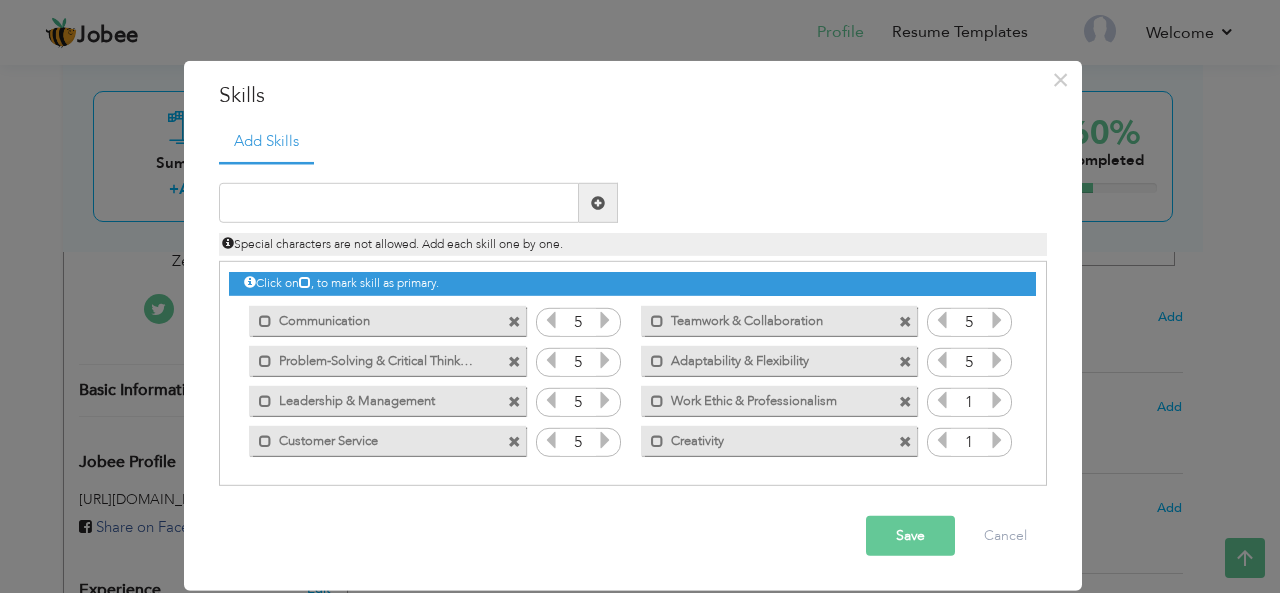 click at bounding box center [997, 360] 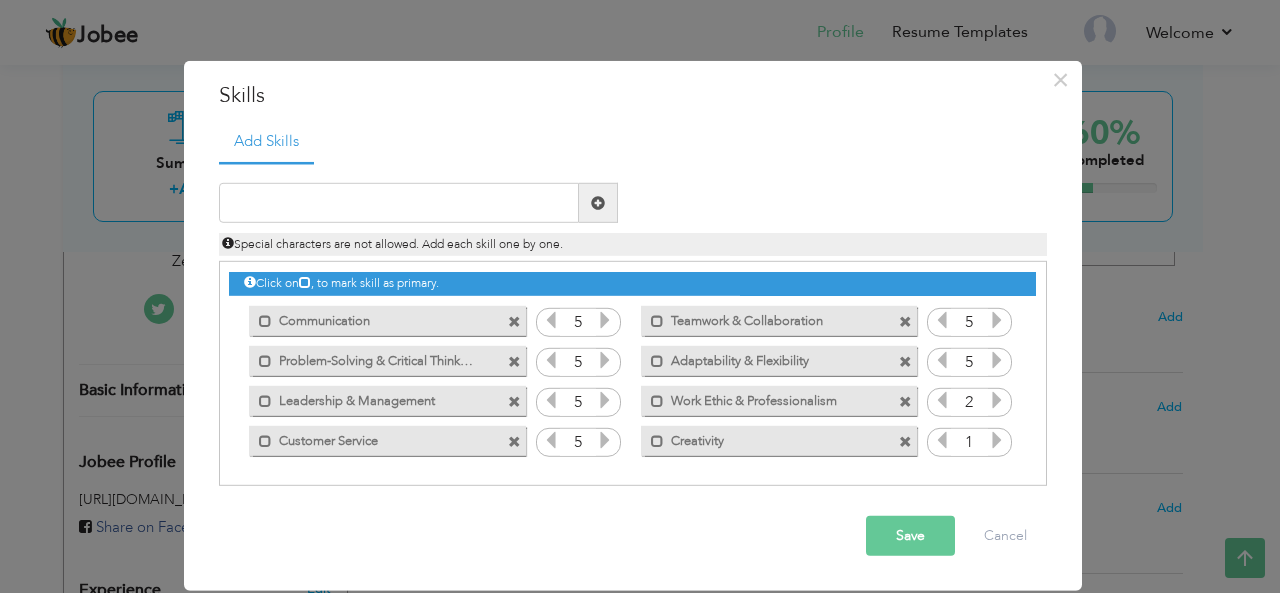 click at bounding box center (997, 400) 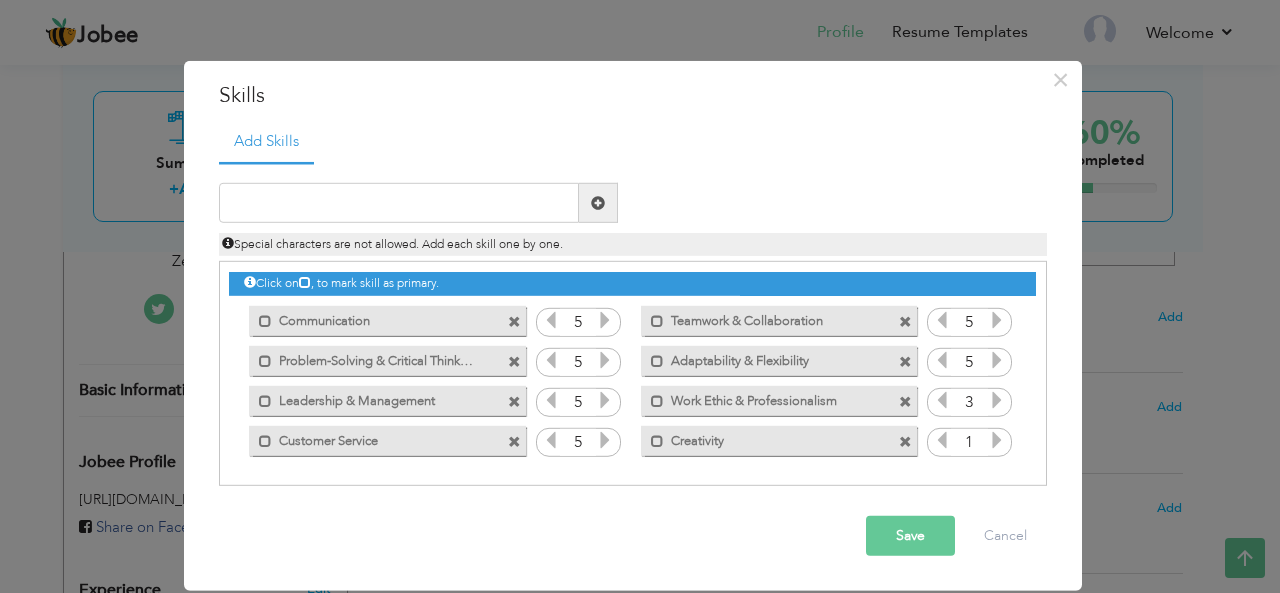 click at bounding box center (997, 400) 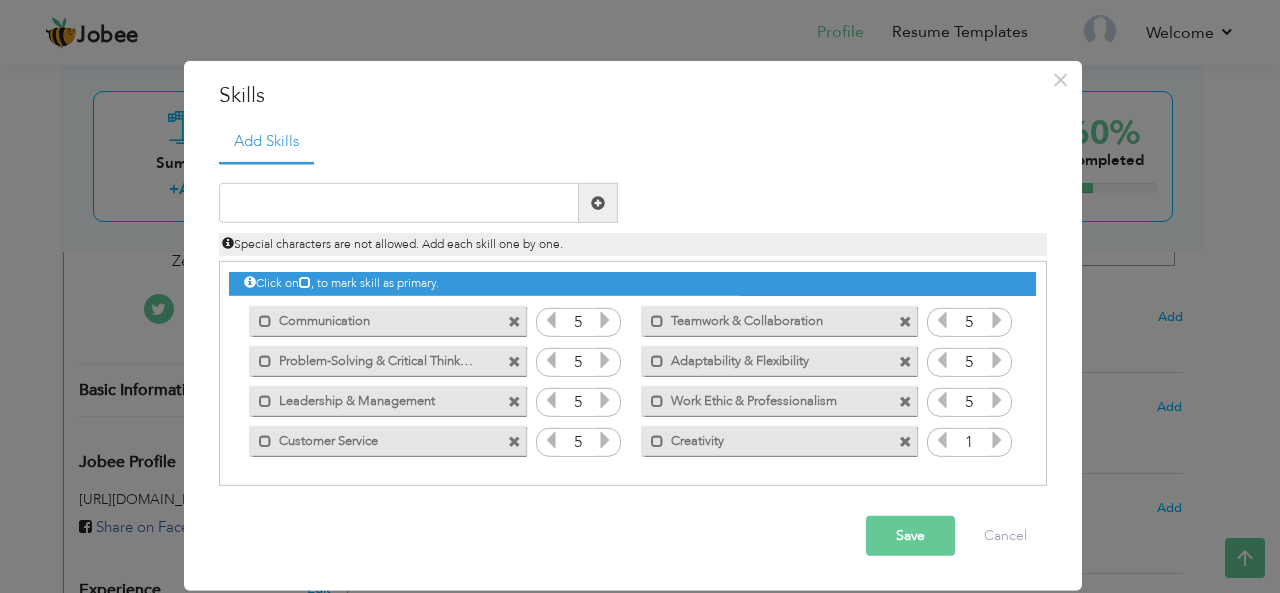 click at bounding box center (997, 440) 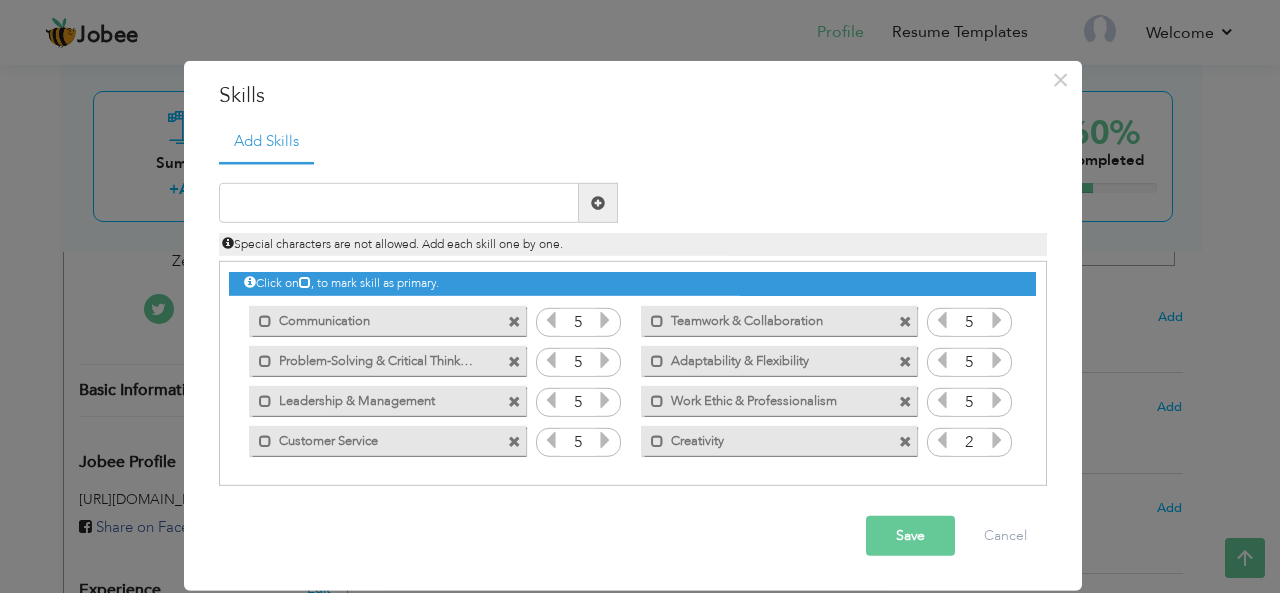 click at bounding box center (997, 440) 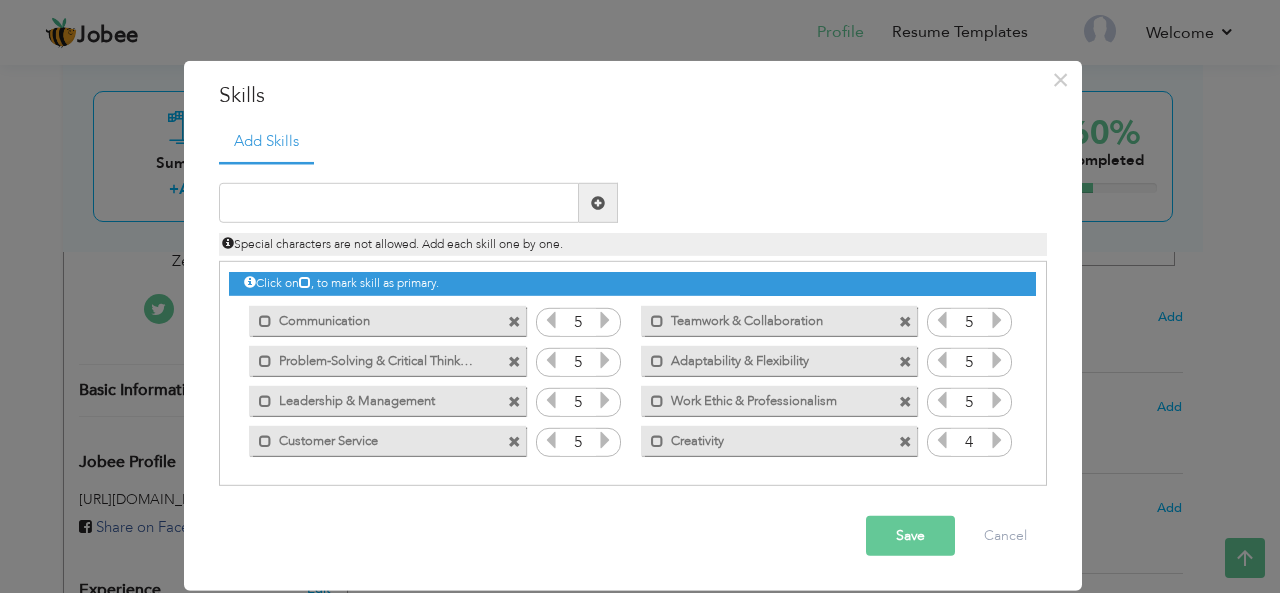 click at bounding box center (997, 440) 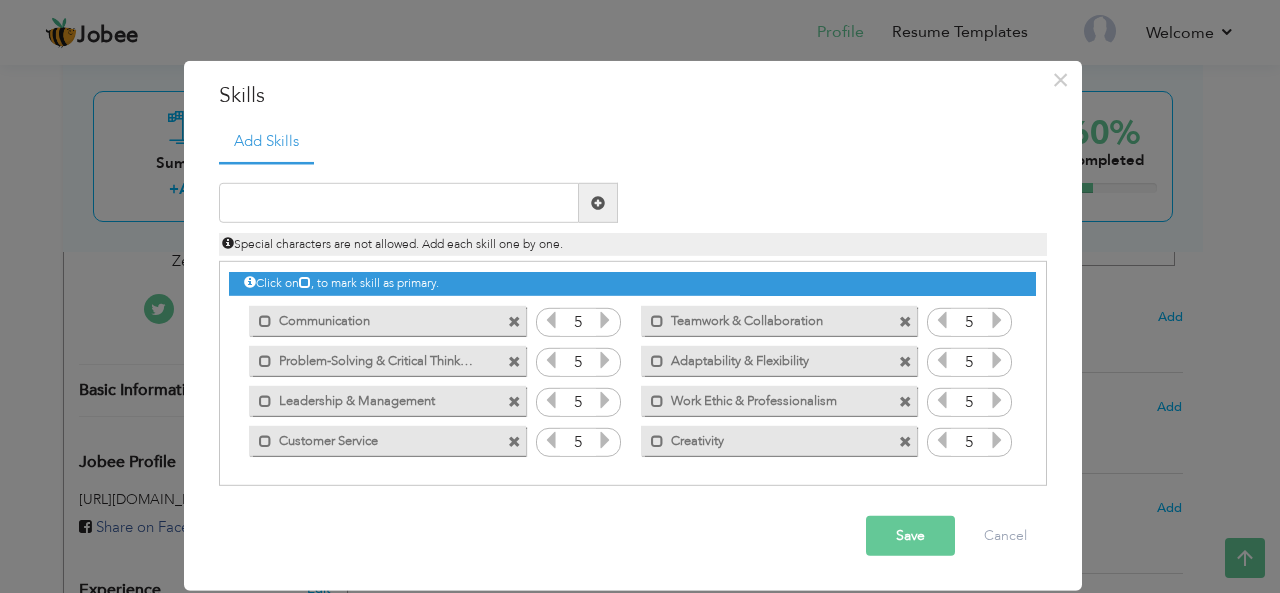 click at bounding box center (997, 440) 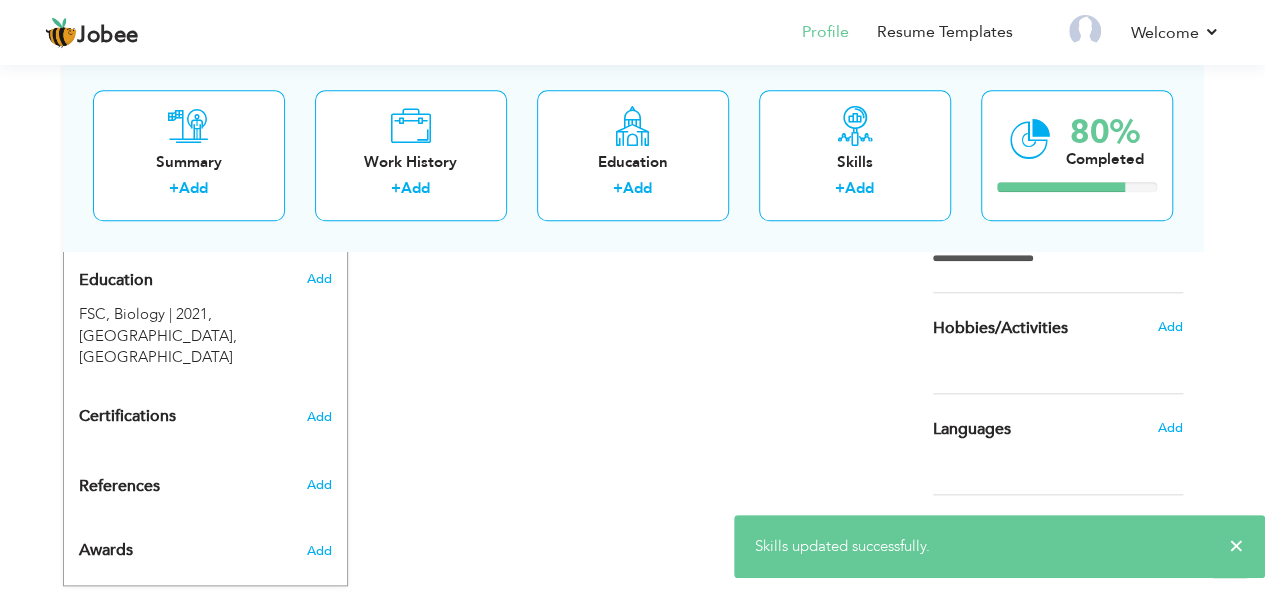 scroll, scrollTop: 868, scrollLeft: 0, axis: vertical 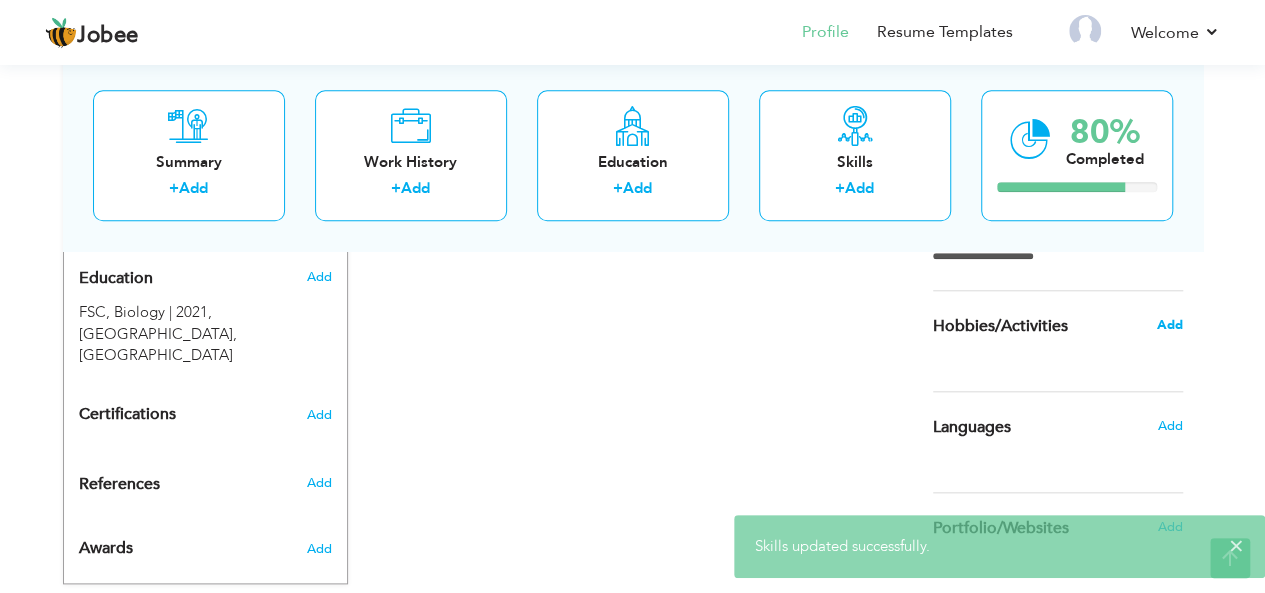 click on "Add" at bounding box center (1169, 325) 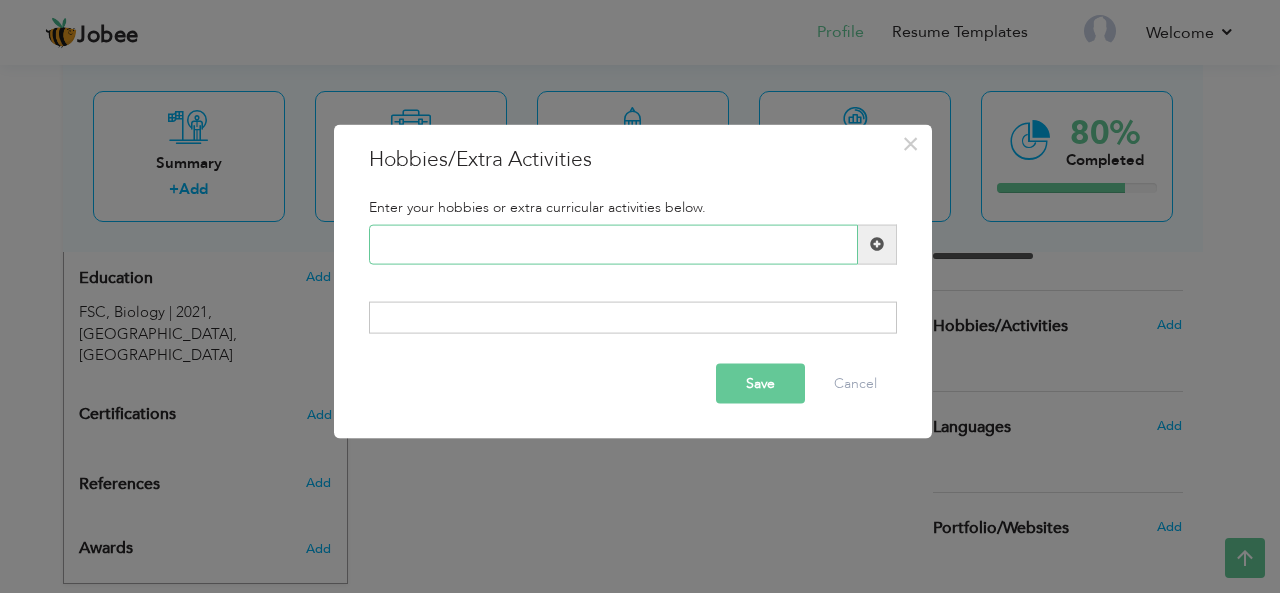 click at bounding box center [613, 244] 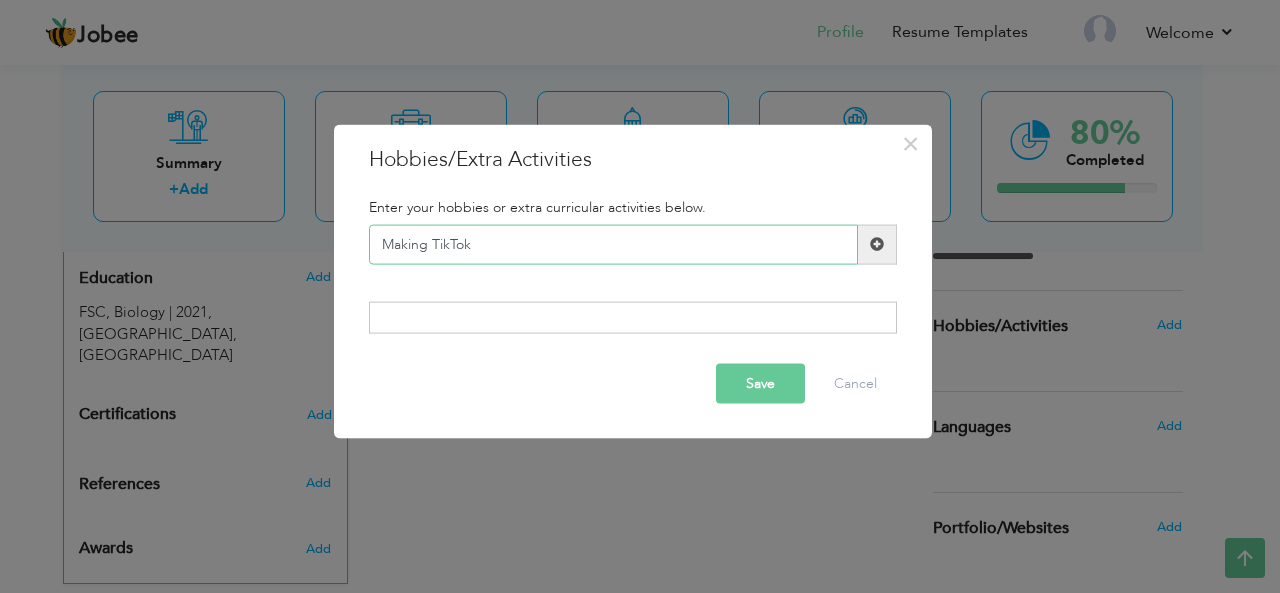 type on "Making TikTok" 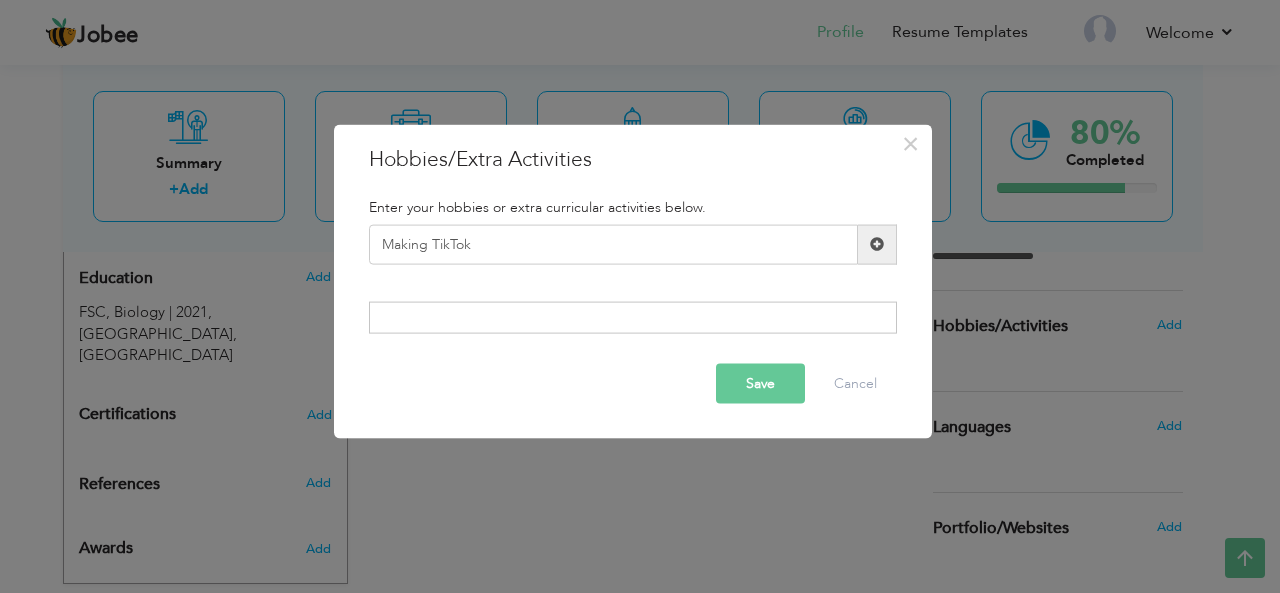 click at bounding box center [877, 244] 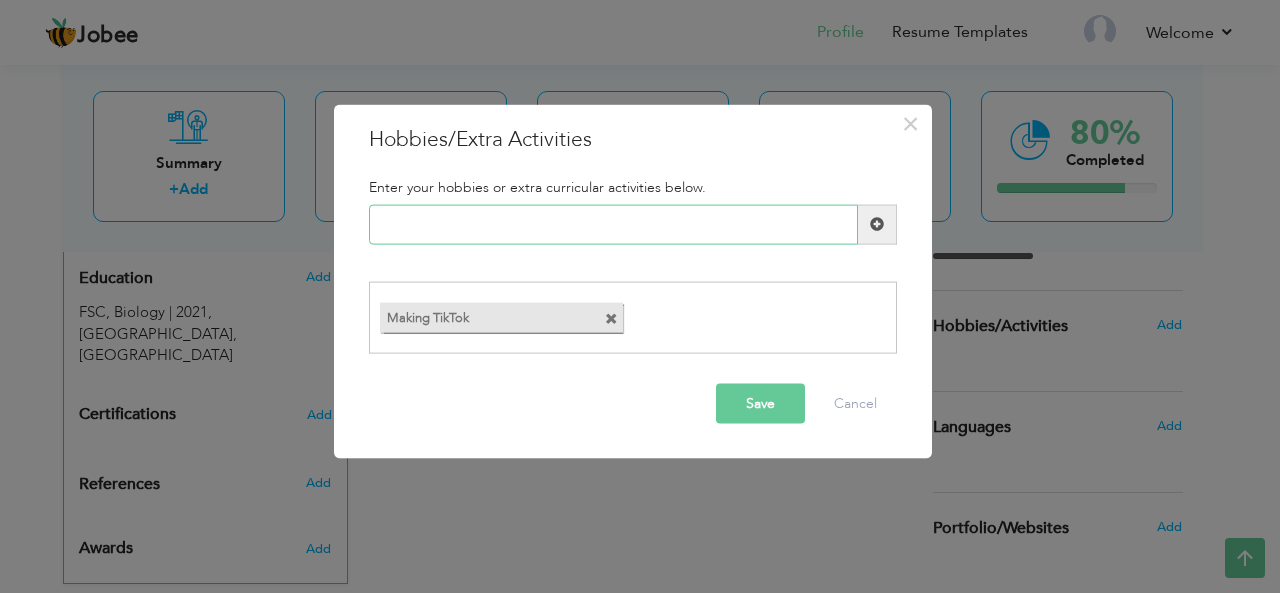 click at bounding box center (613, 224) 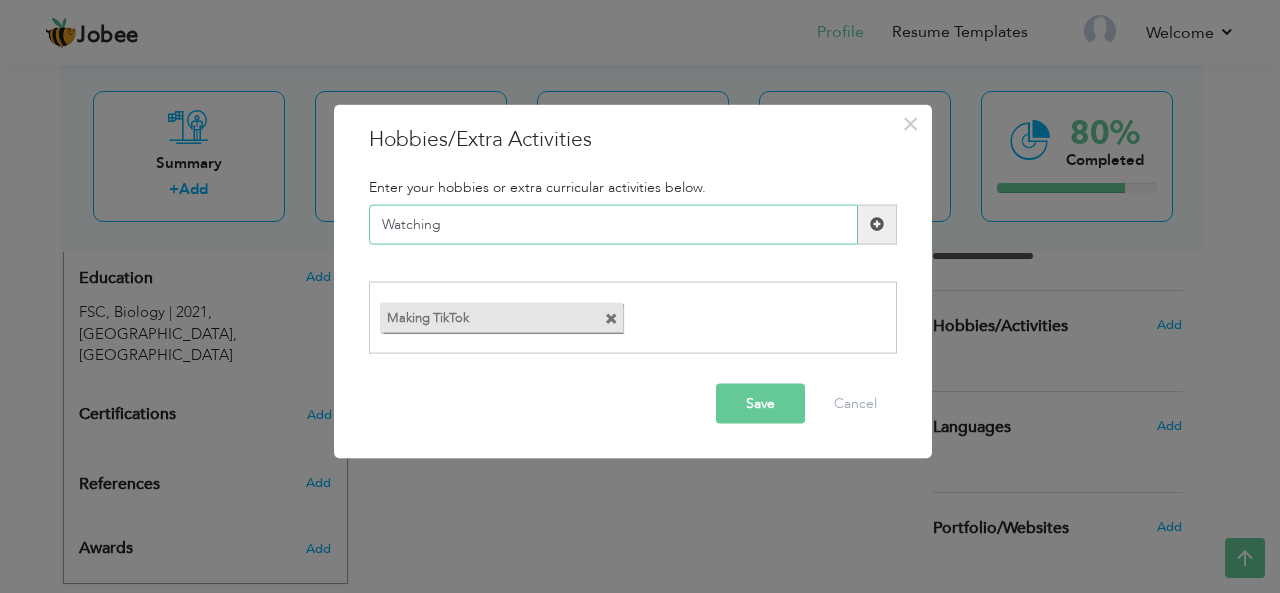 type on "Watching" 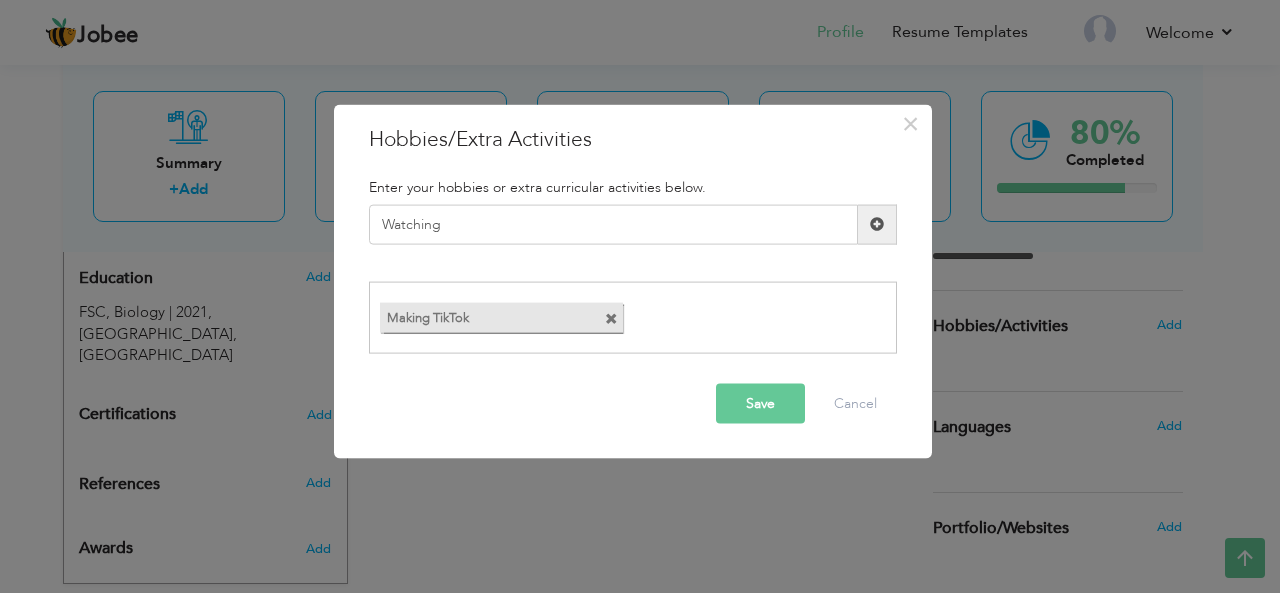 click at bounding box center (877, 224) 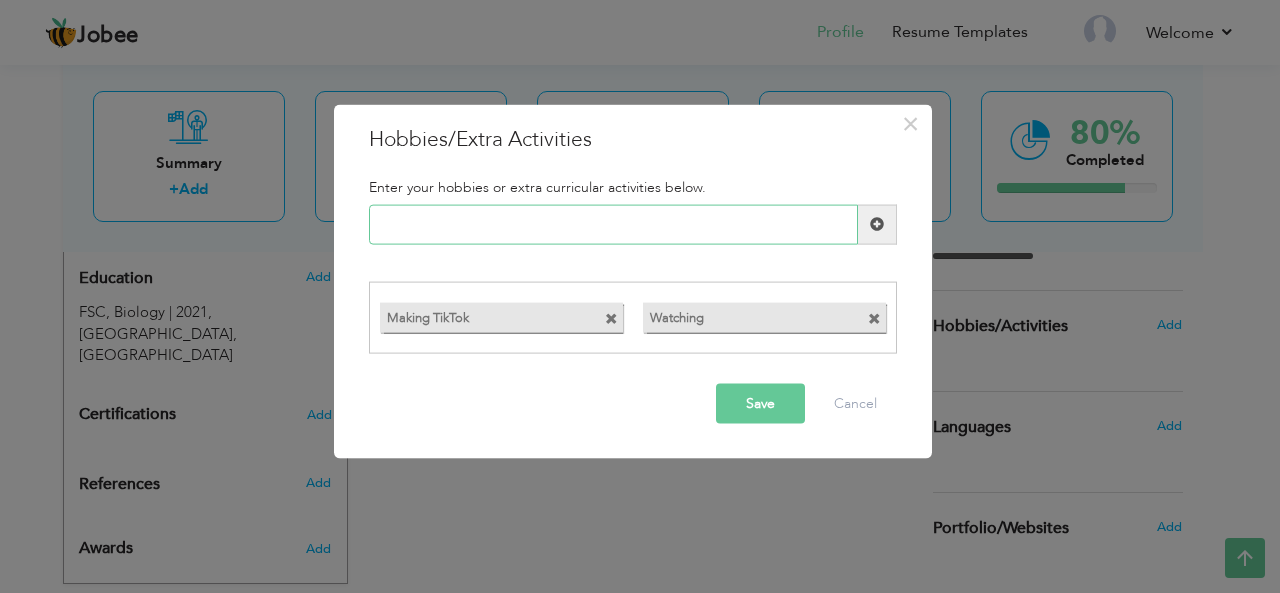 click at bounding box center (613, 224) 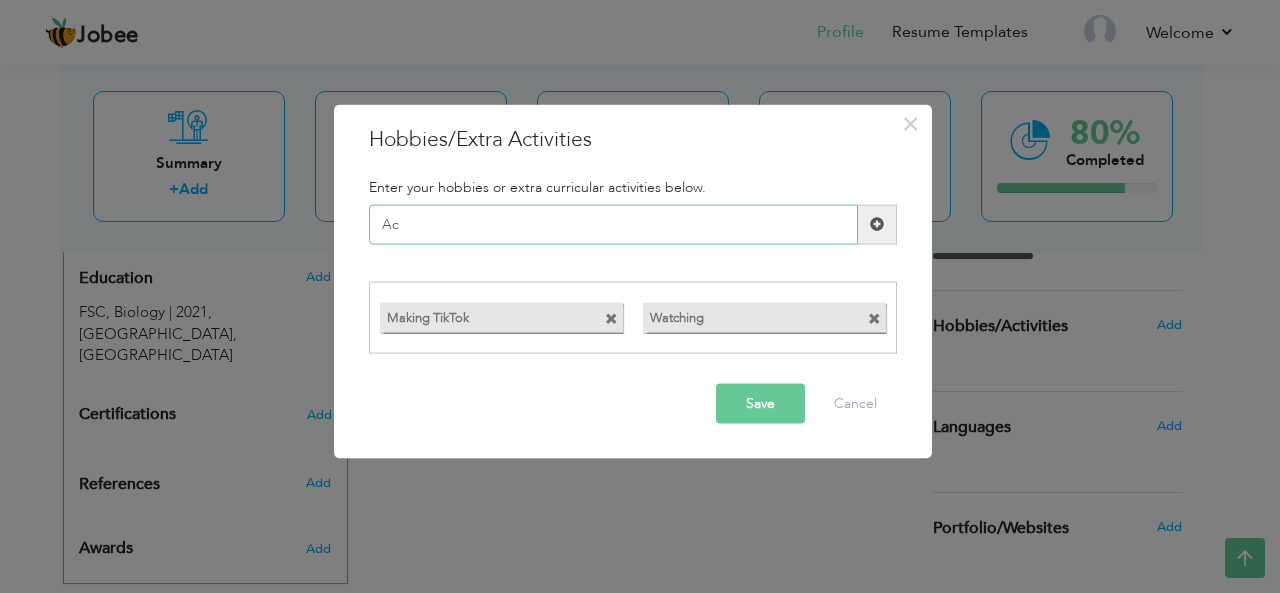 type on "A" 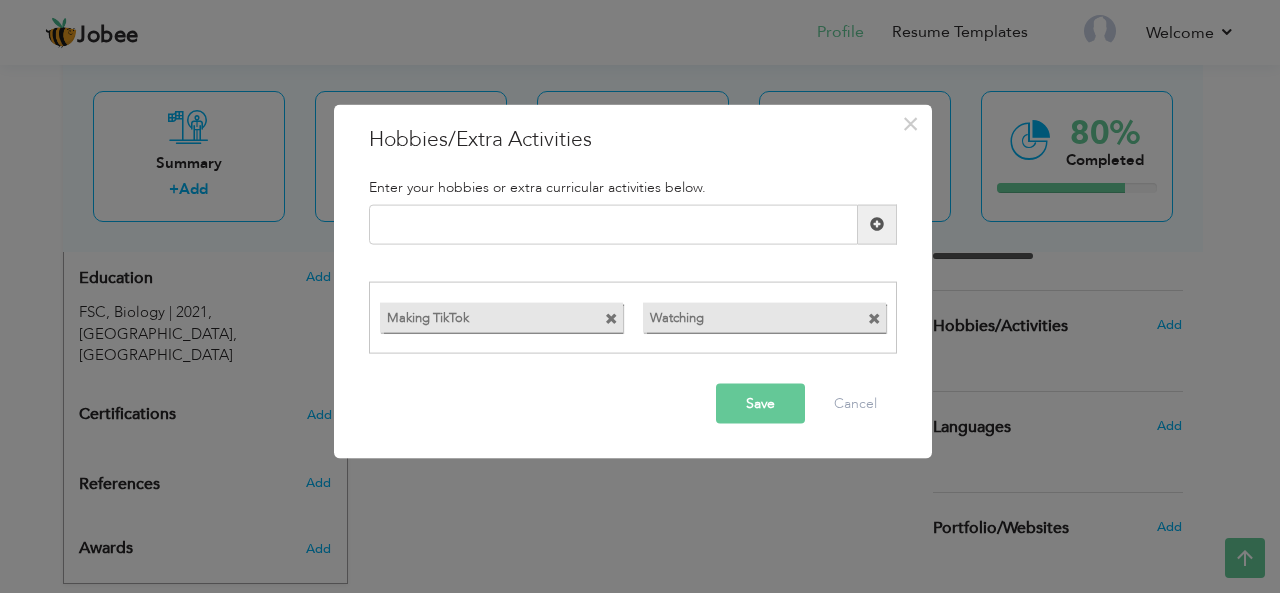 click on "Watching" at bounding box center (746, 315) 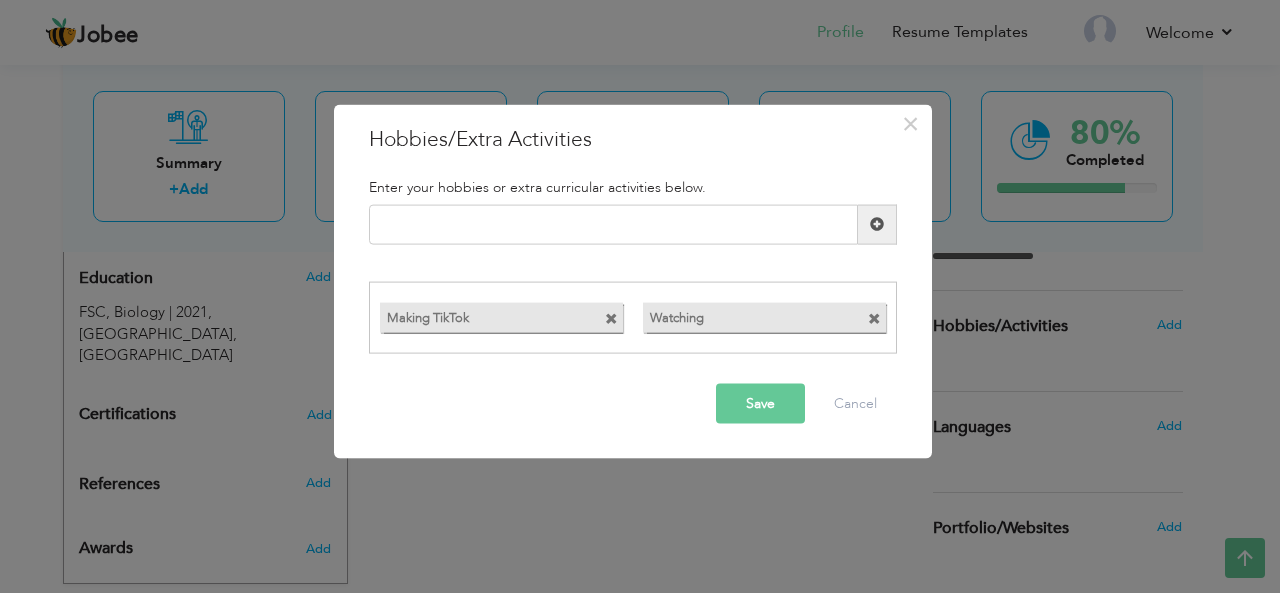 click at bounding box center (874, 319) 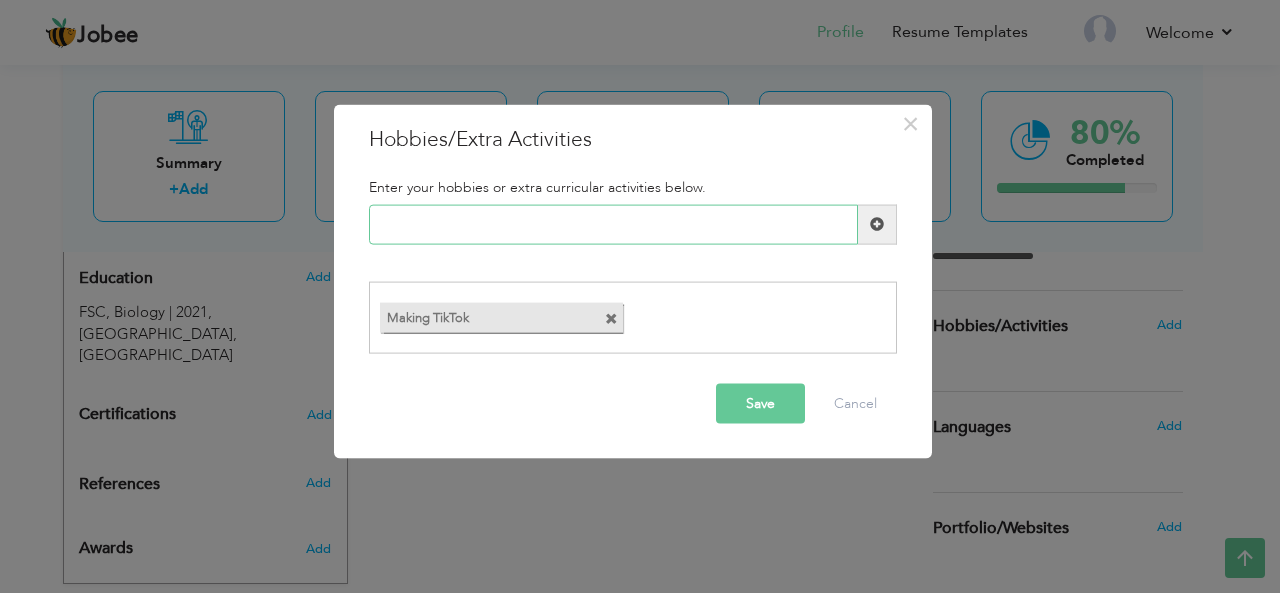 click at bounding box center (613, 224) 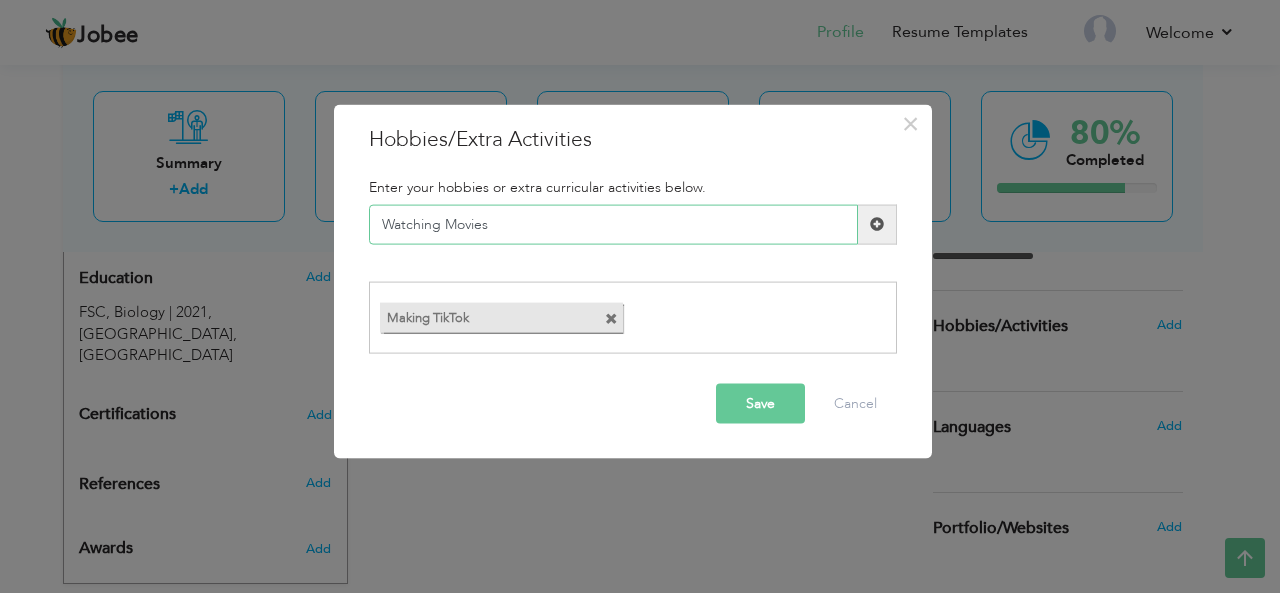 type on "Watching Movies" 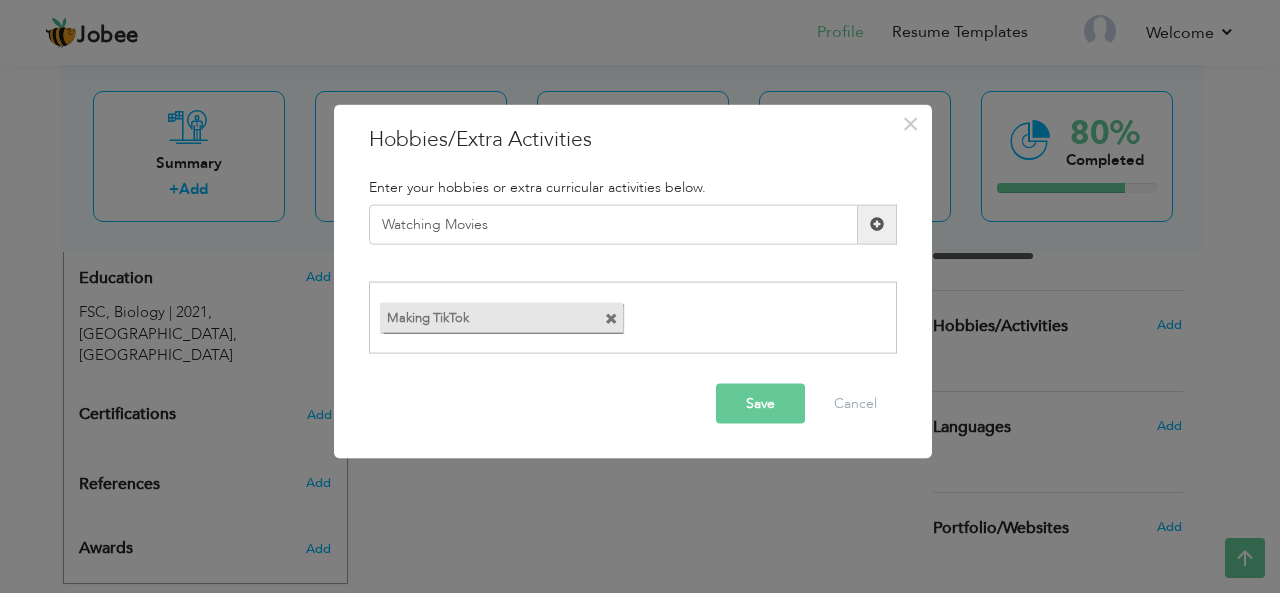 click at bounding box center (877, 224) 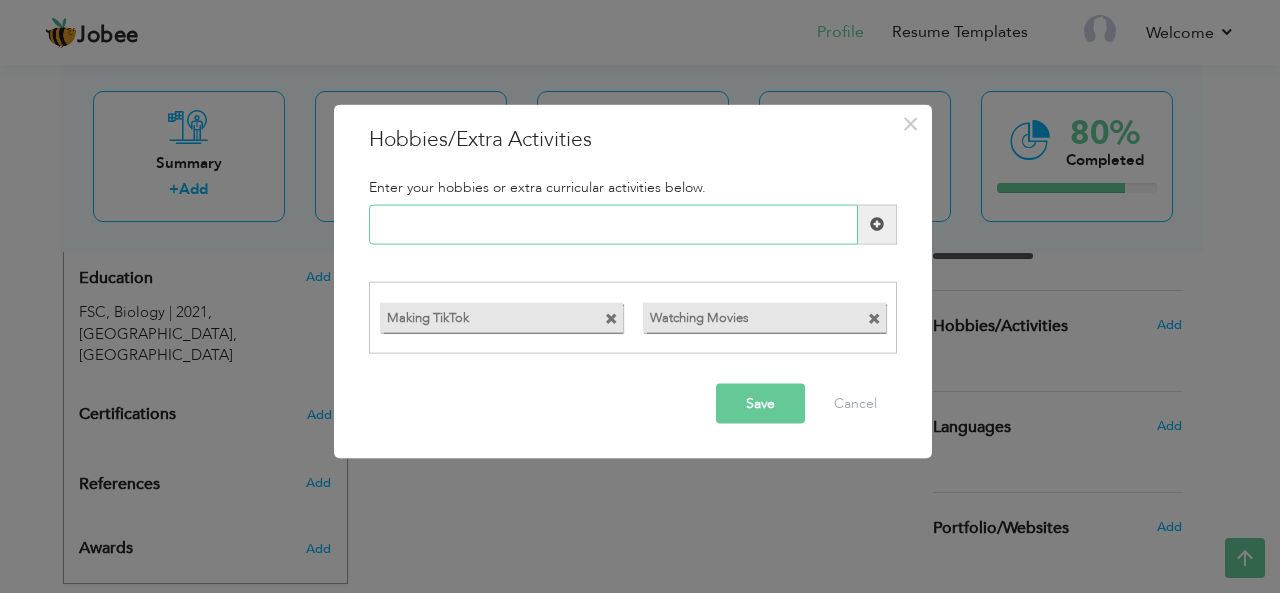 click at bounding box center [613, 224] 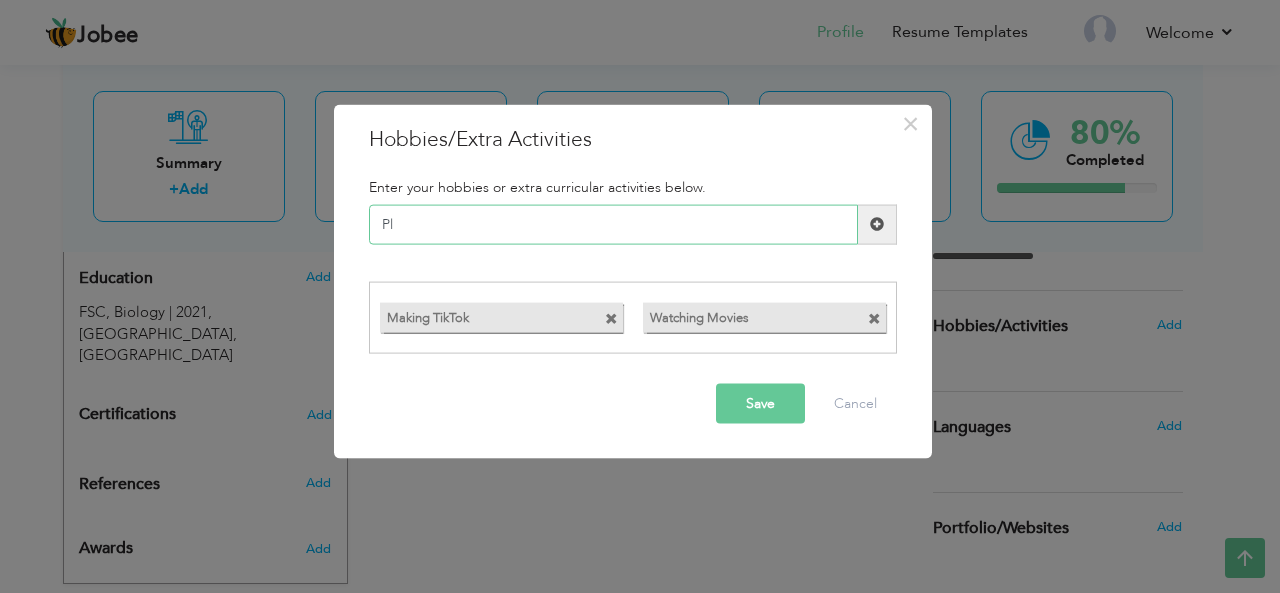 type on "P" 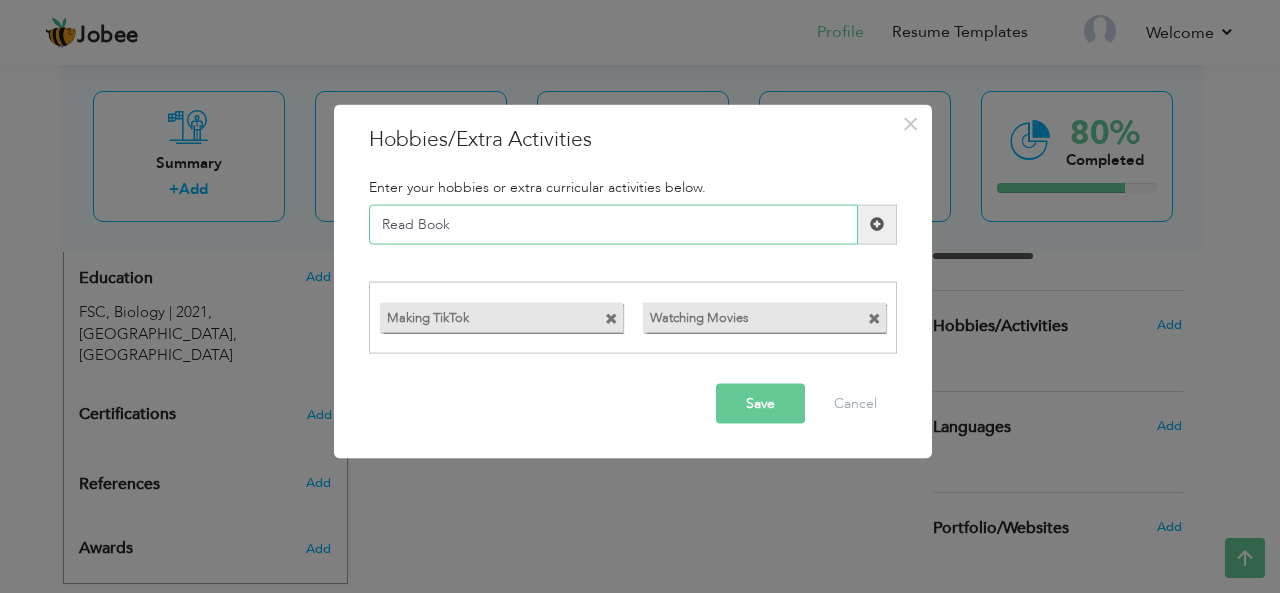 type on "Read Books" 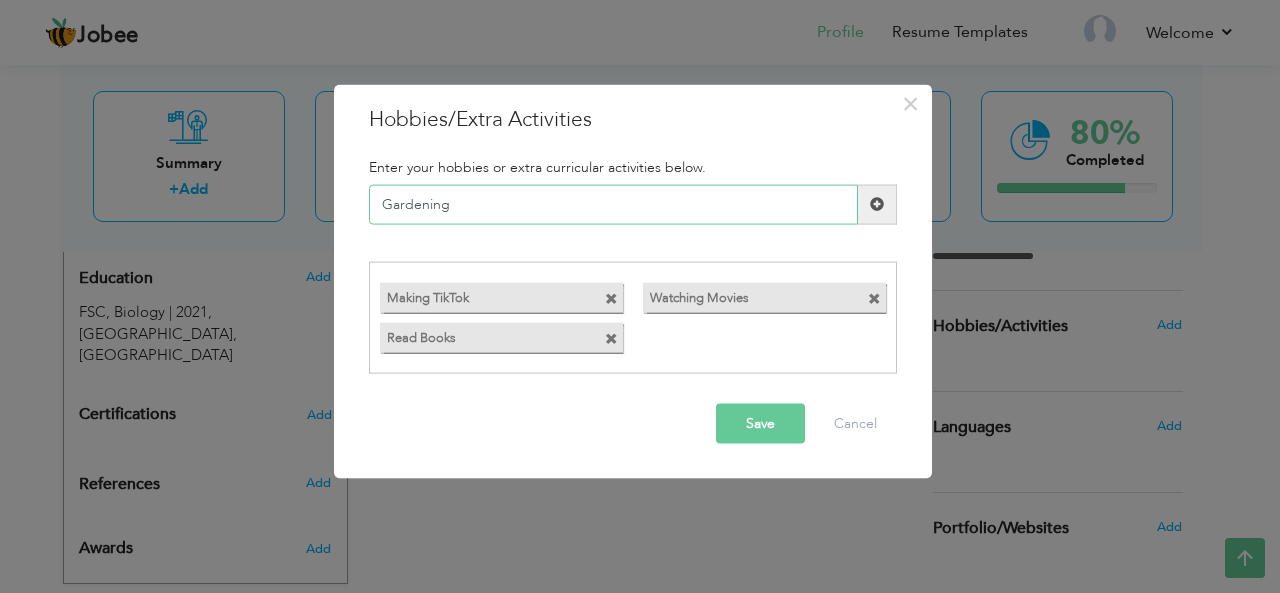 type on "Gardening" 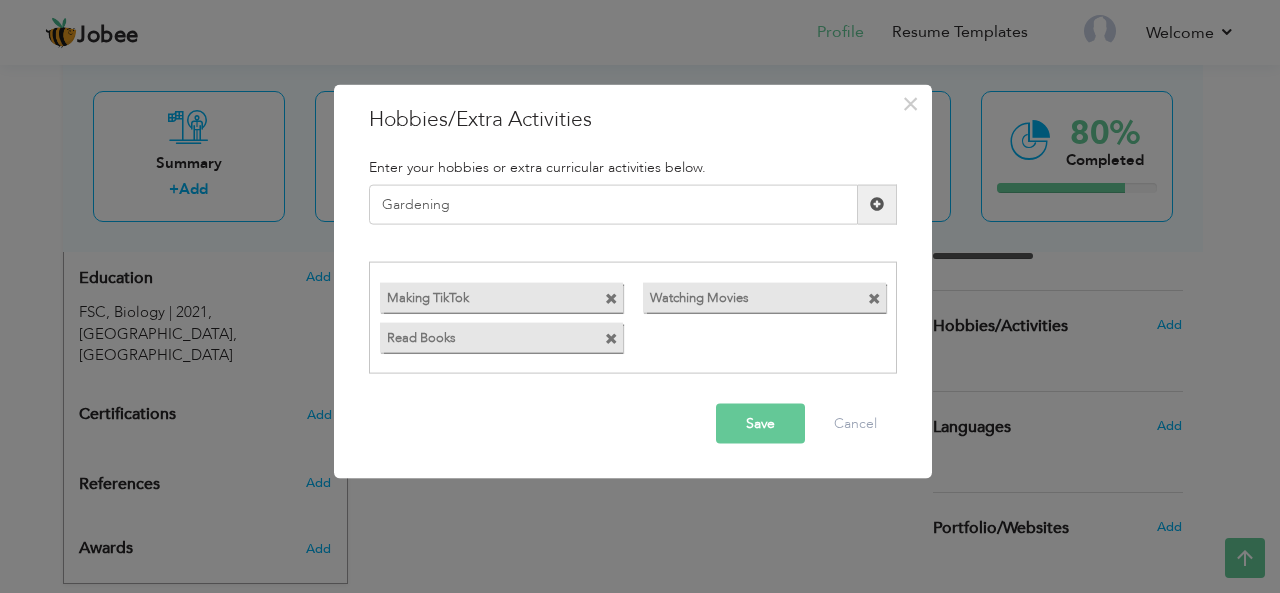 click at bounding box center (877, 204) 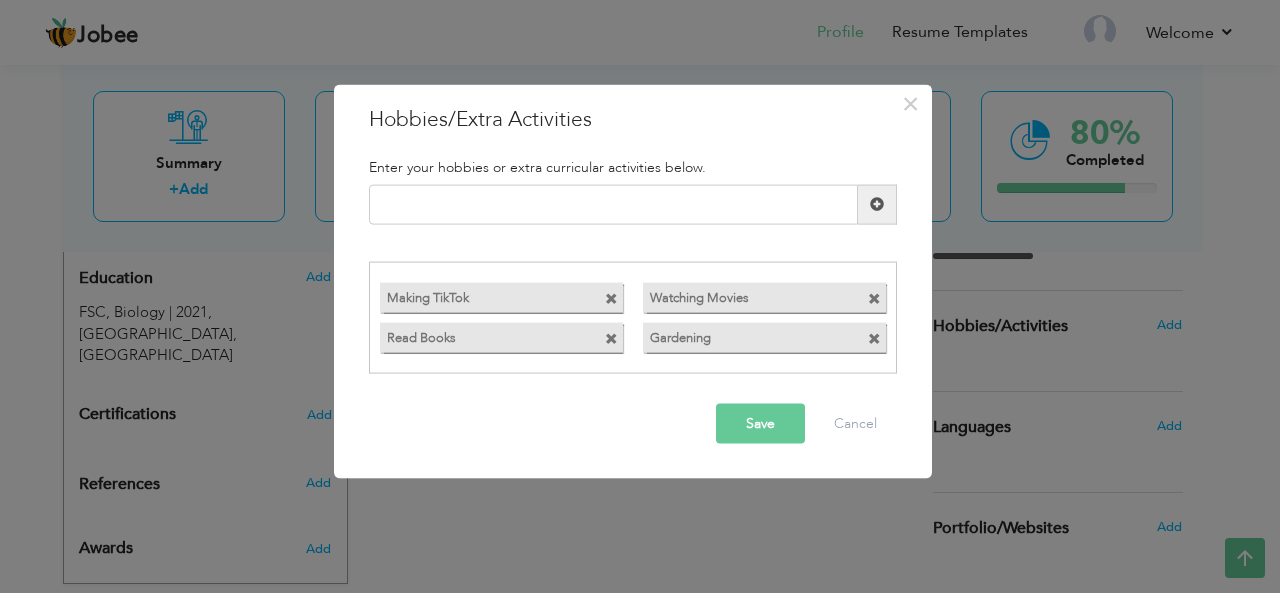 click on "Save" at bounding box center (760, 424) 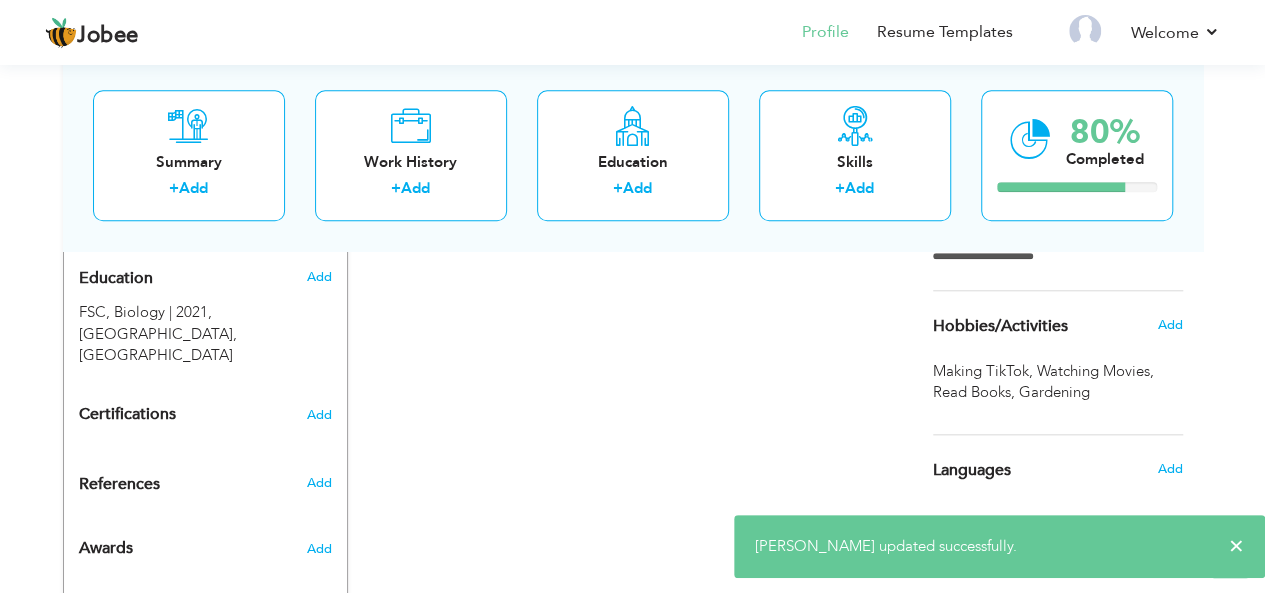 scroll, scrollTop: 964, scrollLeft: 0, axis: vertical 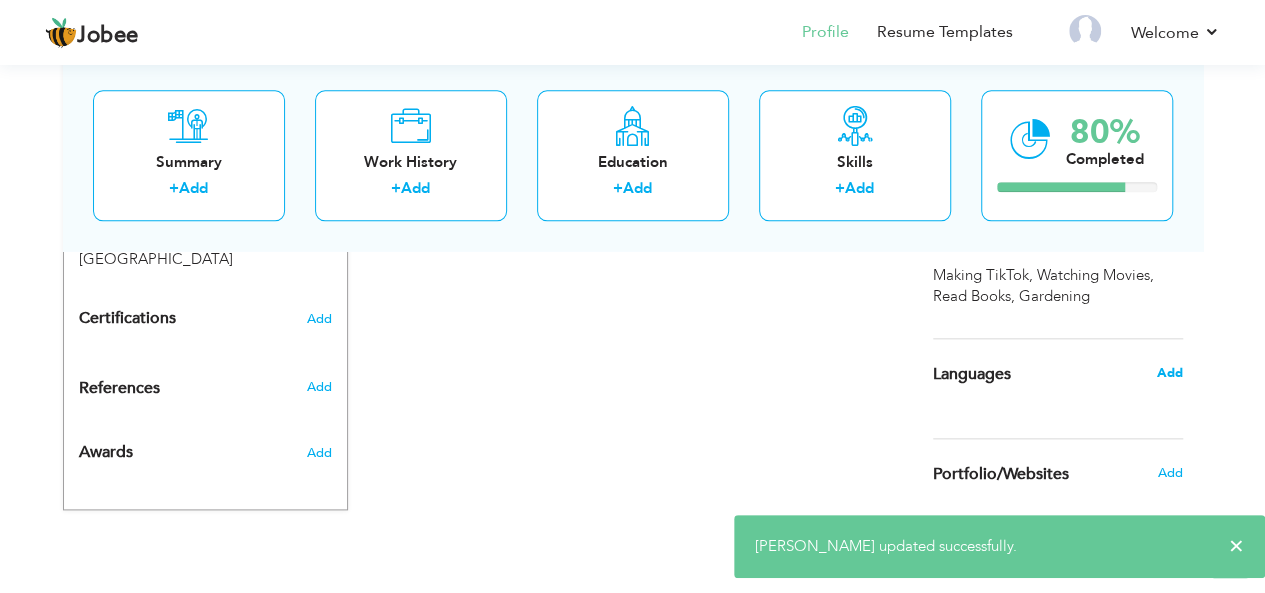 click on "Add" at bounding box center (1169, 373) 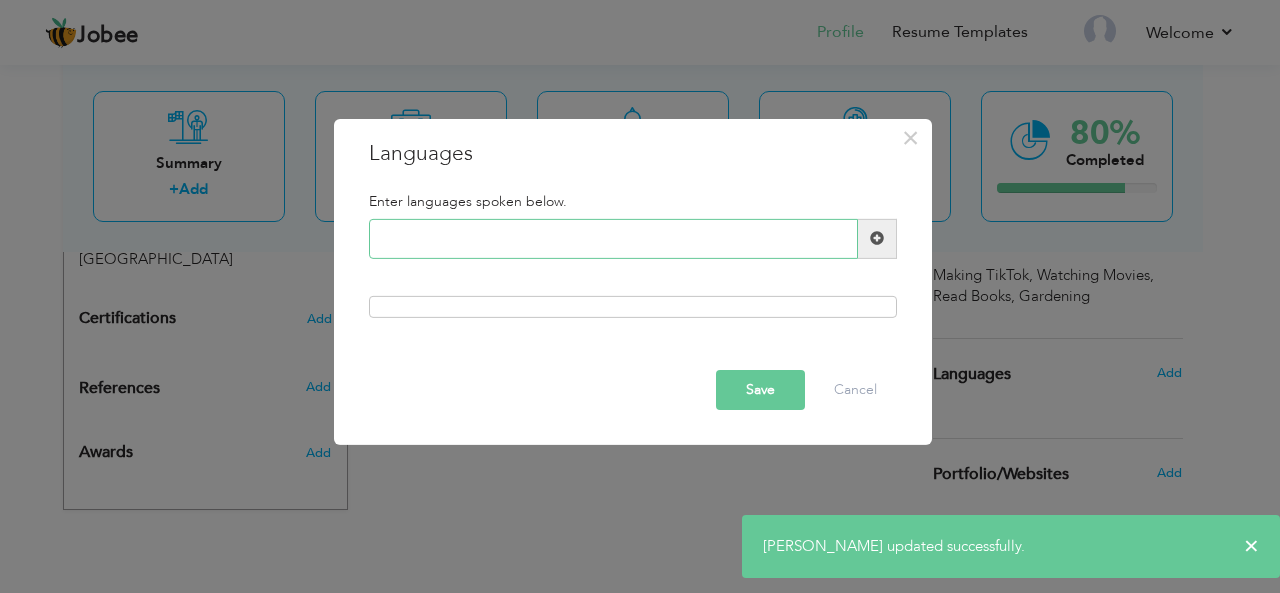click at bounding box center [613, 239] 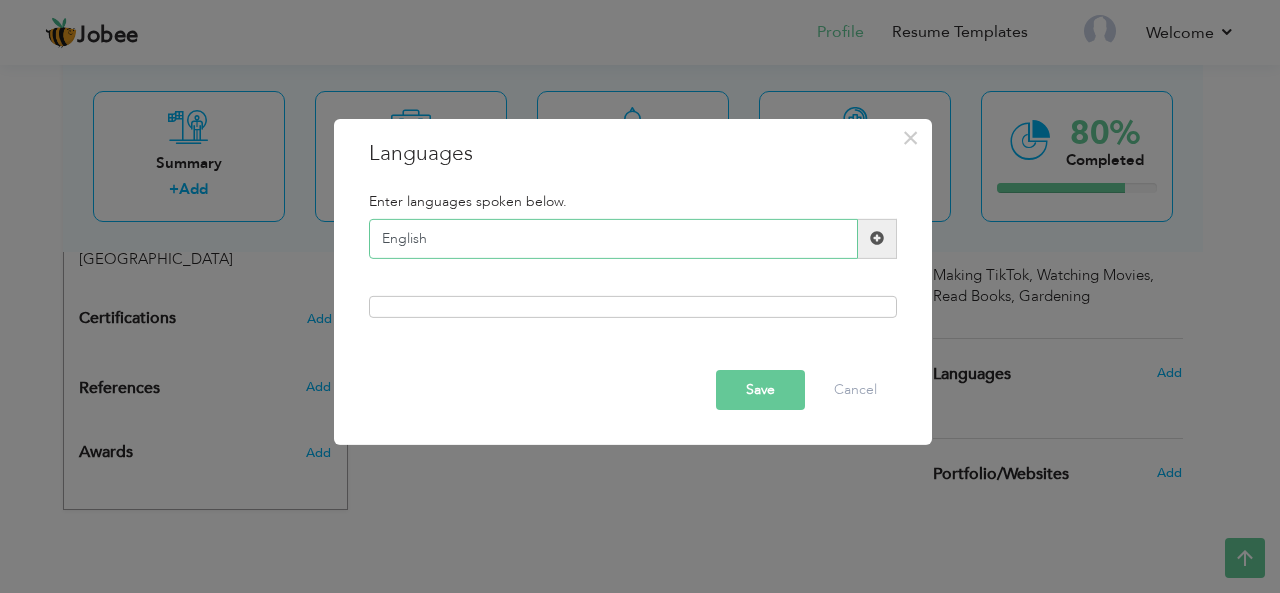 type on "English" 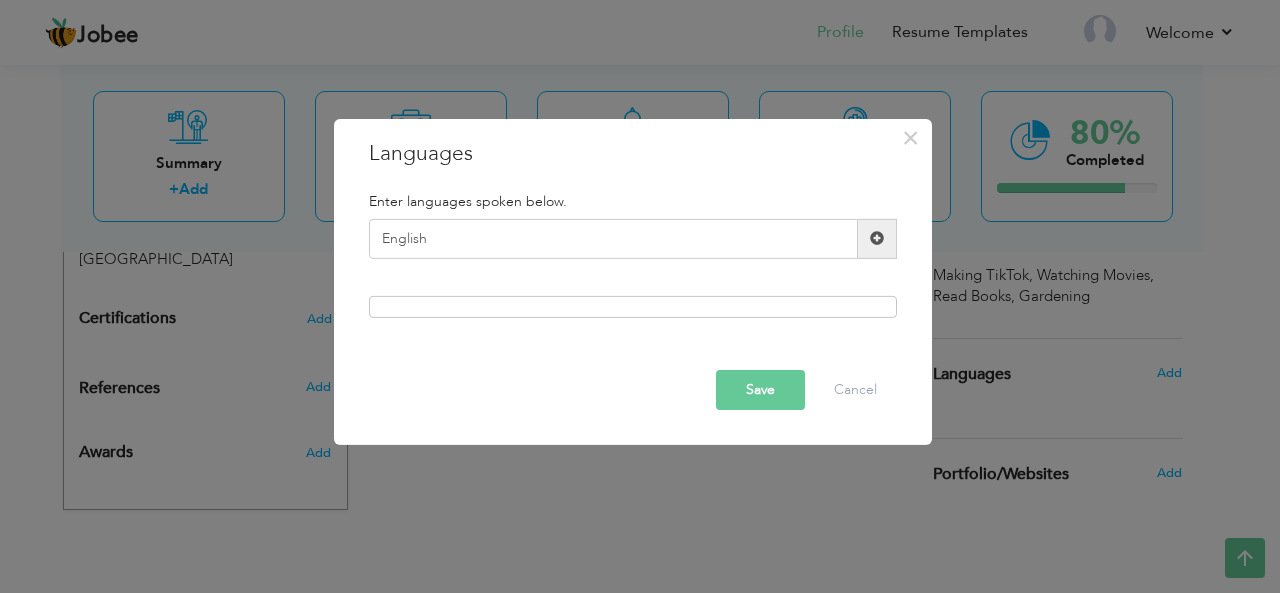 click at bounding box center [877, 239] 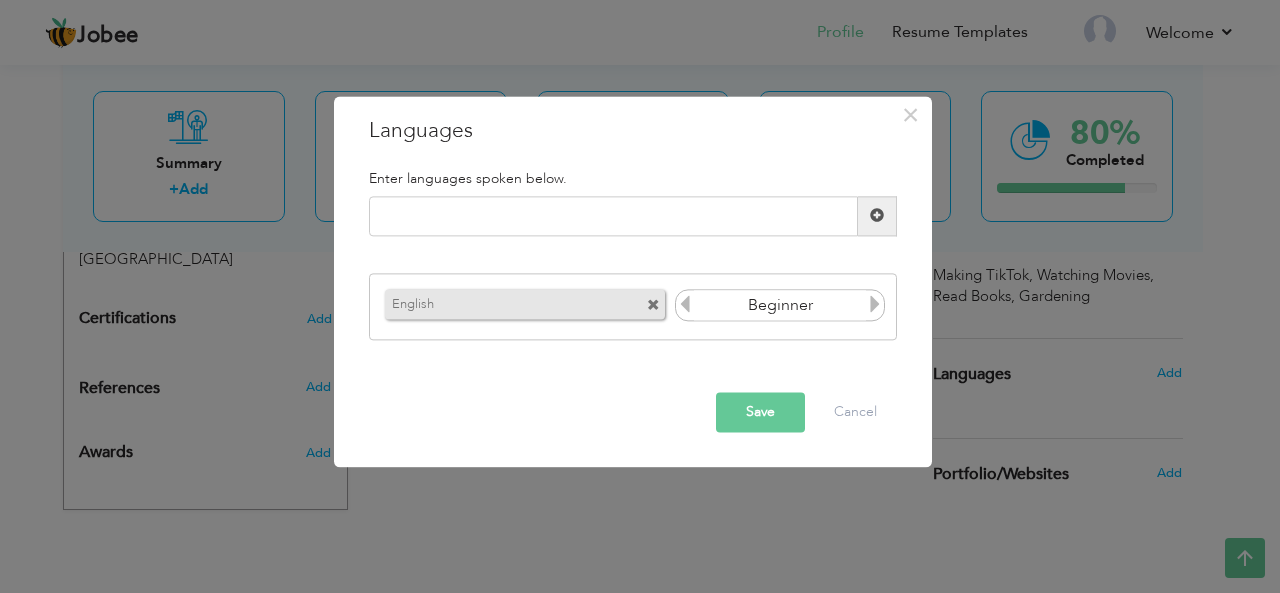 click at bounding box center [875, 305] 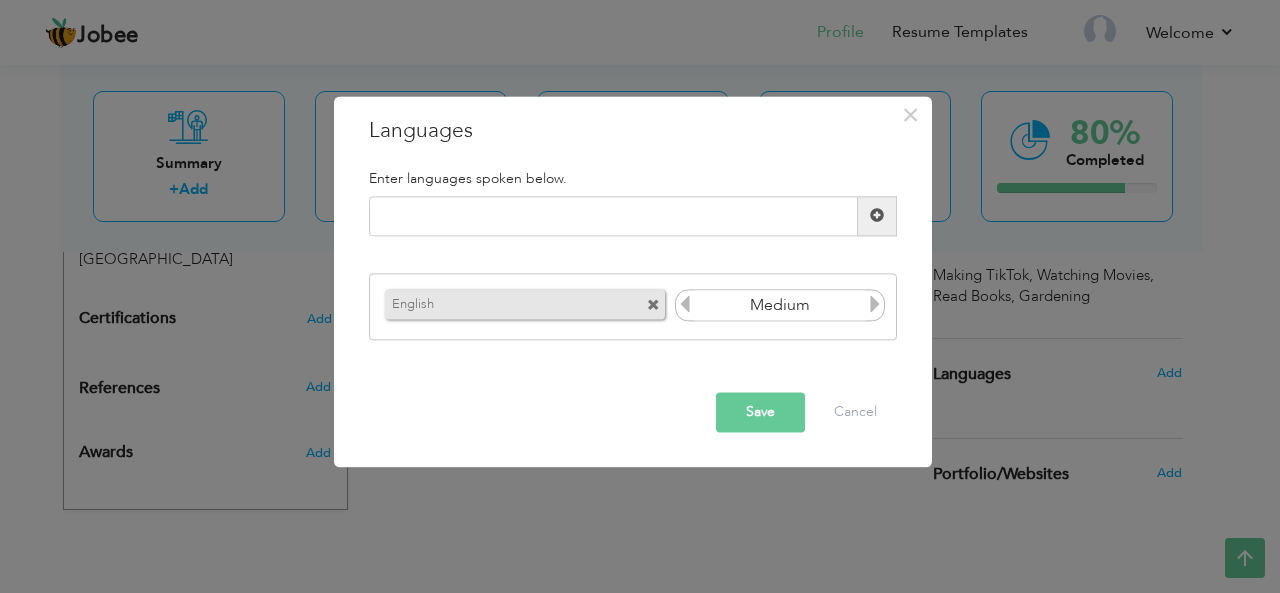 click at bounding box center [875, 305] 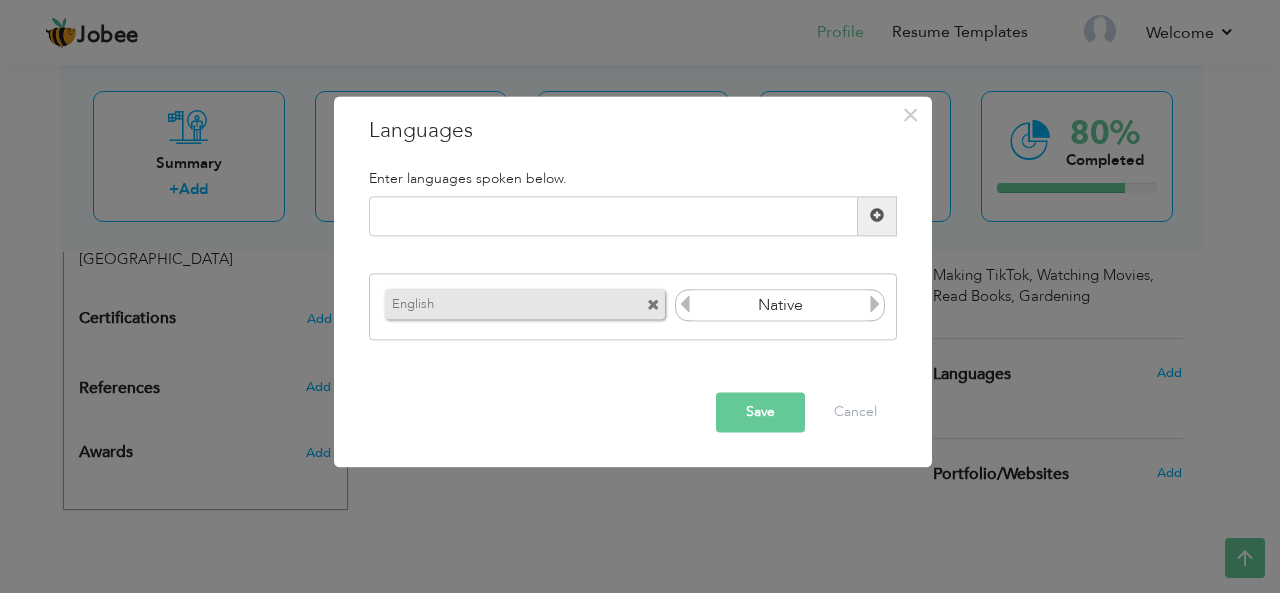 click at bounding box center [875, 305] 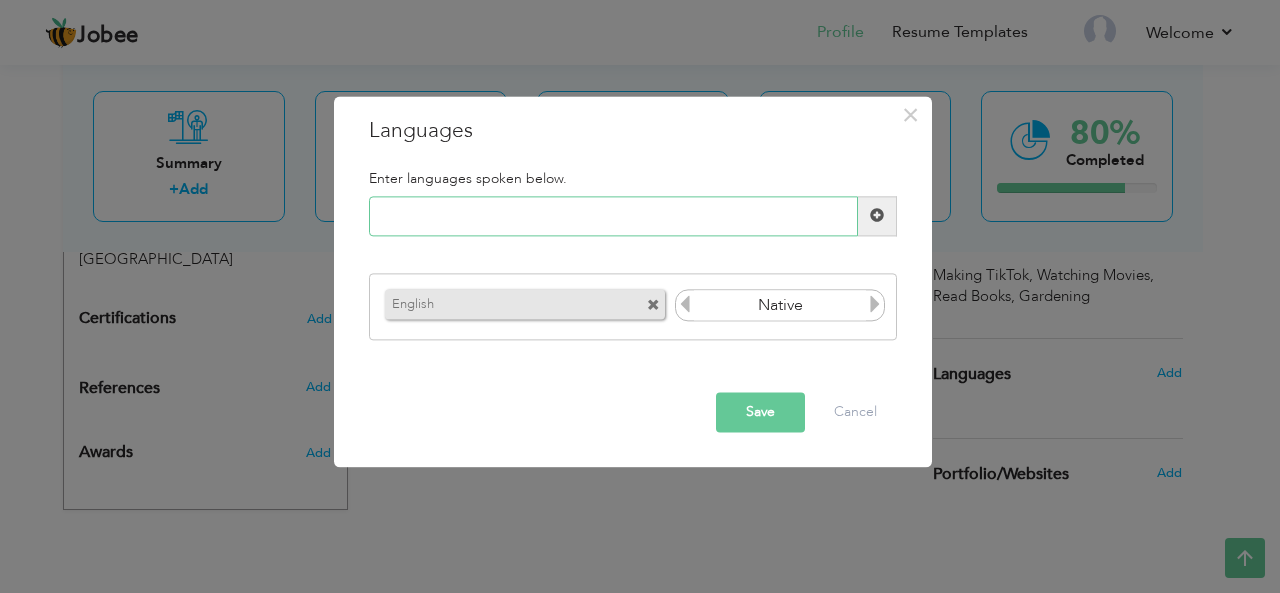 click at bounding box center (613, 216) 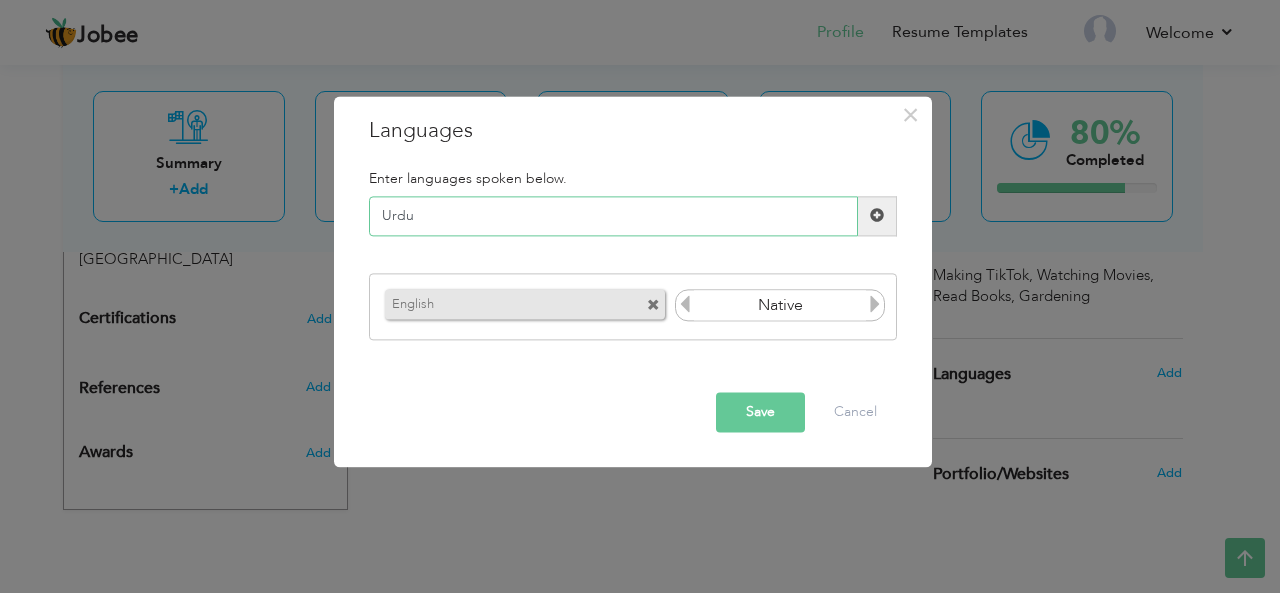 type on "Urdu" 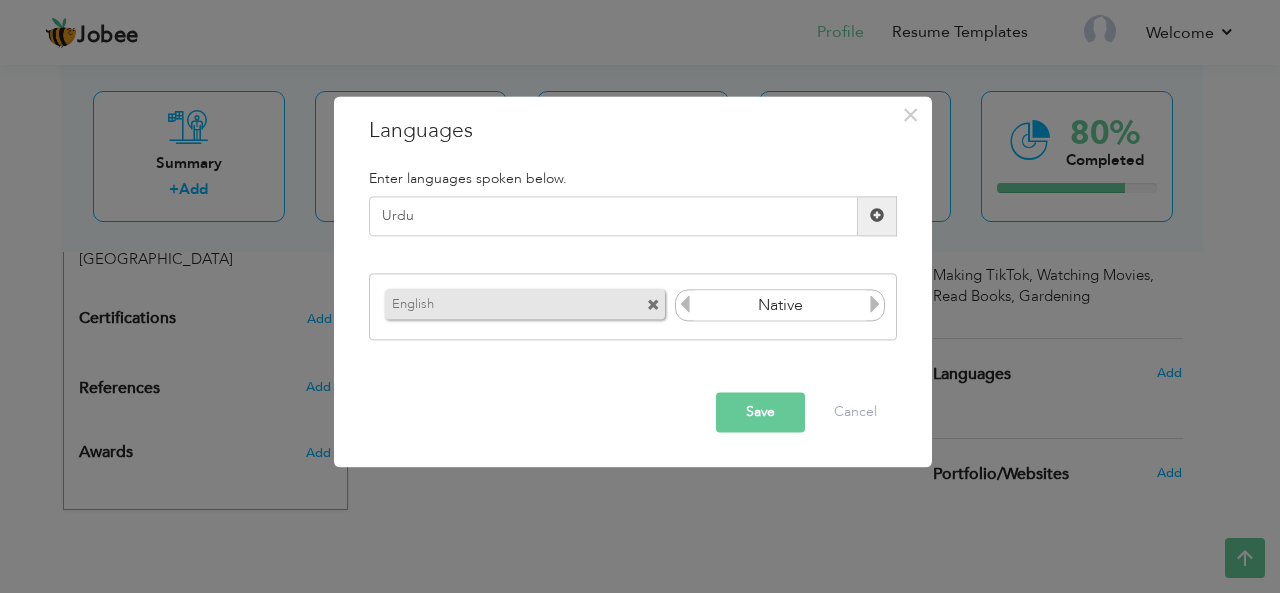 click at bounding box center [877, 216] 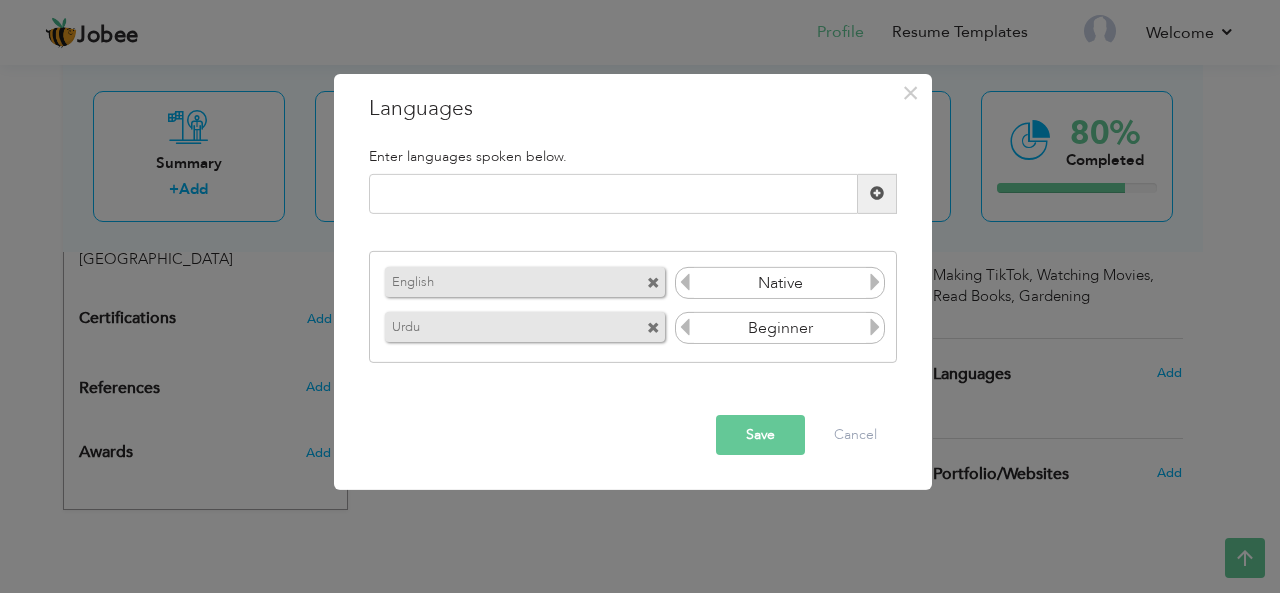 click at bounding box center (875, 327) 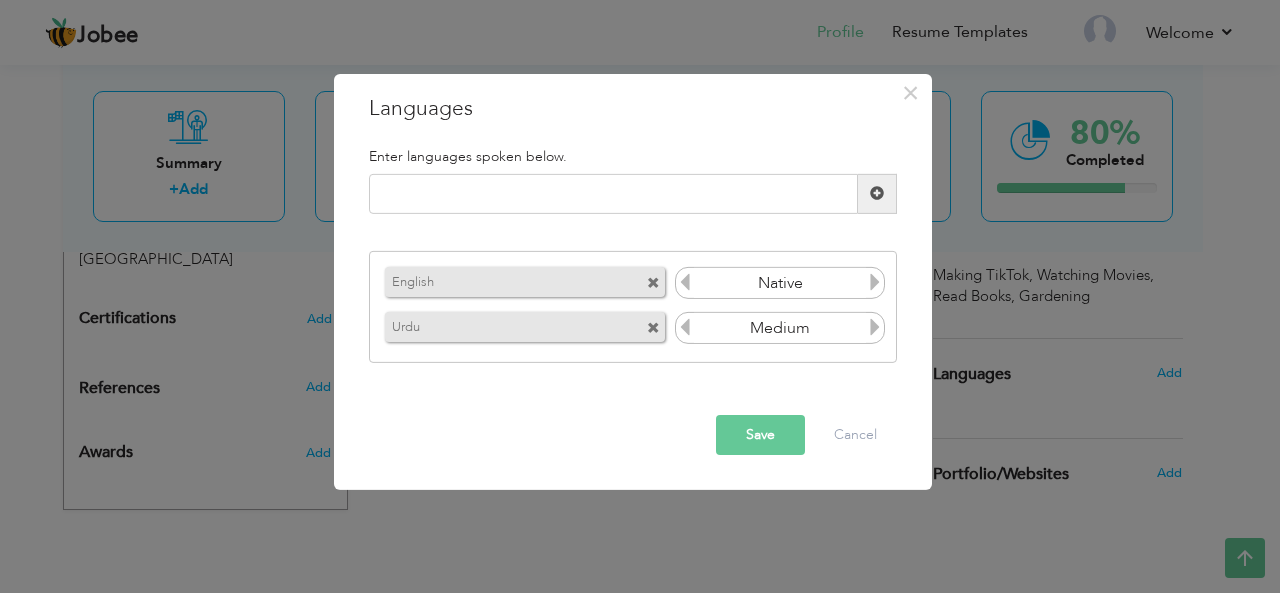 click at bounding box center (875, 327) 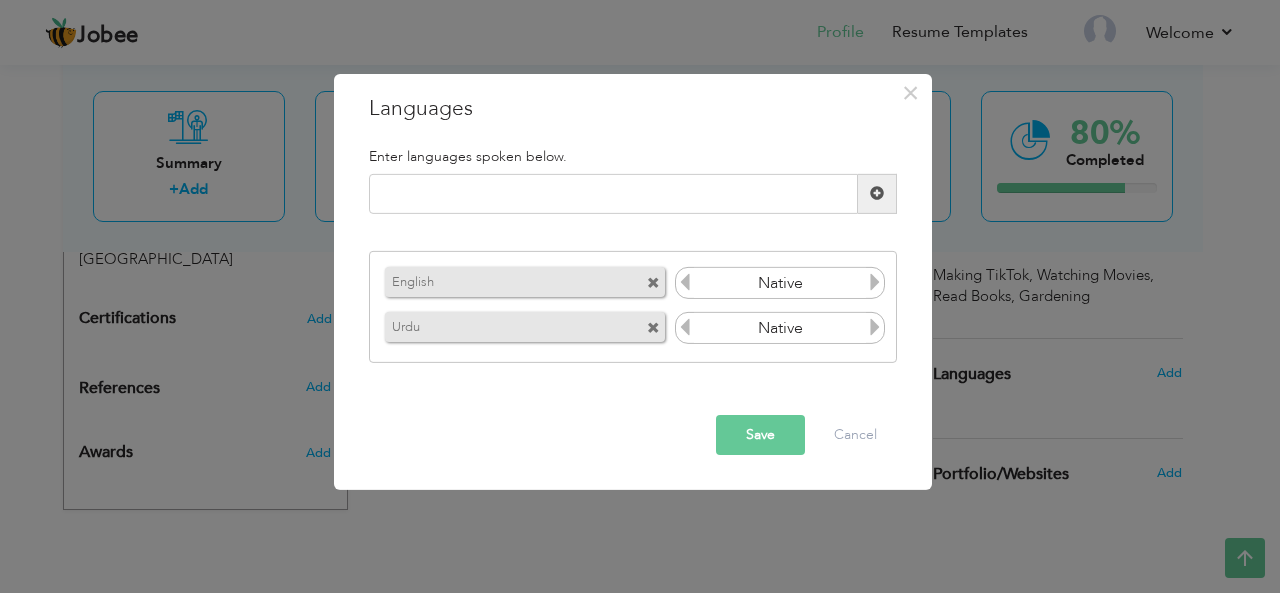 click at bounding box center [875, 327] 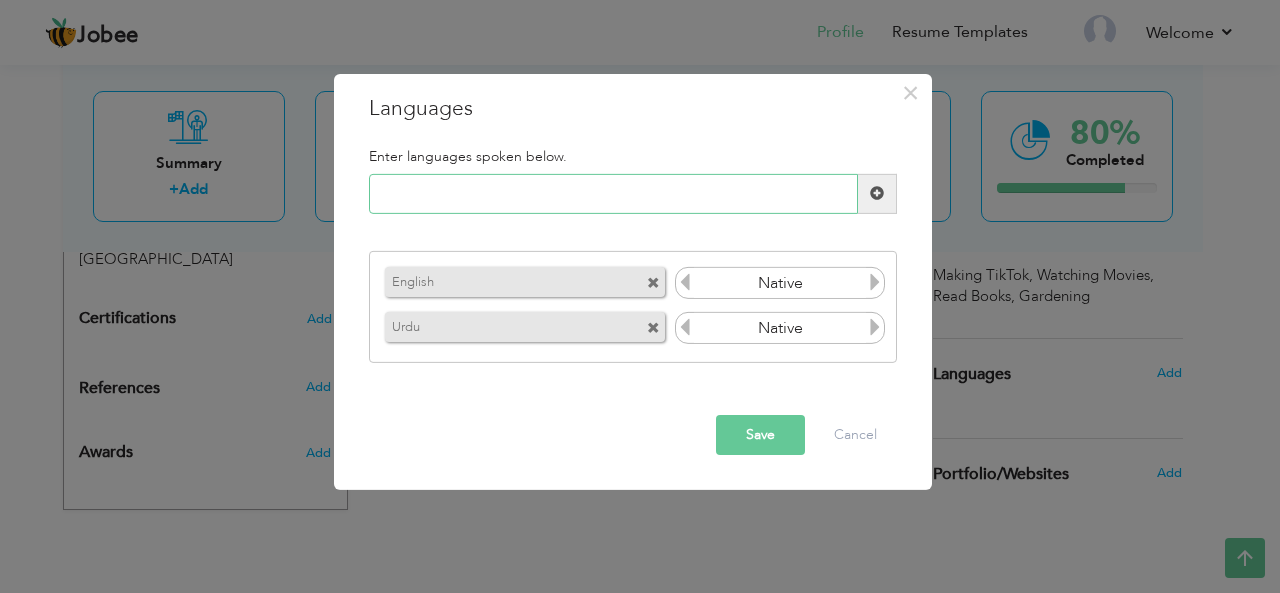 click at bounding box center [613, 194] 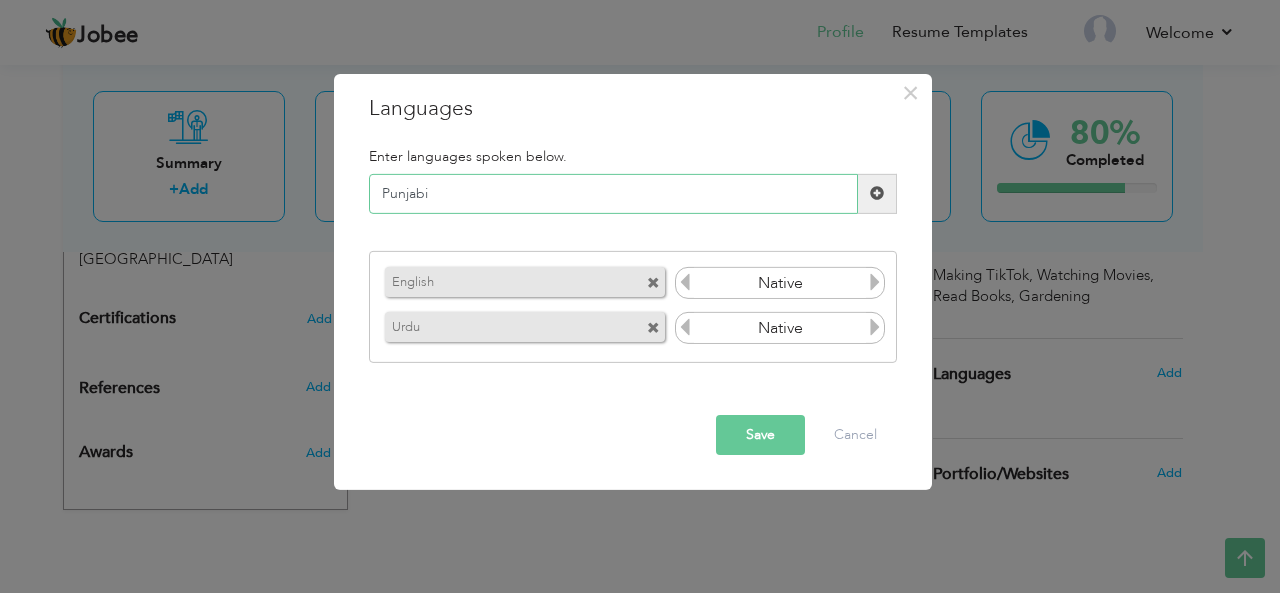 type on "Punjabi" 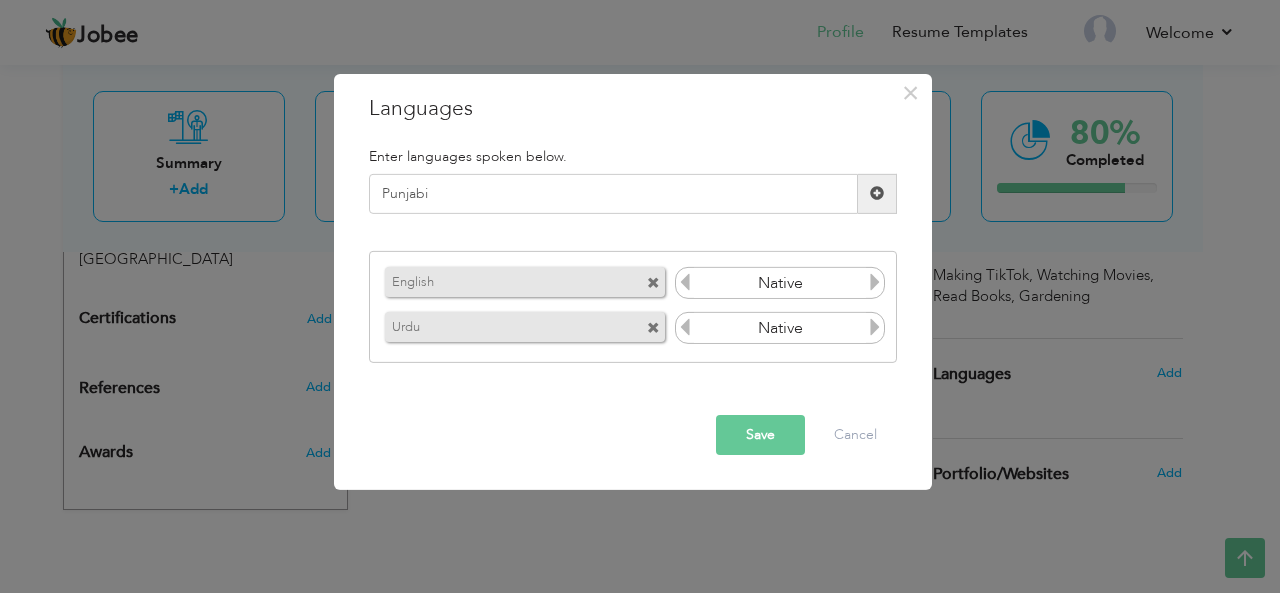 click at bounding box center [877, 194] 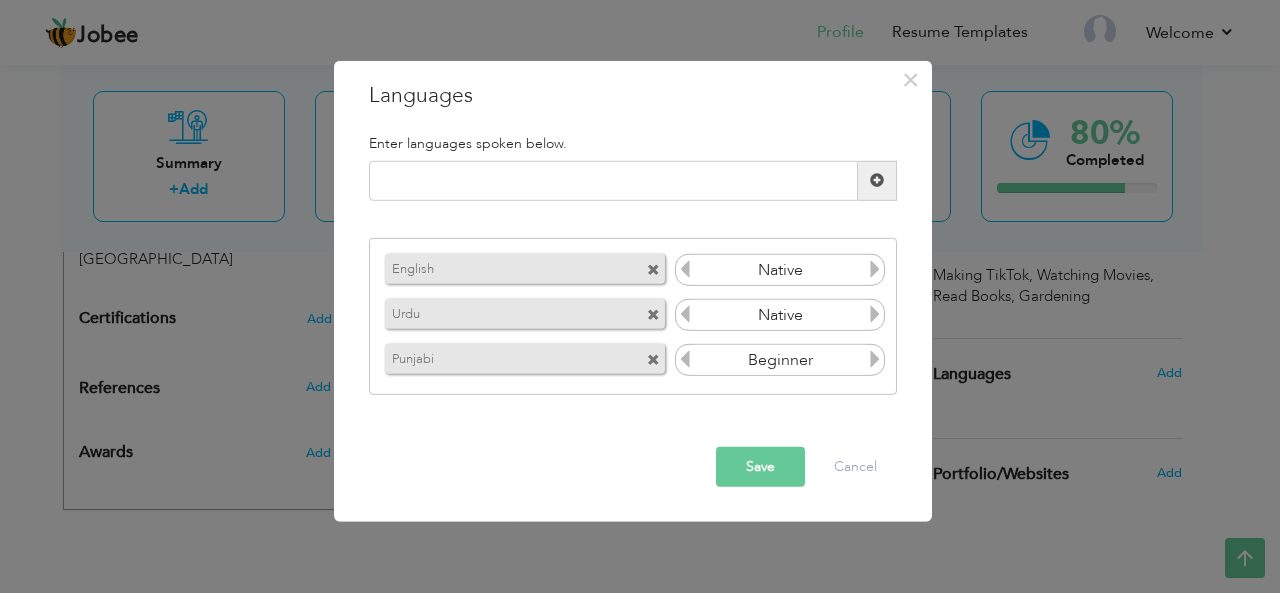 click at bounding box center [875, 362] 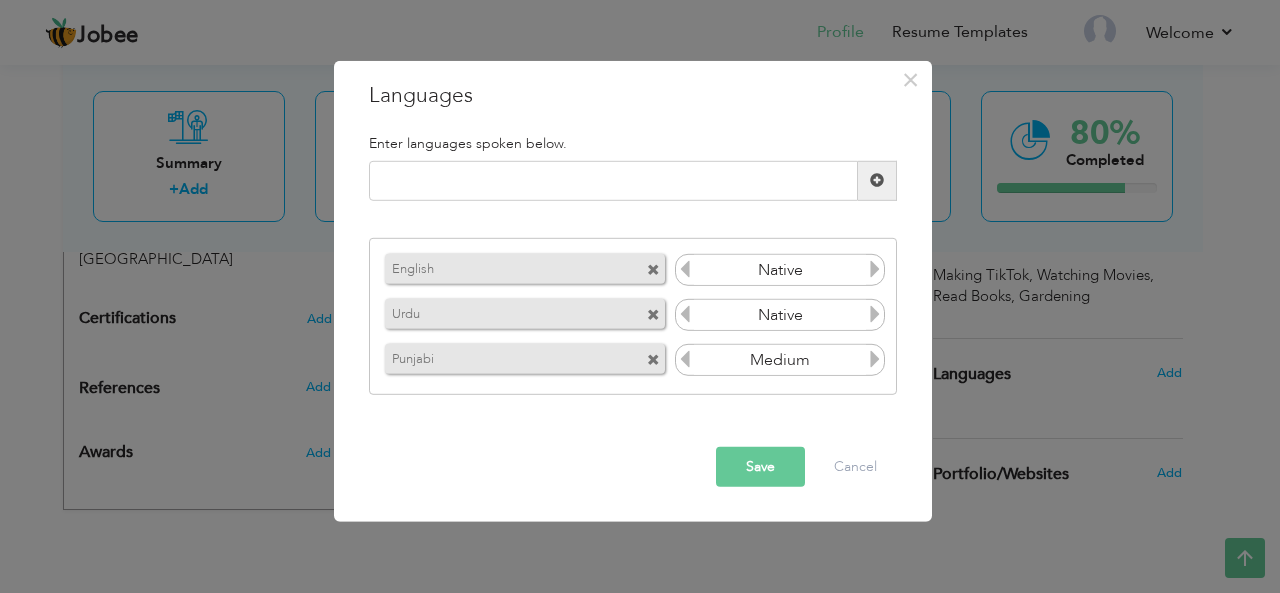 click at bounding box center (875, 362) 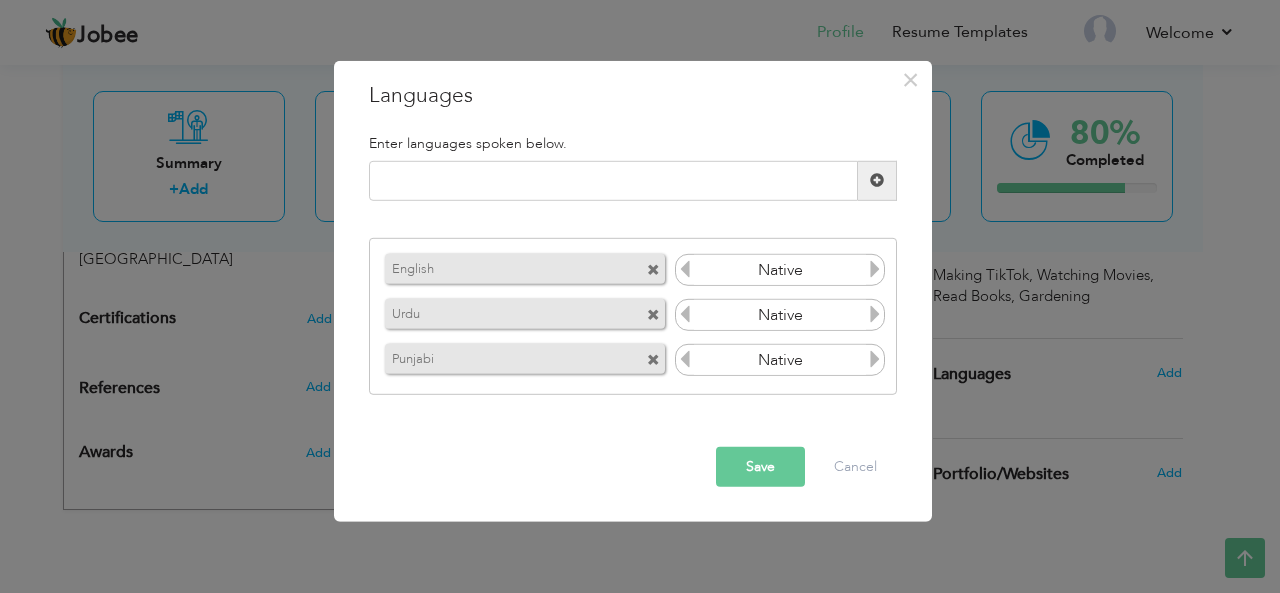 click at bounding box center (875, 362) 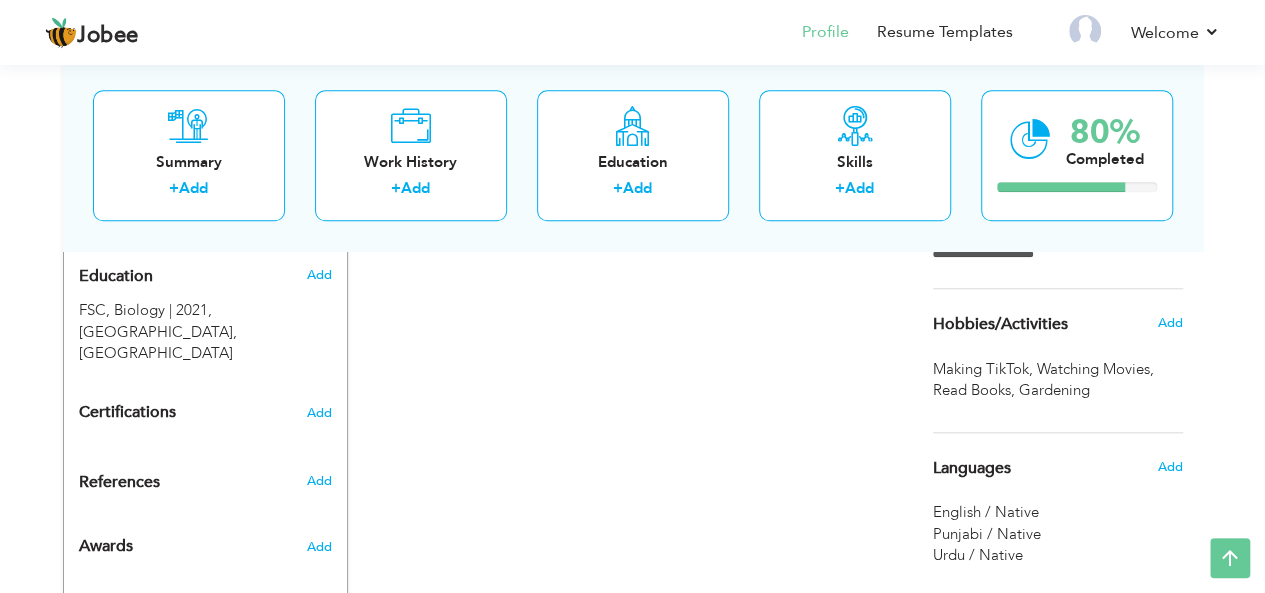 scroll, scrollTop: 878, scrollLeft: 0, axis: vertical 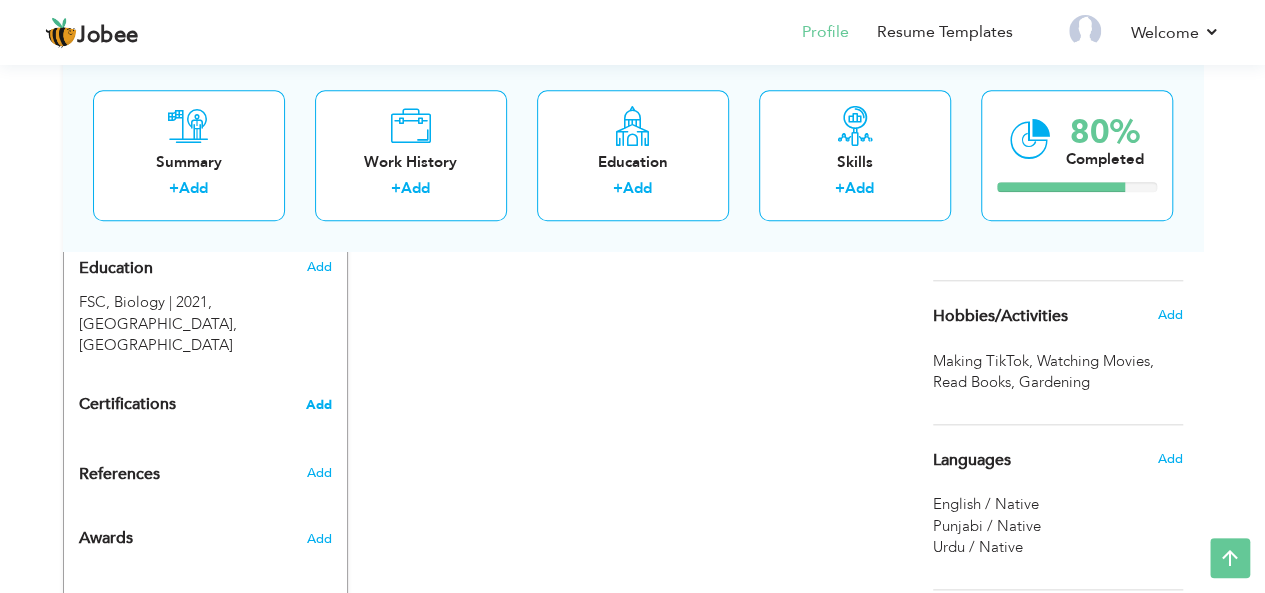 click on "Add" at bounding box center [319, 405] 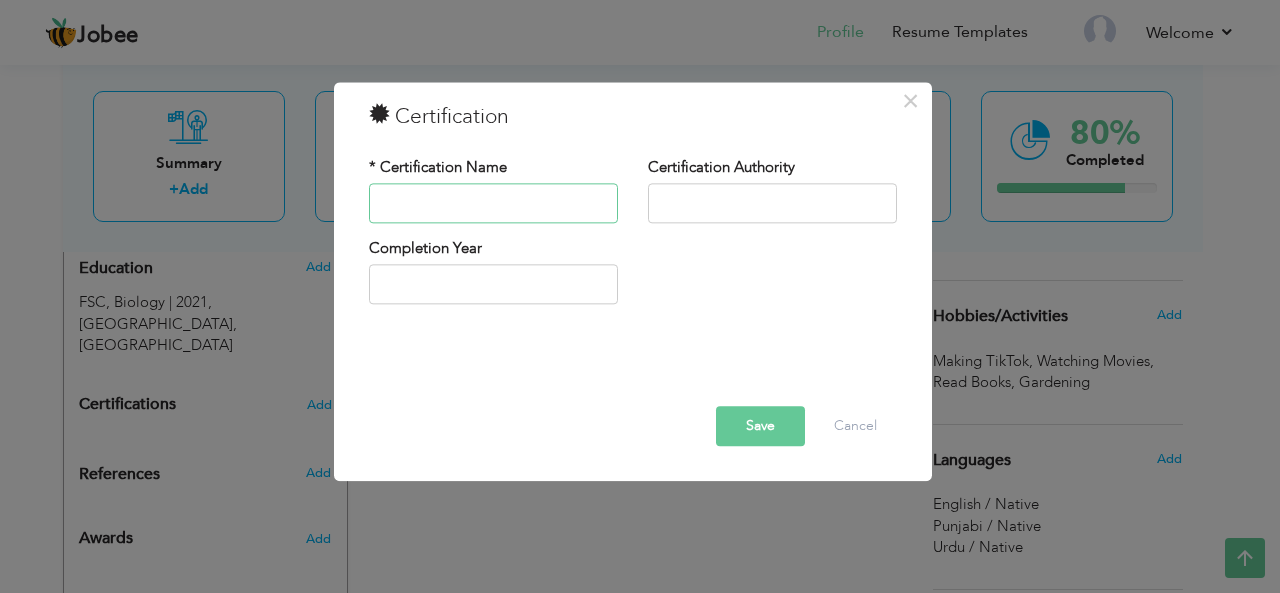 click at bounding box center (493, 203) 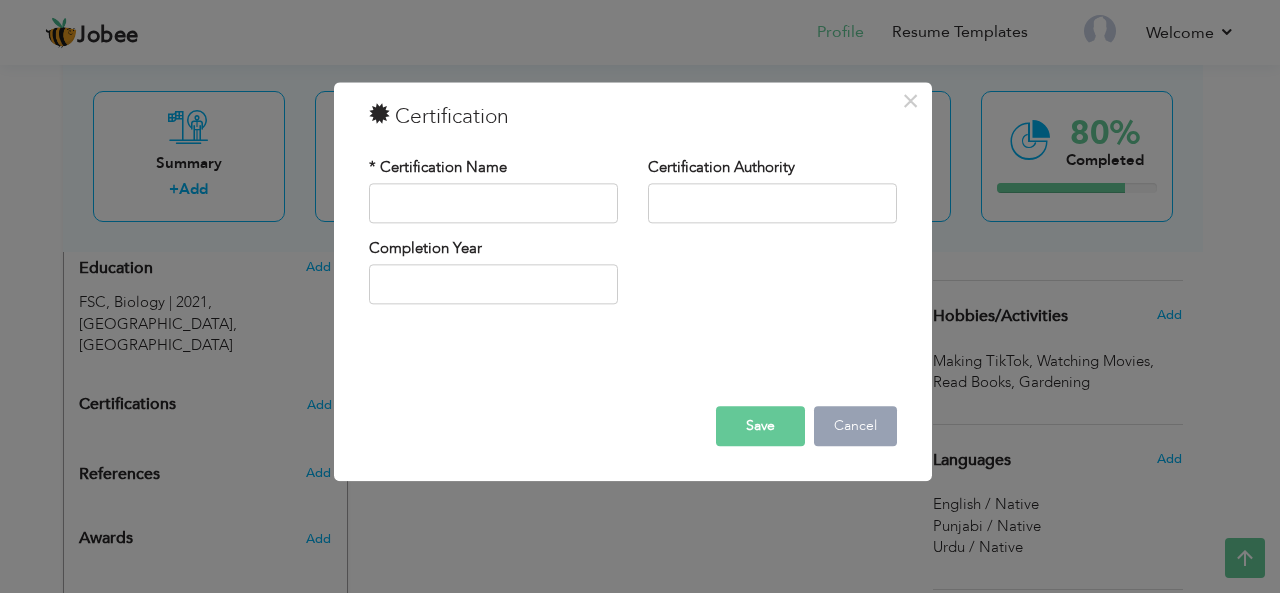 click on "Cancel" at bounding box center [855, 426] 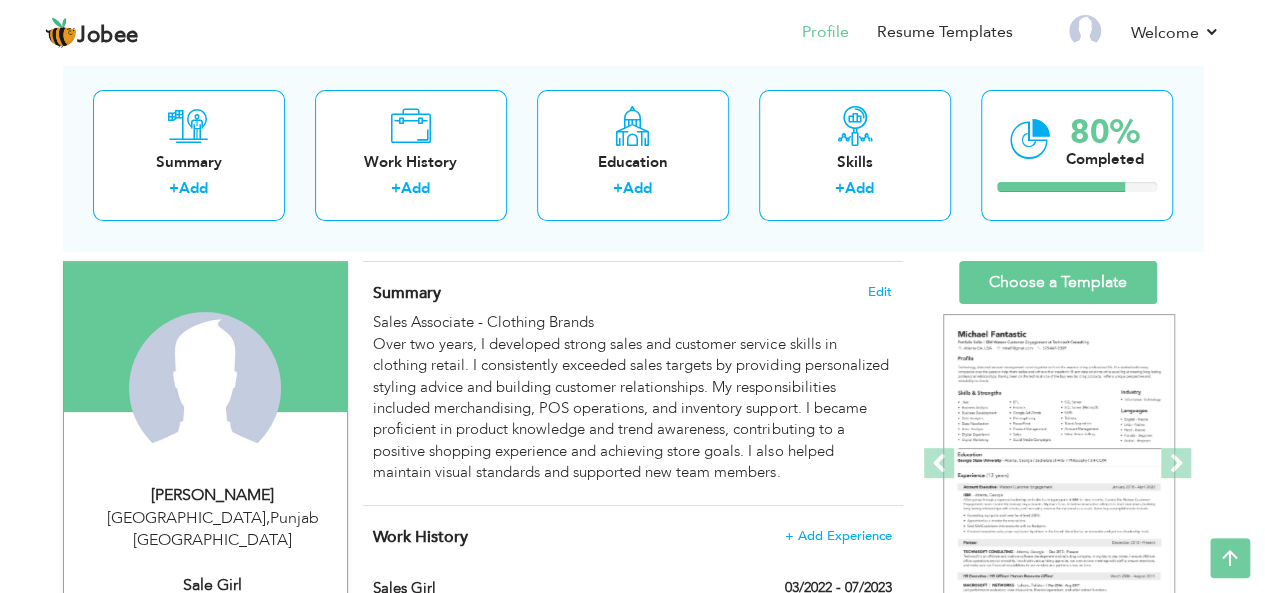 scroll, scrollTop: 0, scrollLeft: 0, axis: both 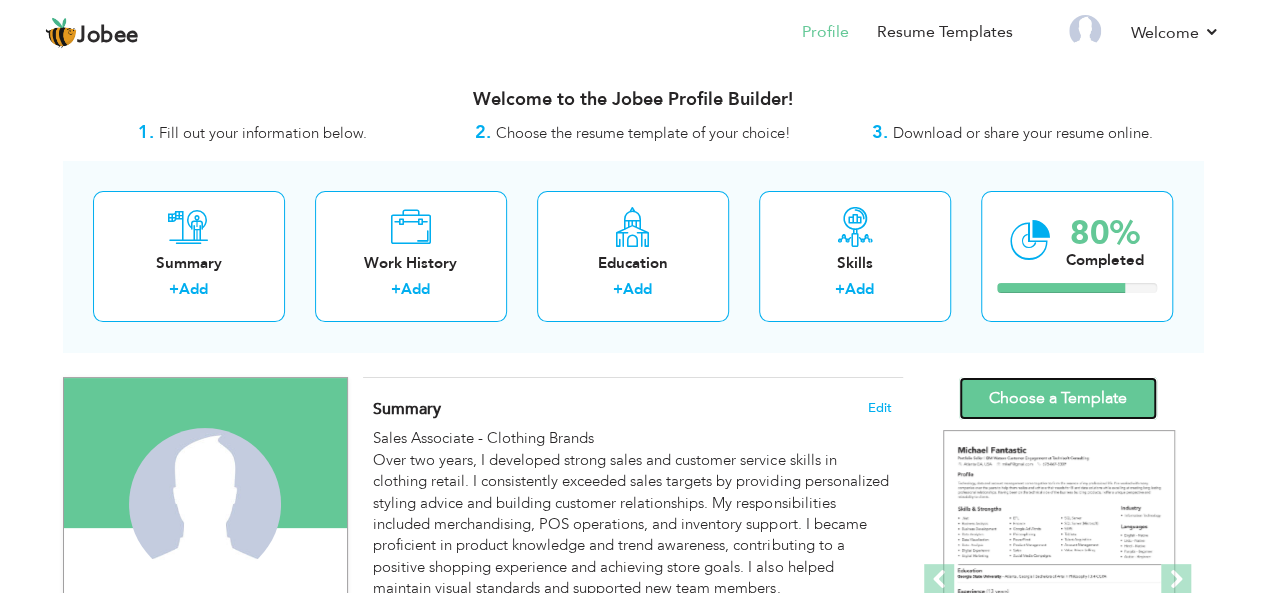click on "Choose a Template" at bounding box center (1058, 398) 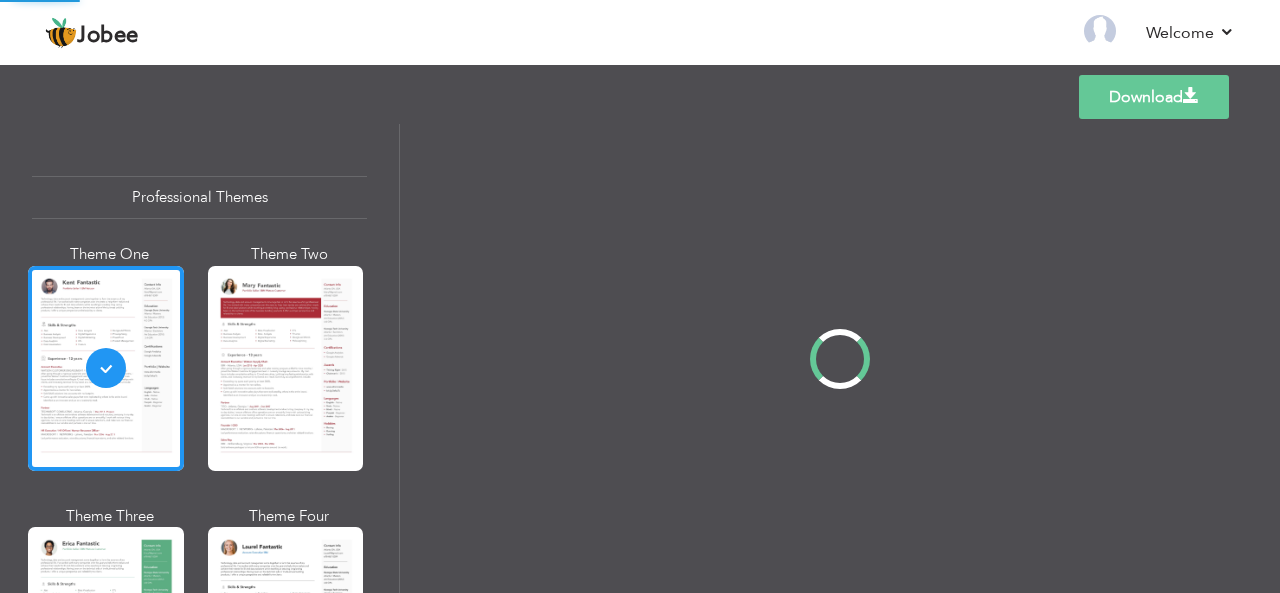 scroll, scrollTop: 0, scrollLeft: 0, axis: both 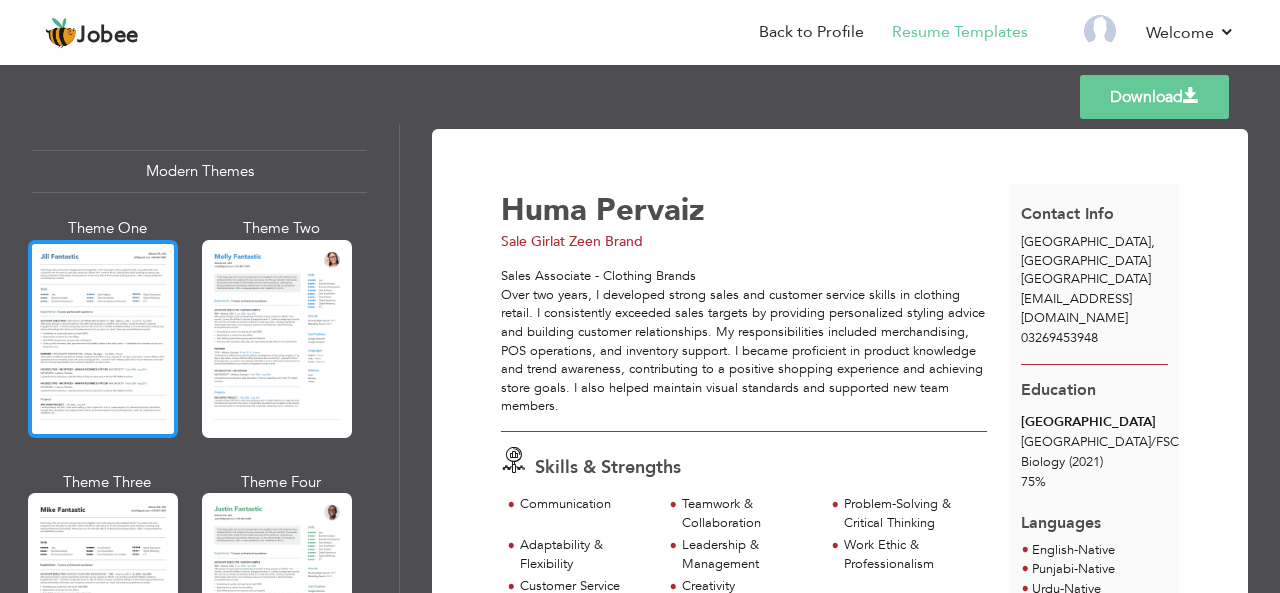 click at bounding box center (103, 339) 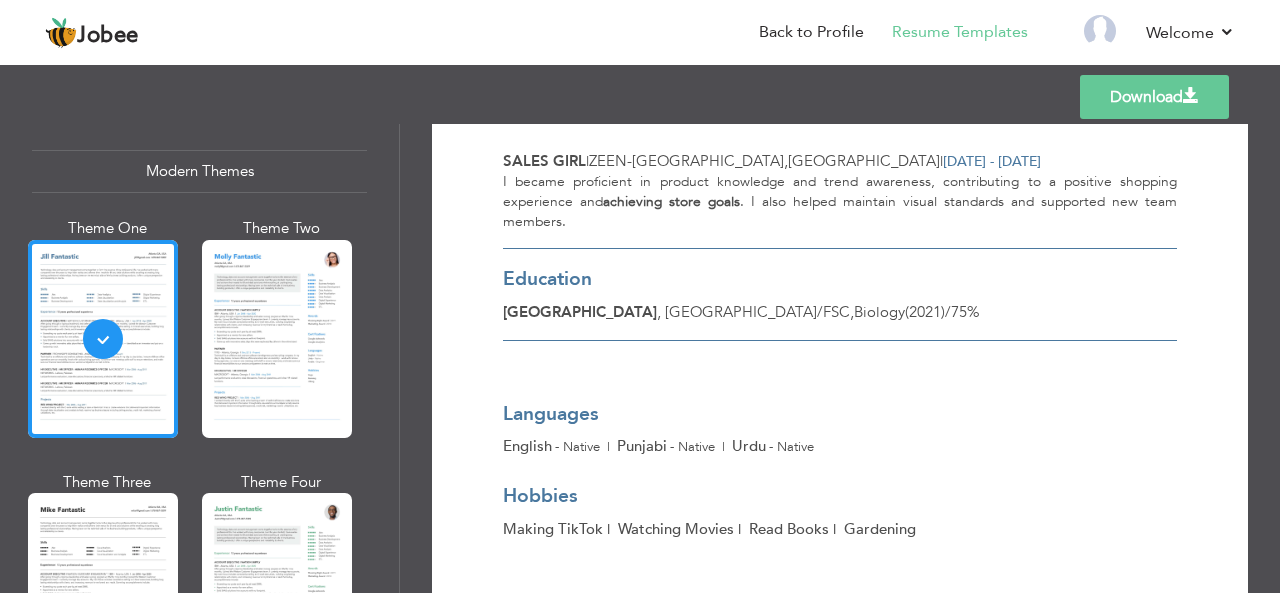 scroll, scrollTop: 688, scrollLeft: 0, axis: vertical 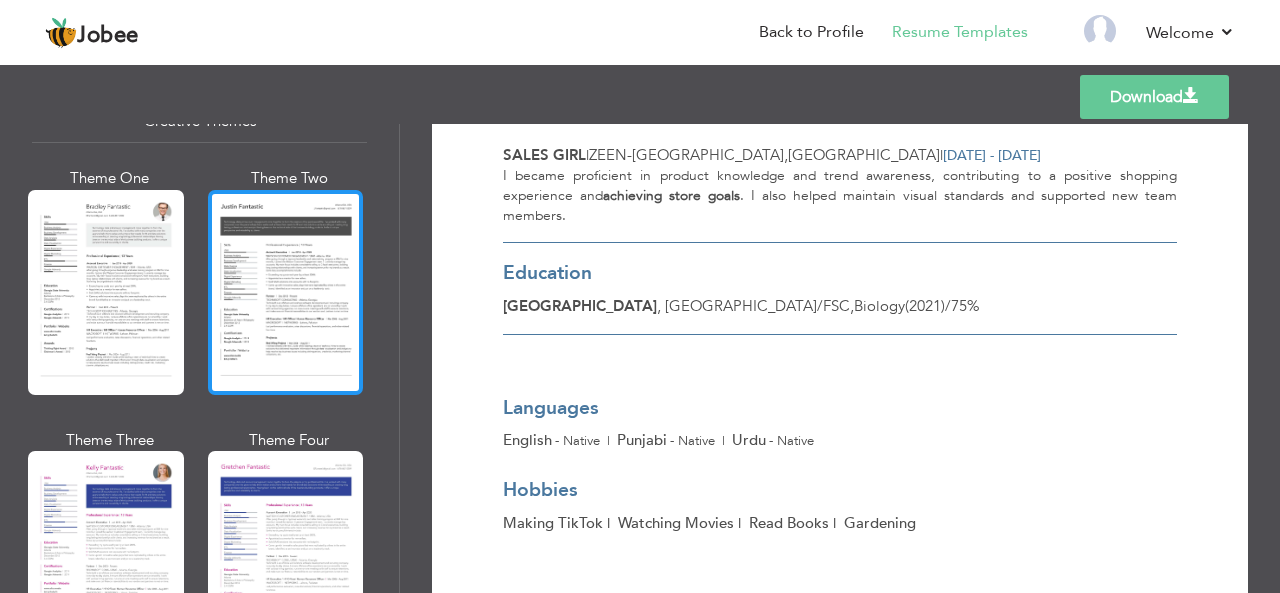click at bounding box center (286, 292) 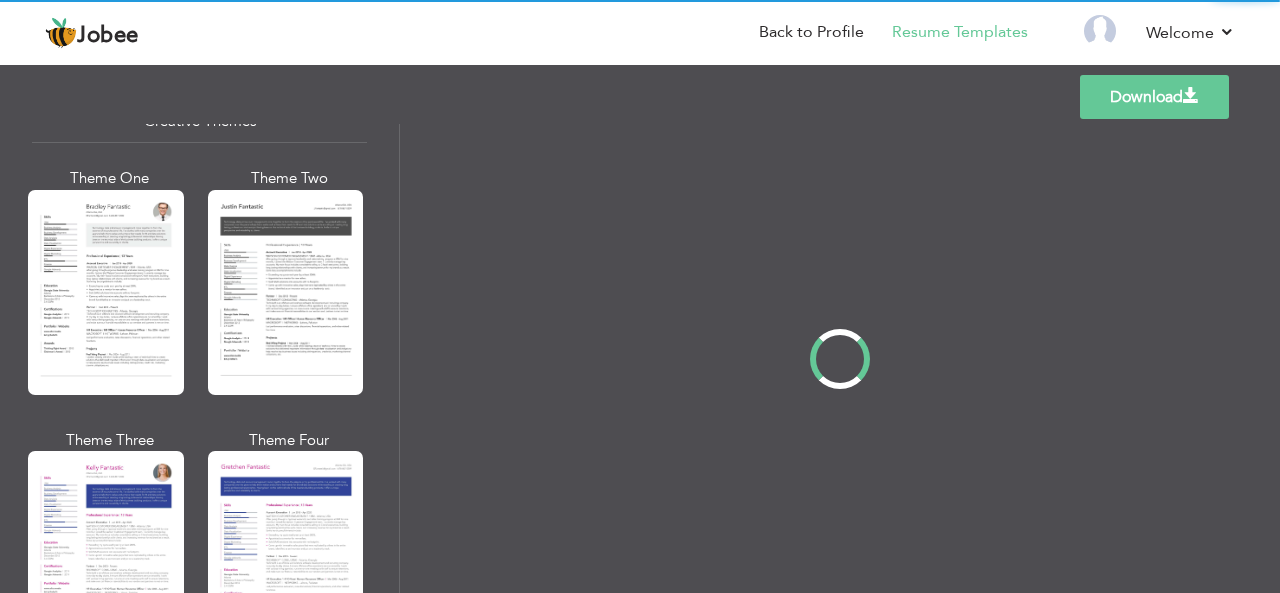 scroll, scrollTop: 0, scrollLeft: 0, axis: both 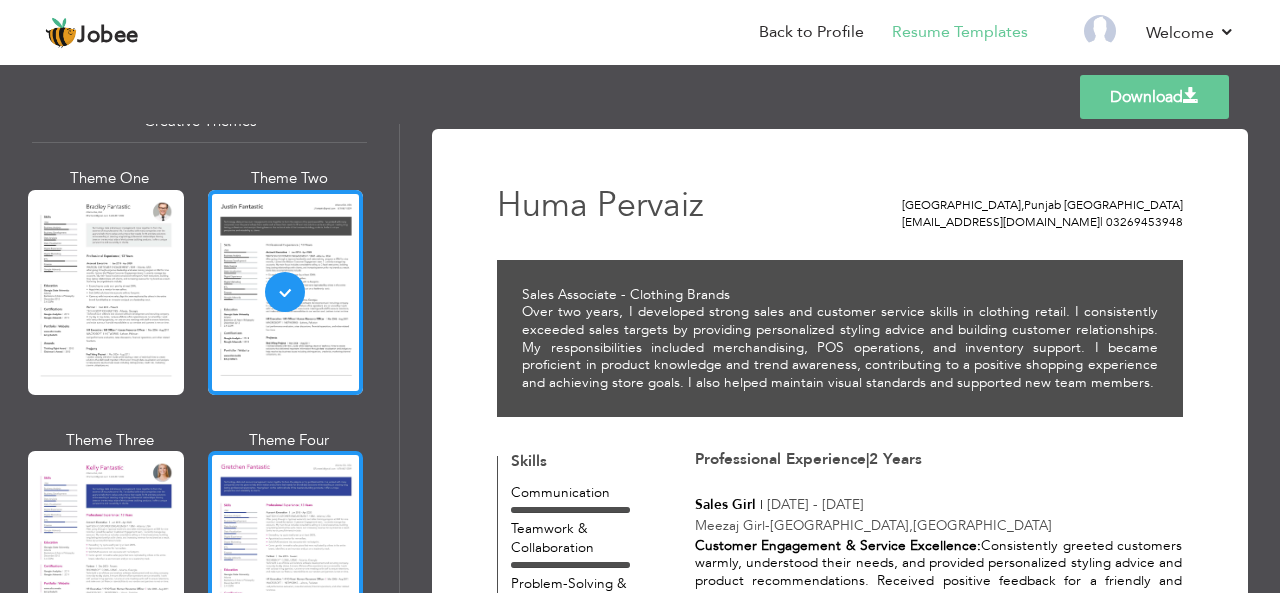 click at bounding box center [286, 553] 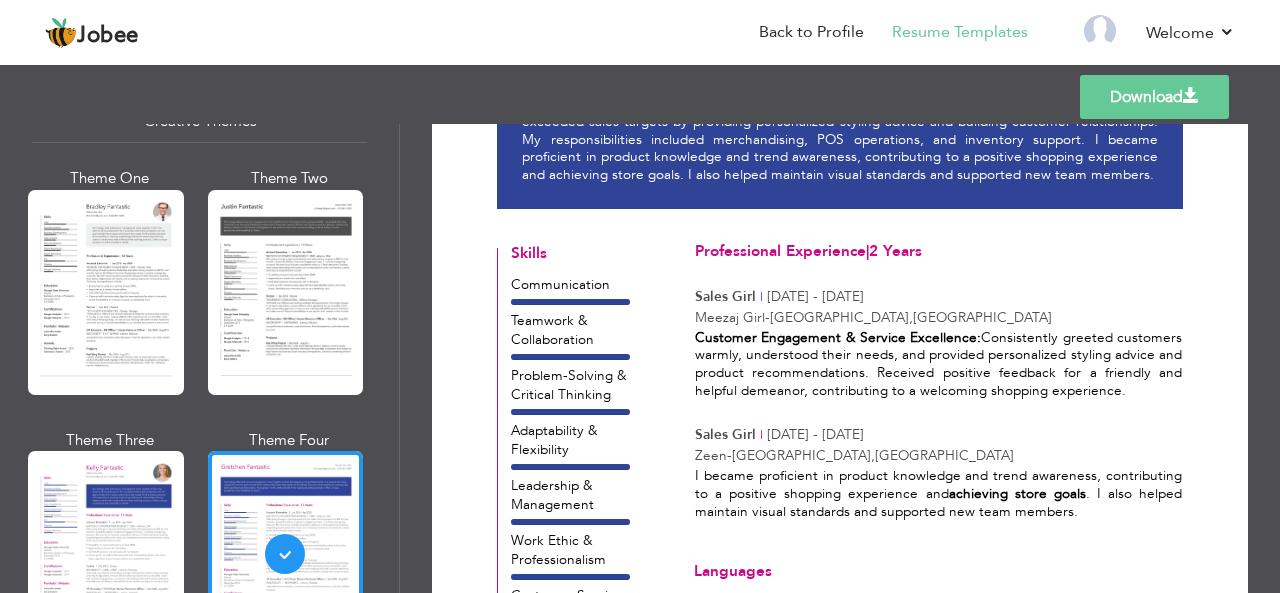 scroll, scrollTop: 0, scrollLeft: 0, axis: both 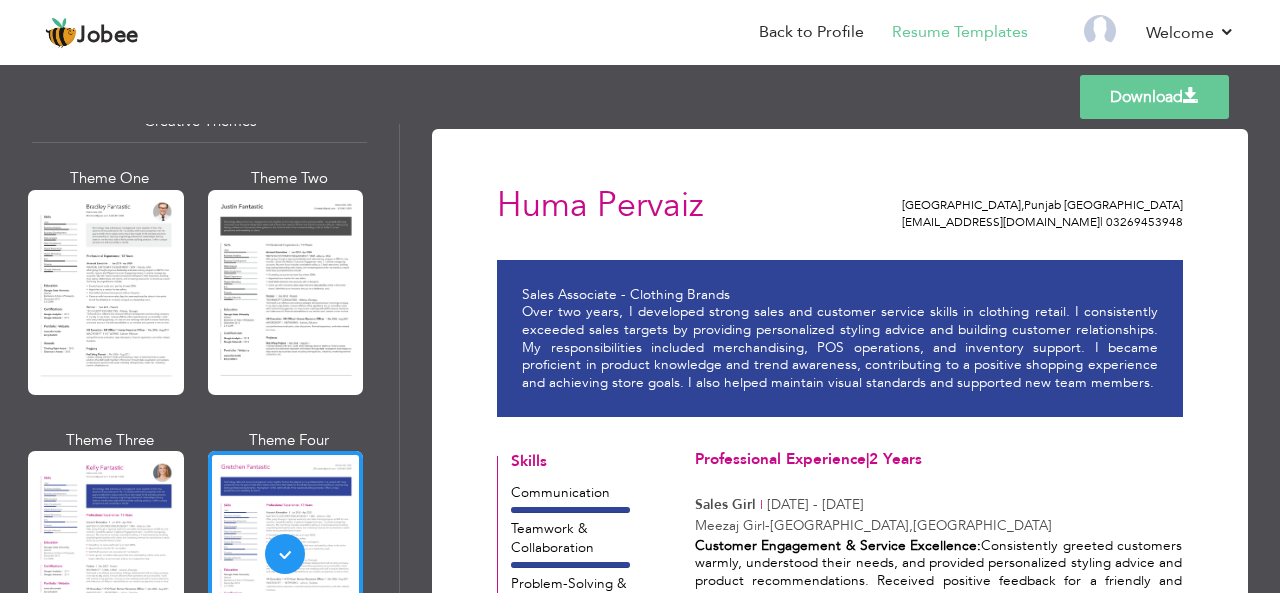 click on "Templates
Download" at bounding box center [640, 97] 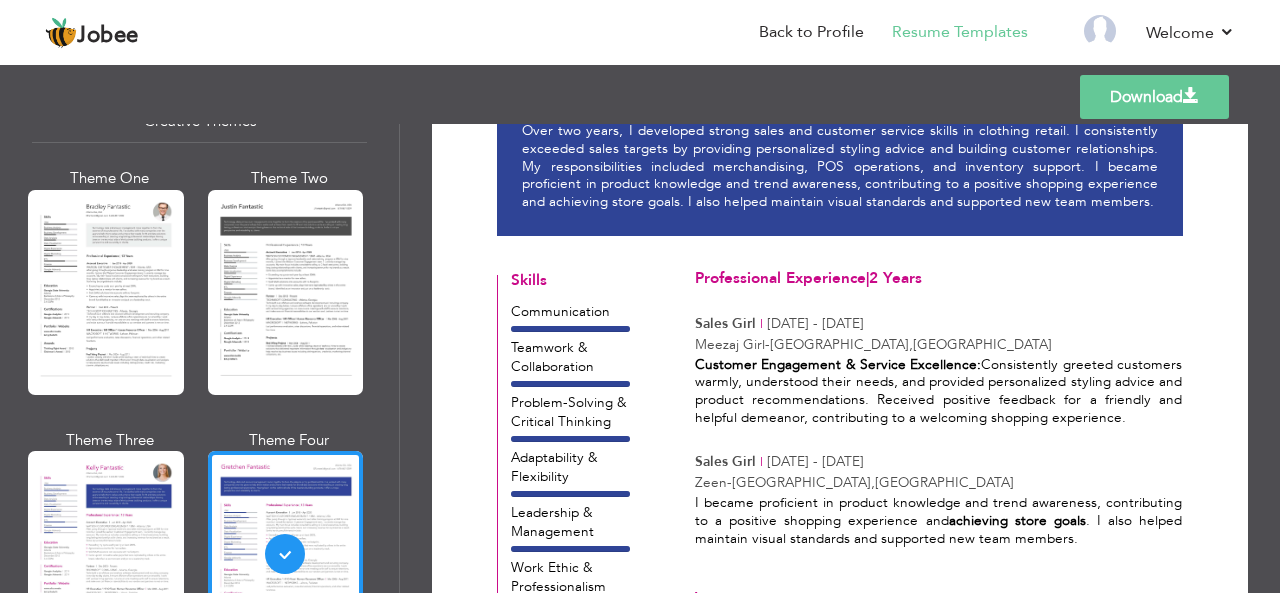 scroll, scrollTop: 139, scrollLeft: 0, axis: vertical 